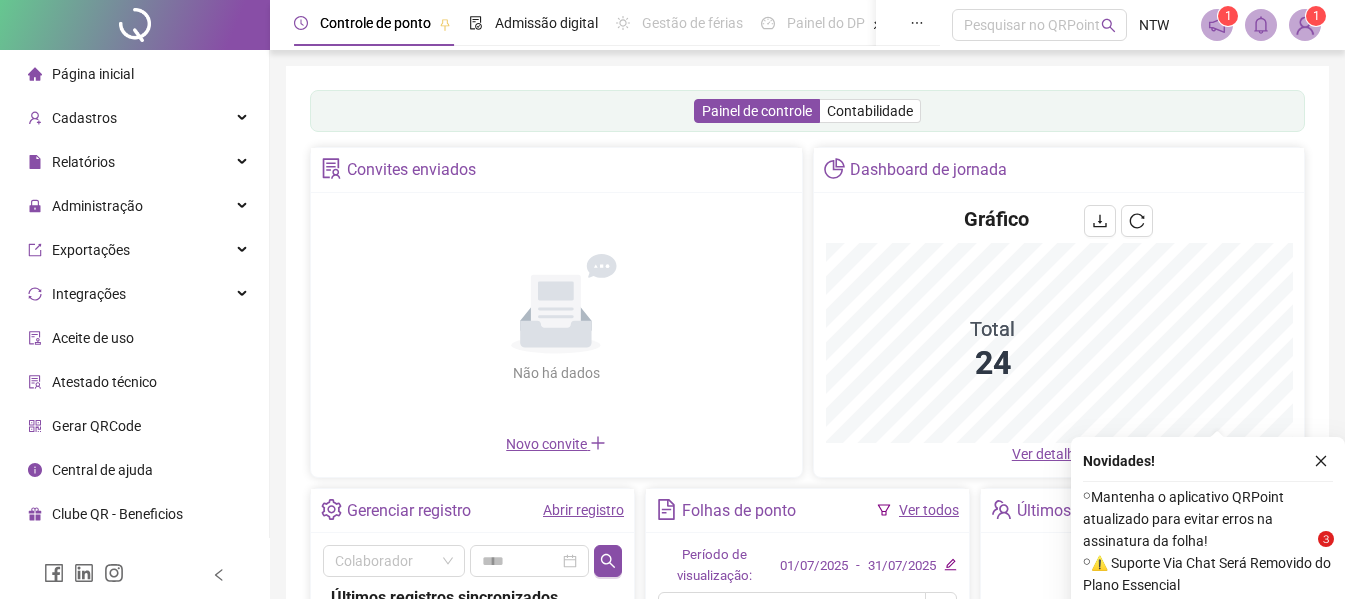 scroll, scrollTop: 384, scrollLeft: 0, axis: vertical 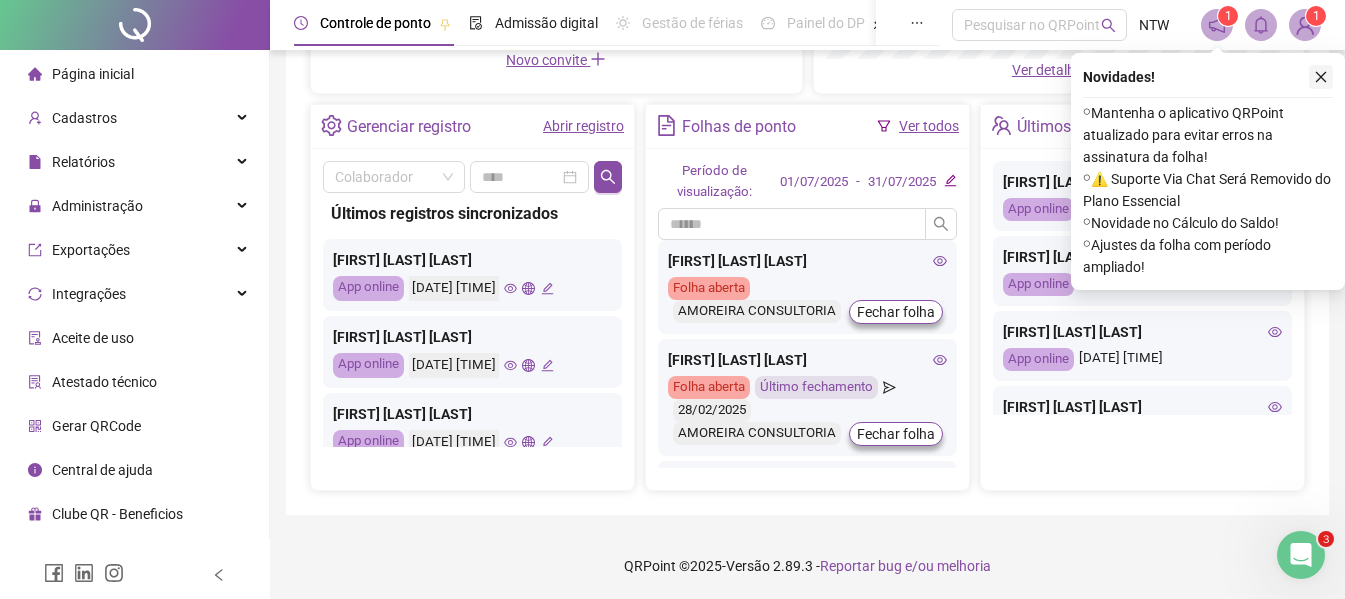 click 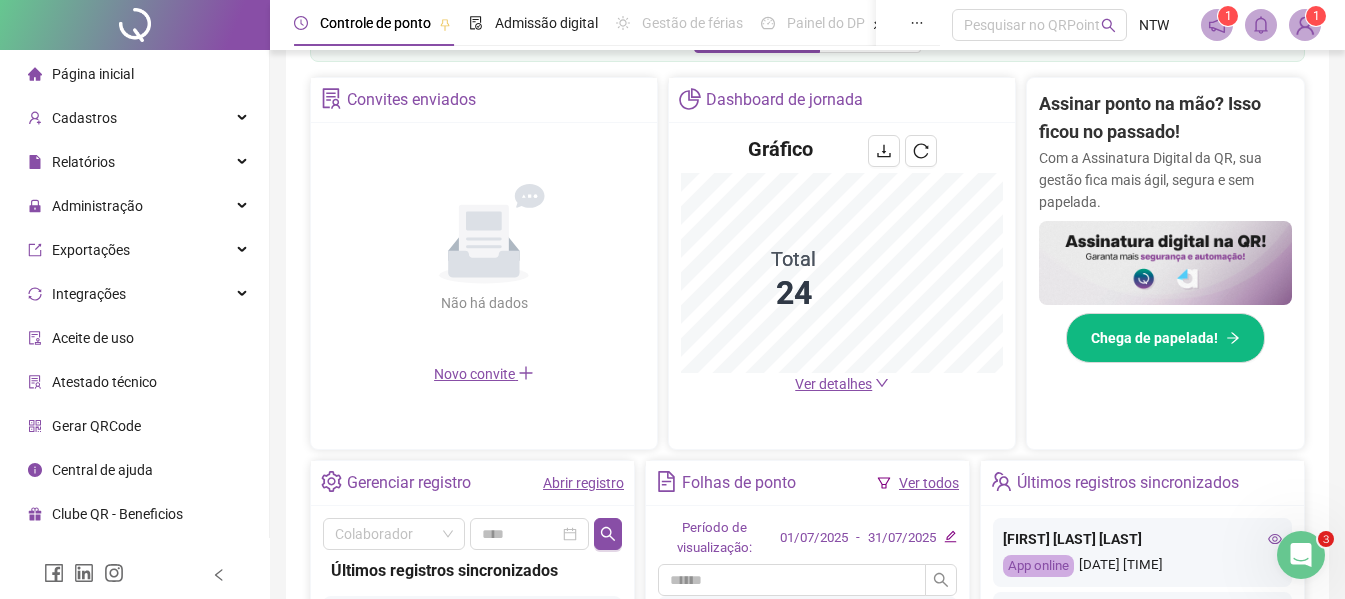 scroll, scrollTop: 400, scrollLeft: 0, axis: vertical 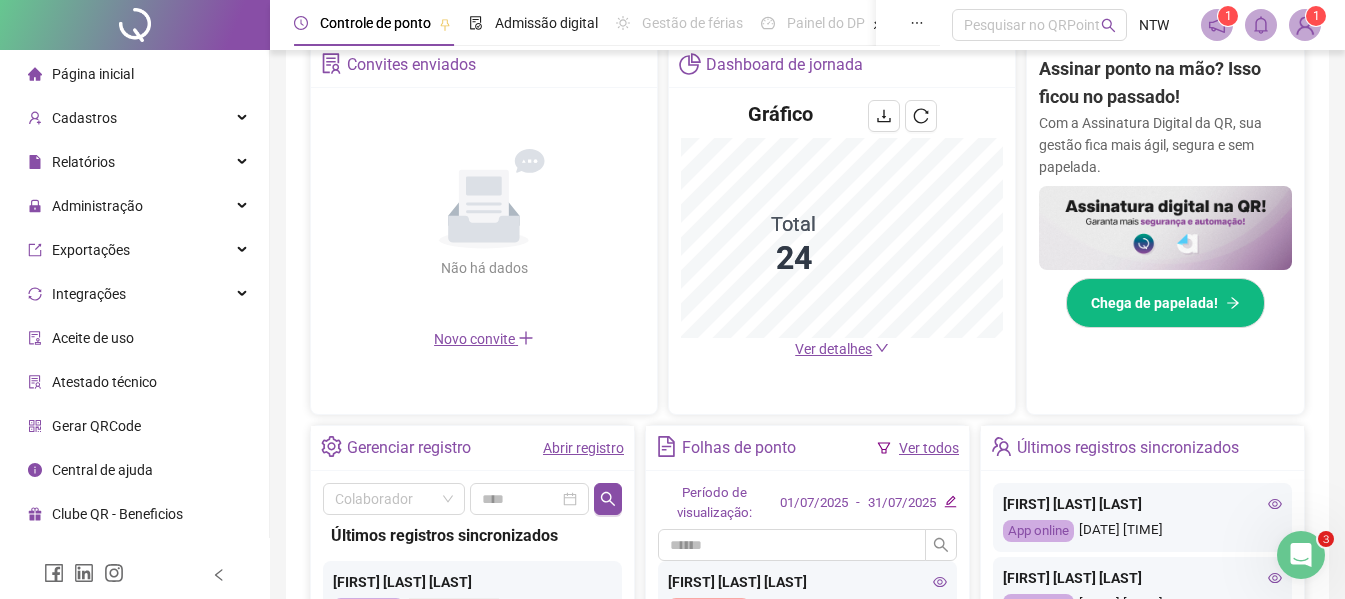 click on "Central de ajuda" at bounding box center [102, 470] 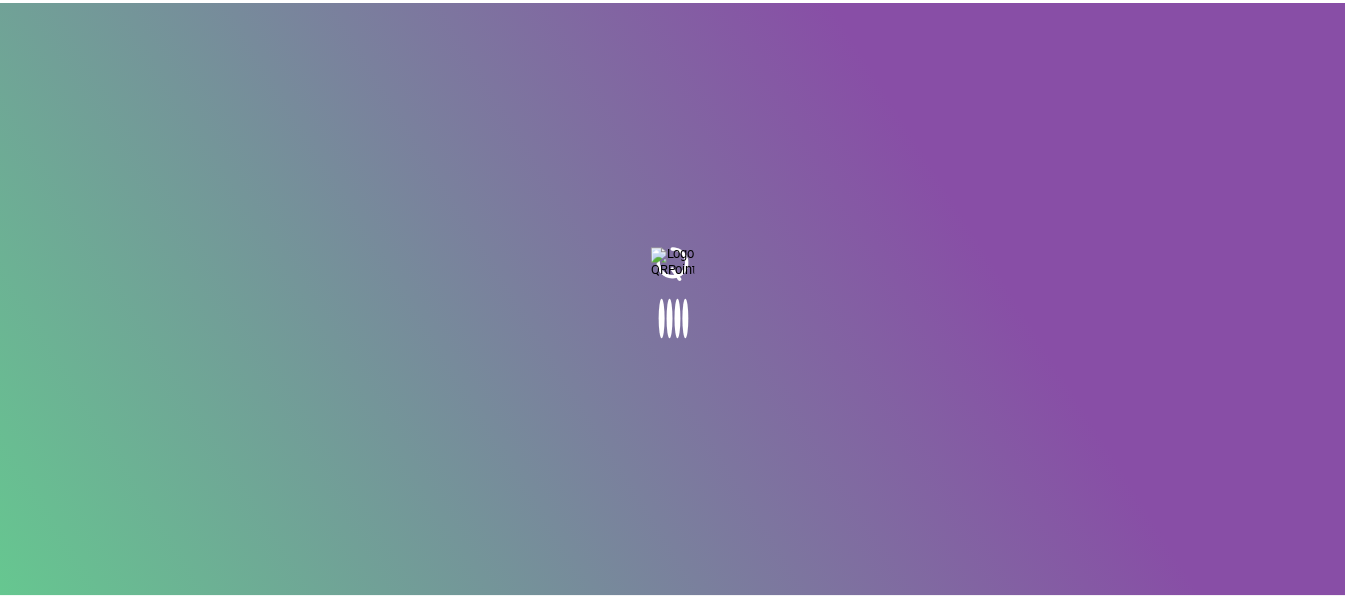 scroll, scrollTop: 0, scrollLeft: 0, axis: both 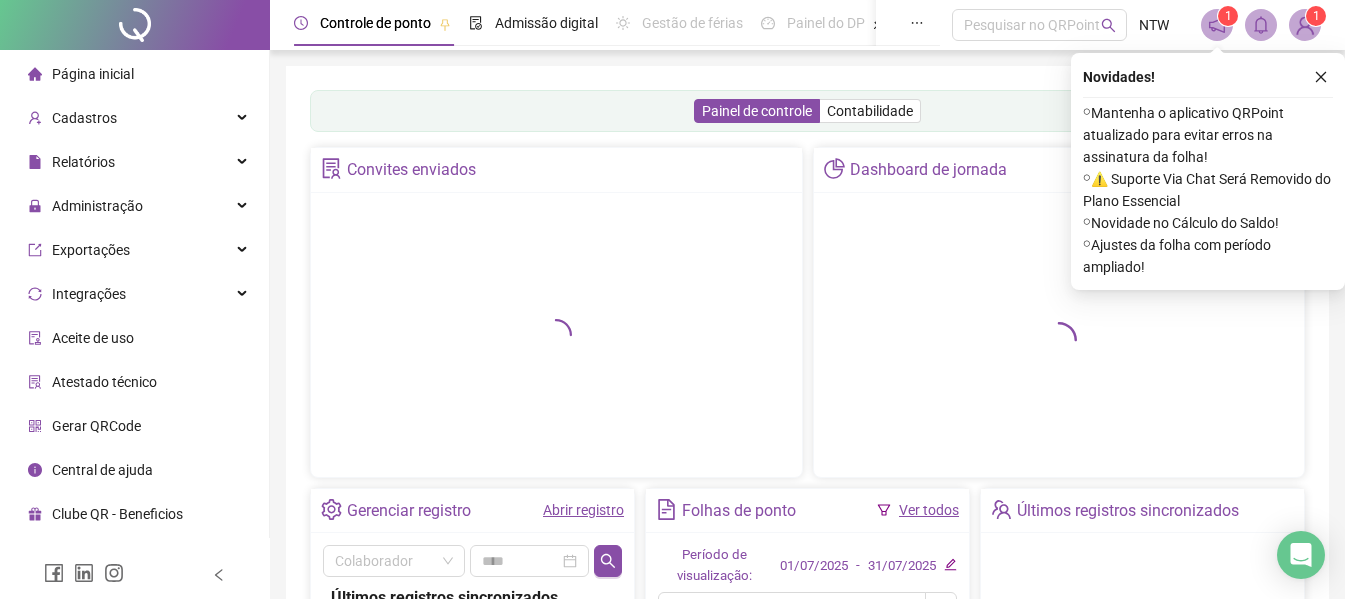 click at bounding box center (1305, 25) 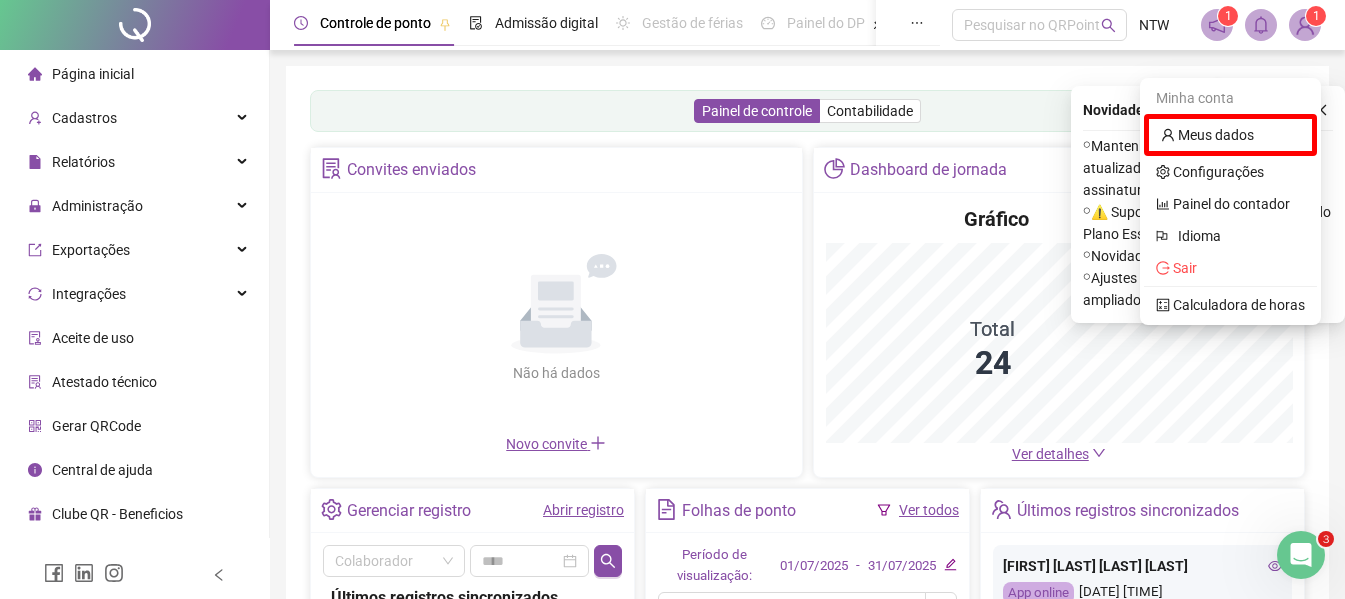 scroll, scrollTop: 384, scrollLeft: 0, axis: vertical 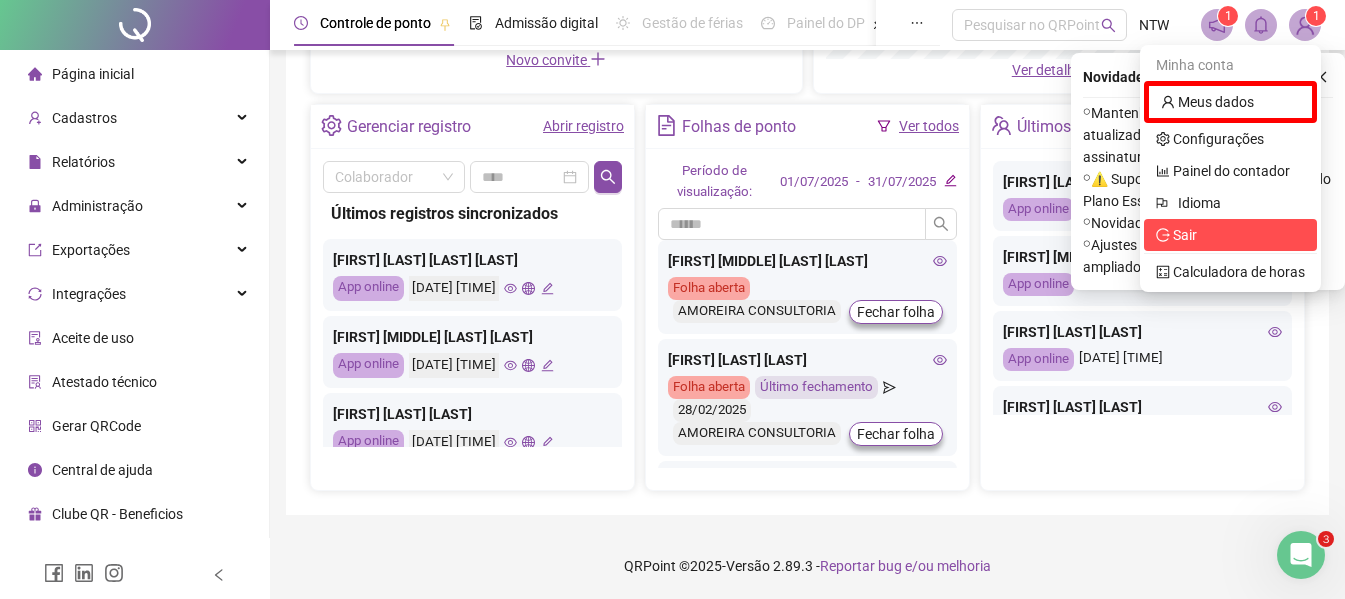 click on "Sair" at bounding box center [1230, 235] 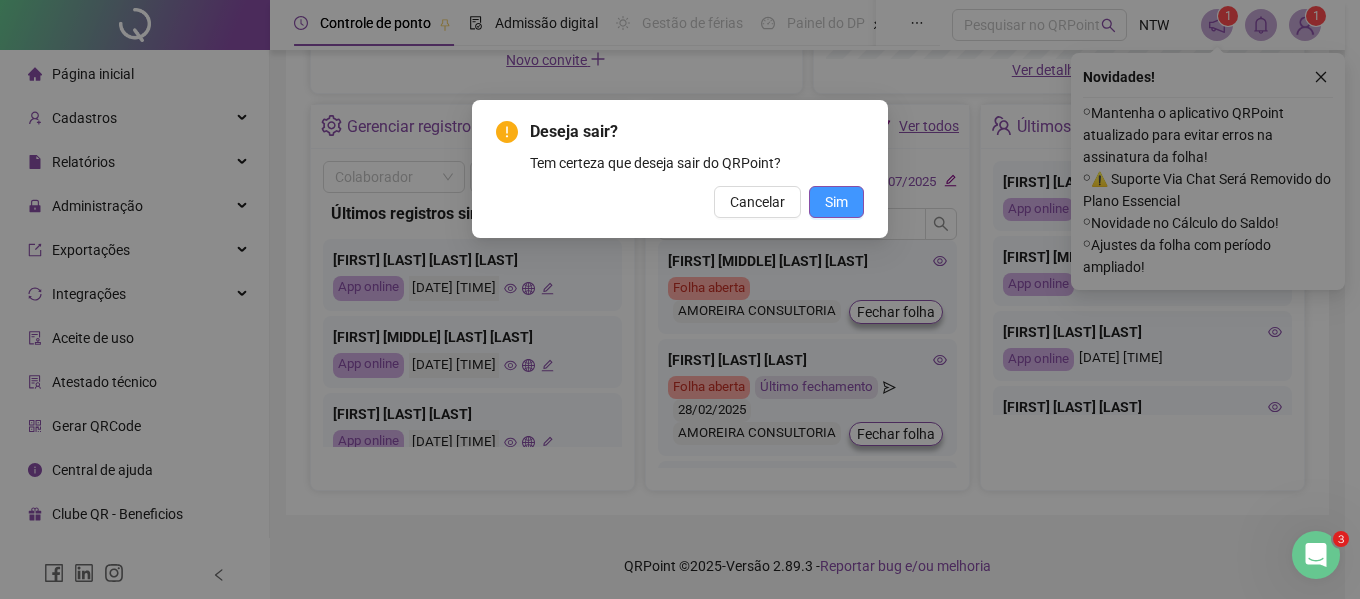 click on "Sim" at bounding box center [836, 202] 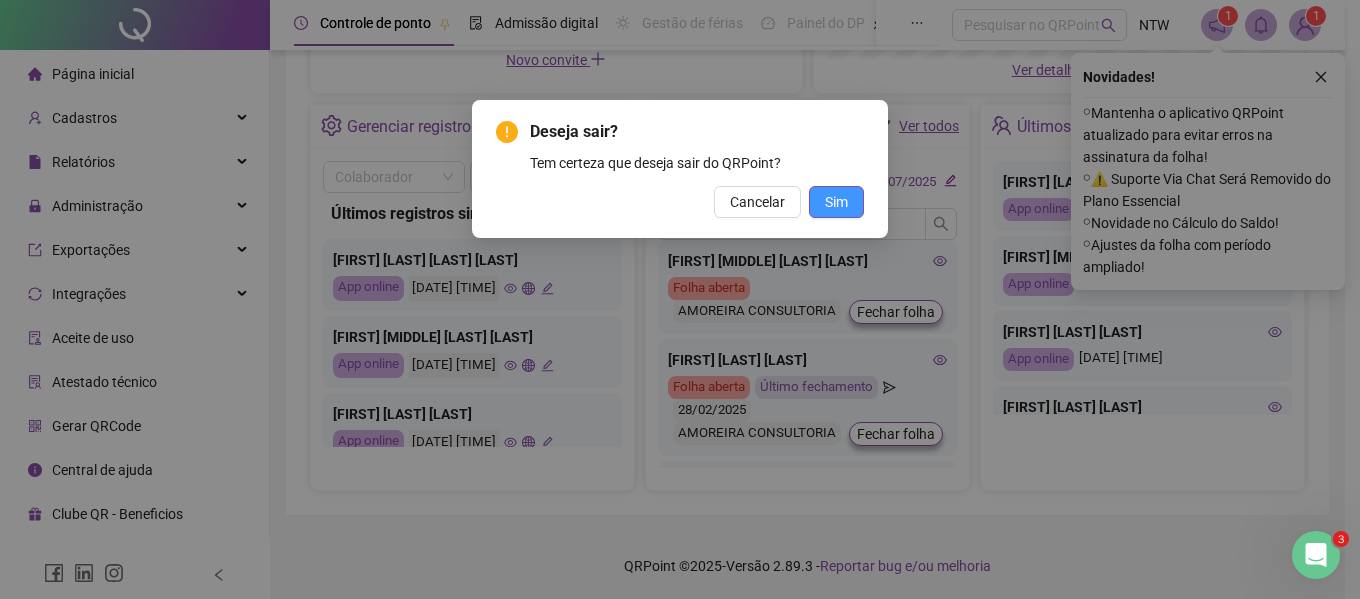 click on "Sim" at bounding box center (836, 202) 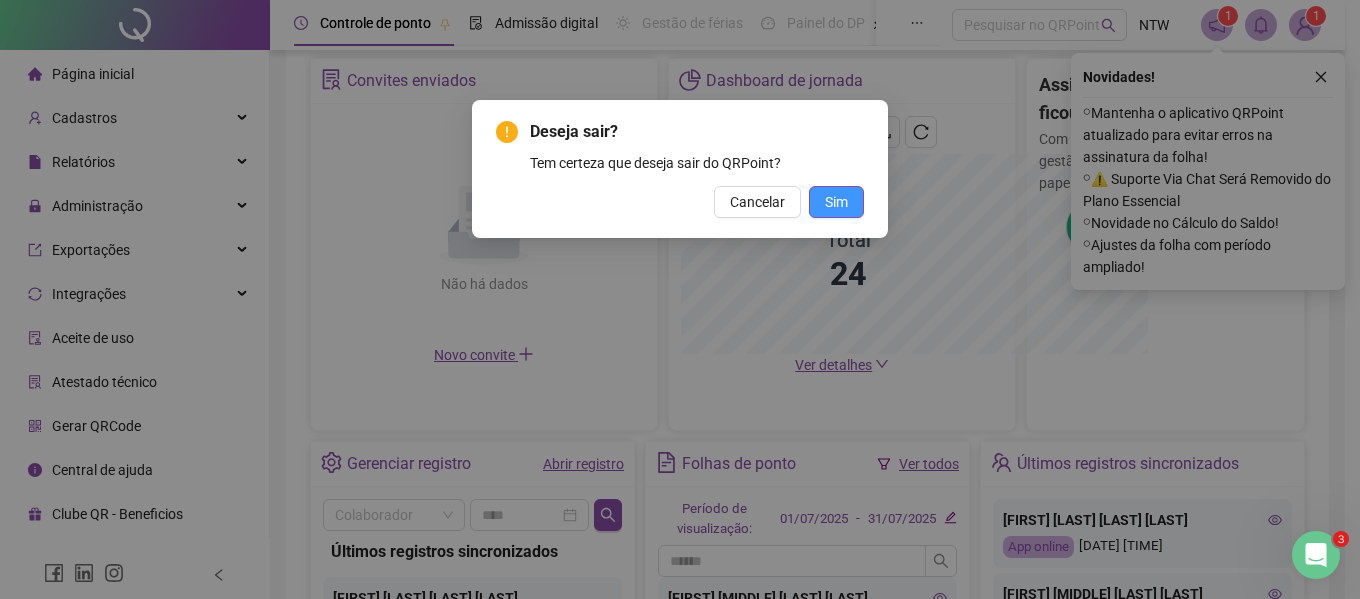 click on "Sim" at bounding box center (836, 202) 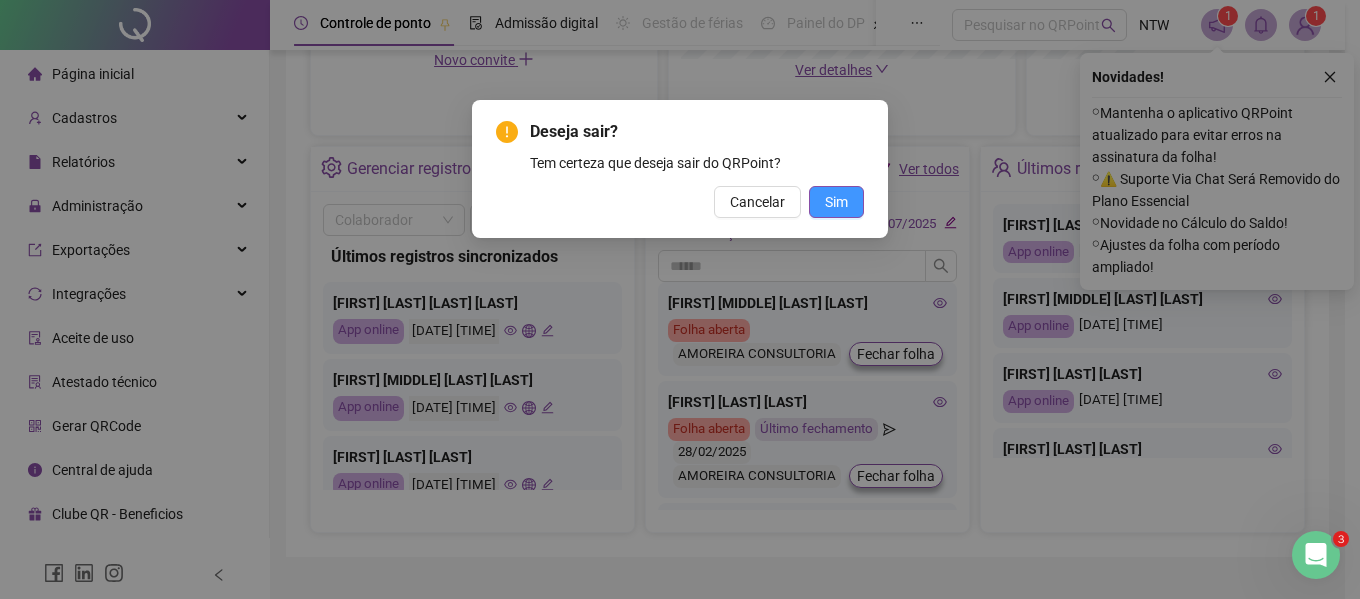 click on "Saindo Você será redirecionado para a tela de login OK" at bounding box center (680, 153) 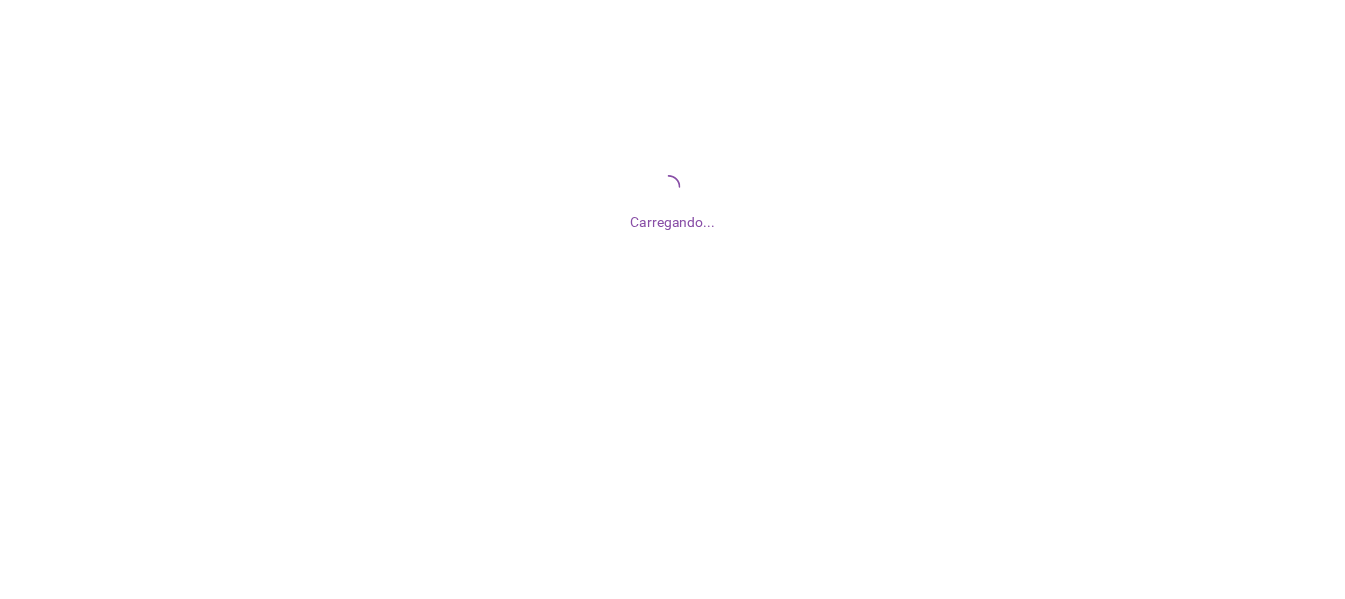 scroll, scrollTop: 0, scrollLeft: 0, axis: both 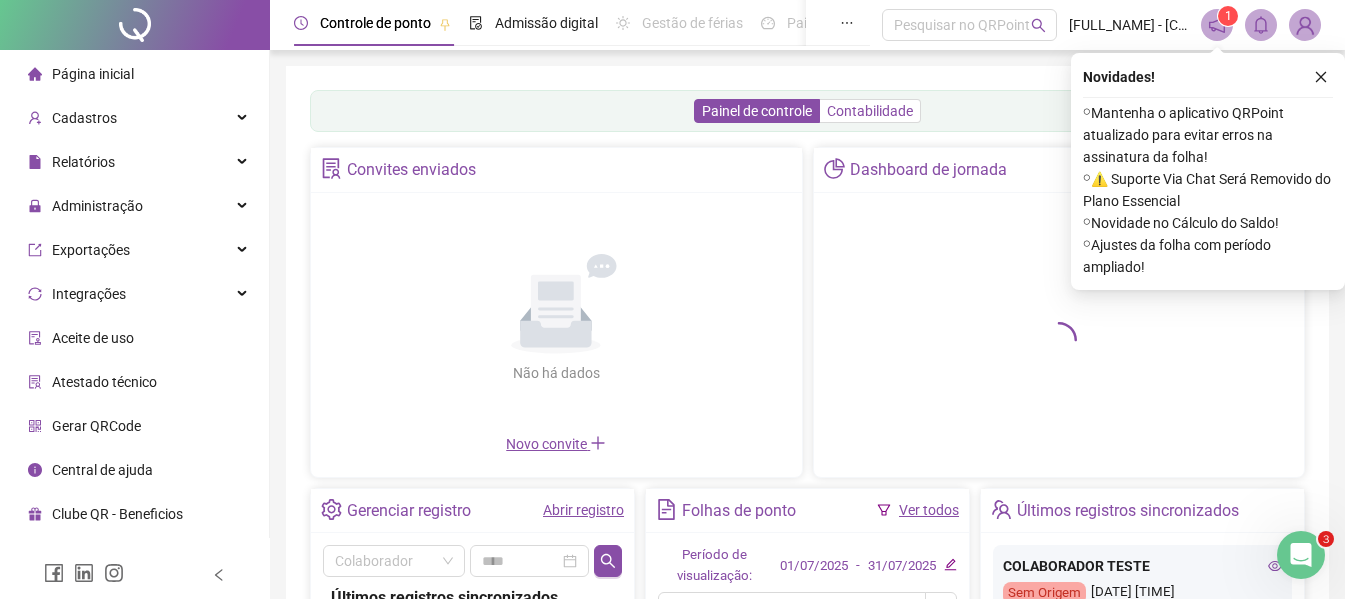 click on "Contabilidade" at bounding box center (870, 111) 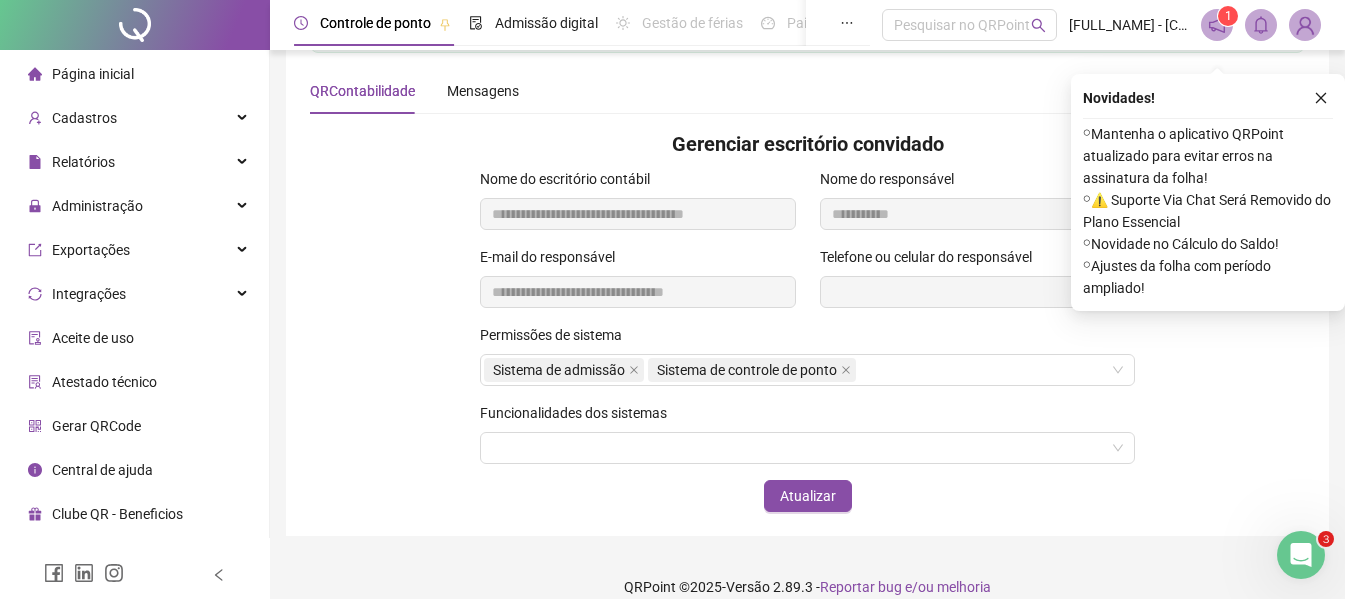 scroll, scrollTop: 100, scrollLeft: 0, axis: vertical 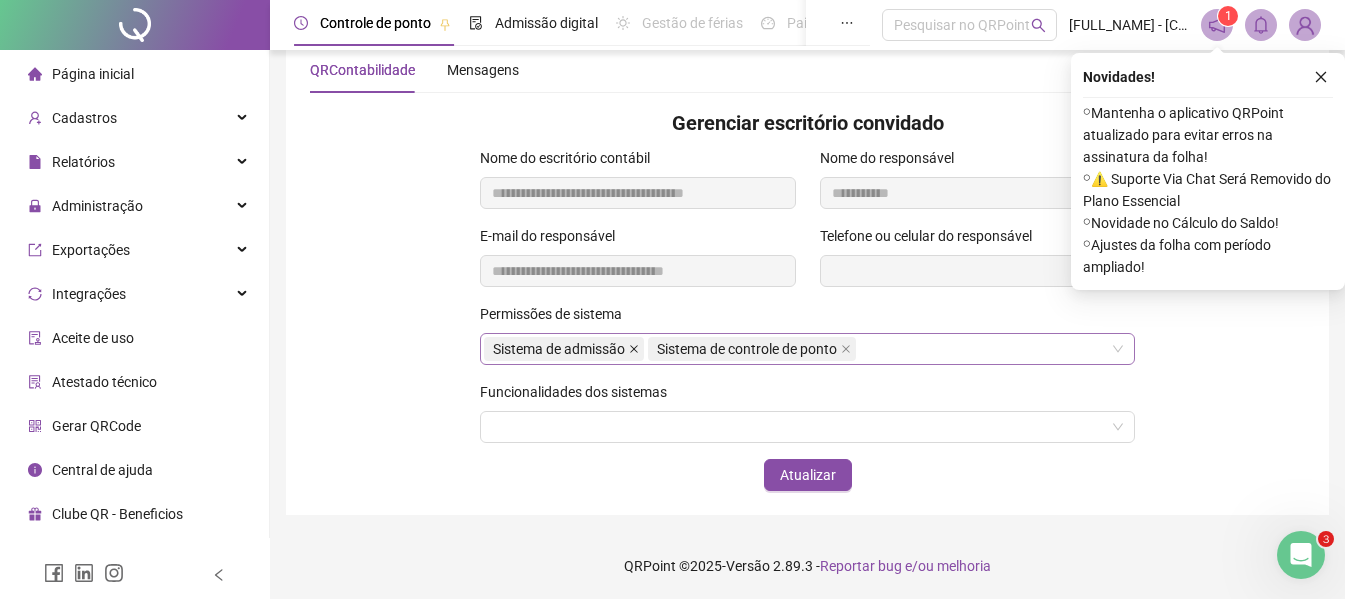 click 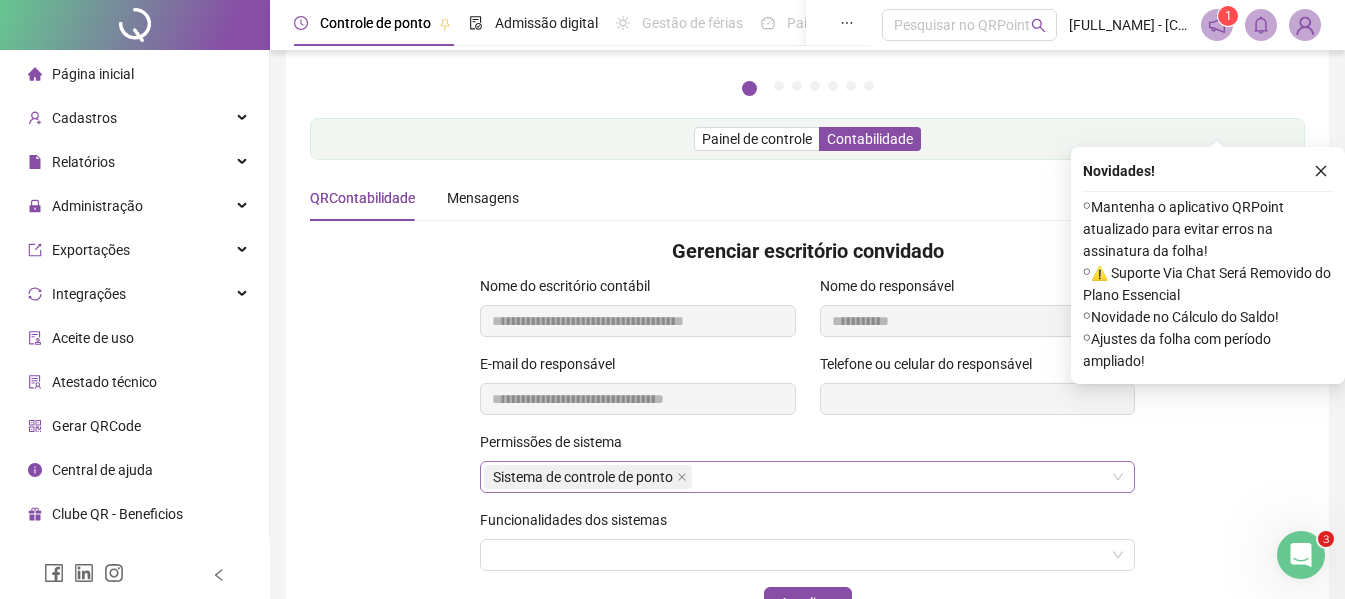 scroll, scrollTop: 397, scrollLeft: 0, axis: vertical 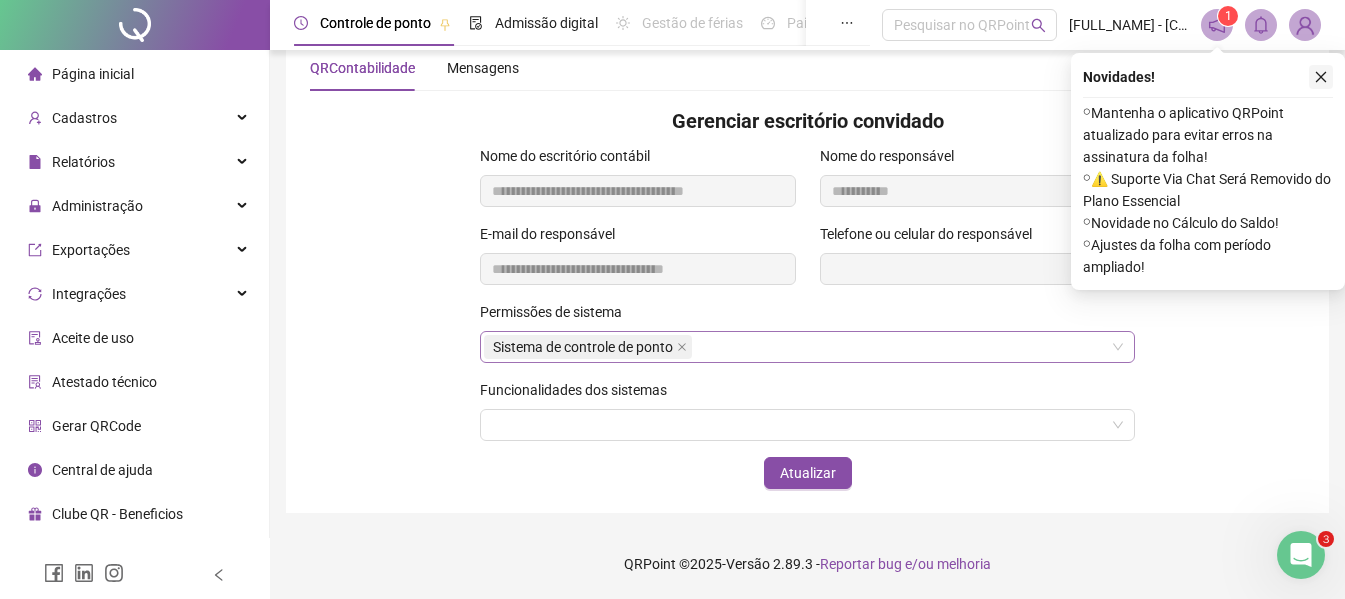 click 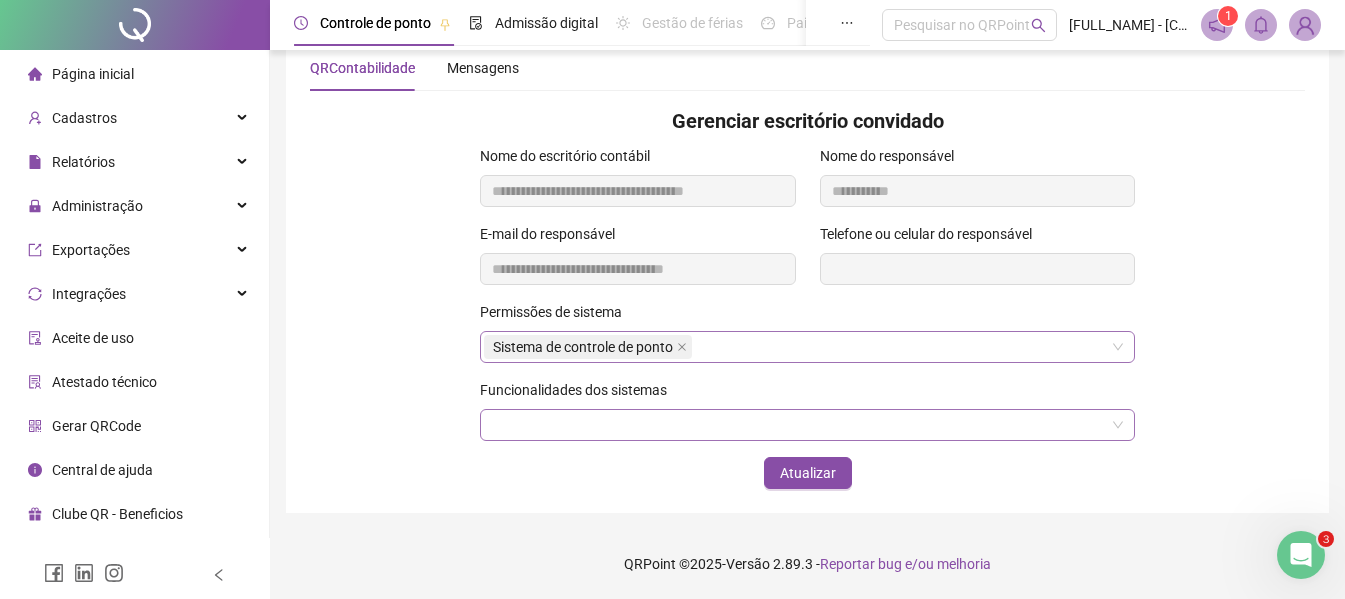 click at bounding box center [807, 425] 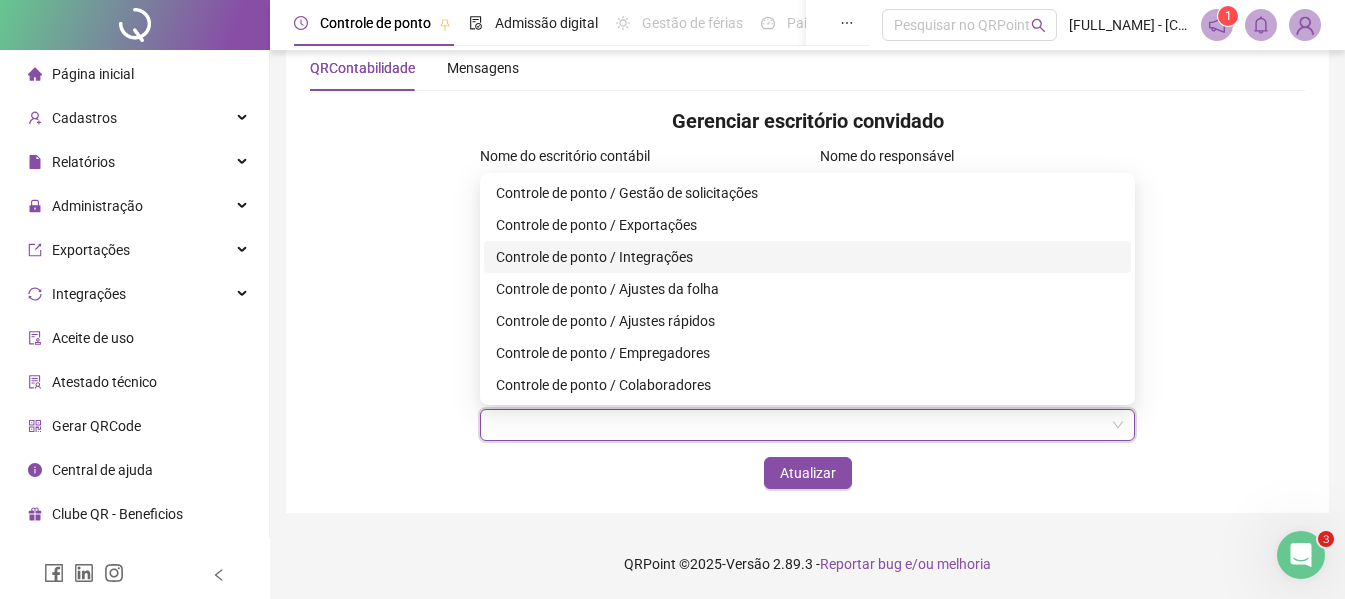 click on "Controle de ponto / Integrações" at bounding box center [807, 257] 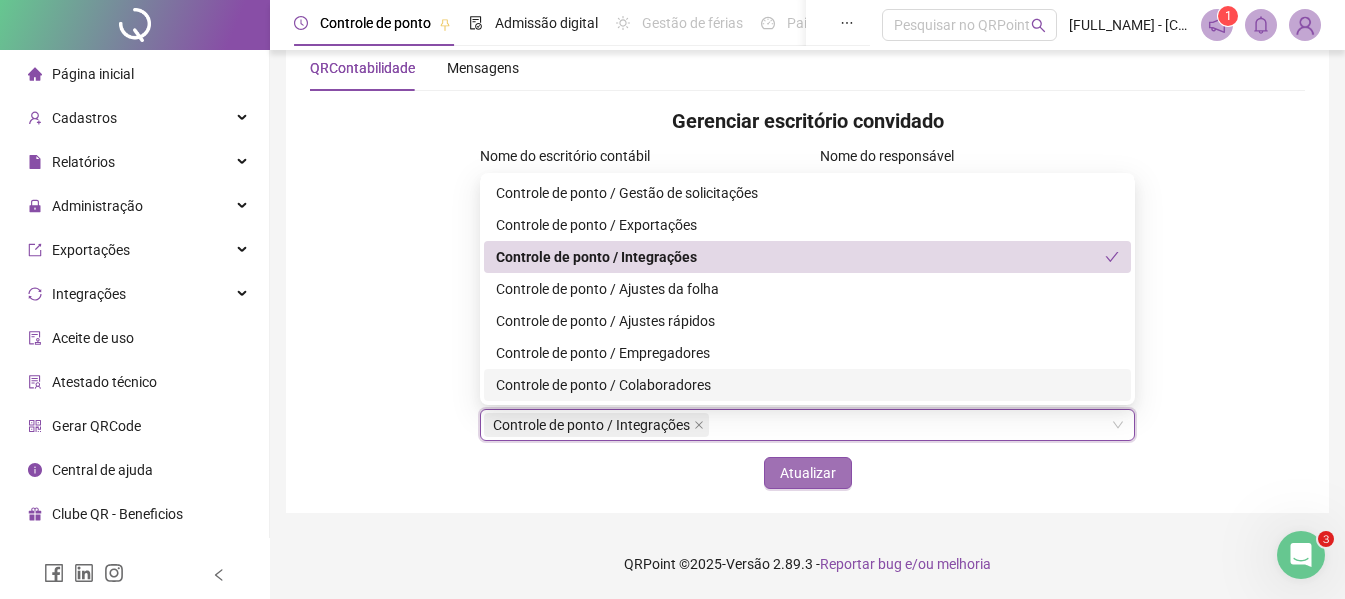 click on "Atualizar" at bounding box center (808, 473) 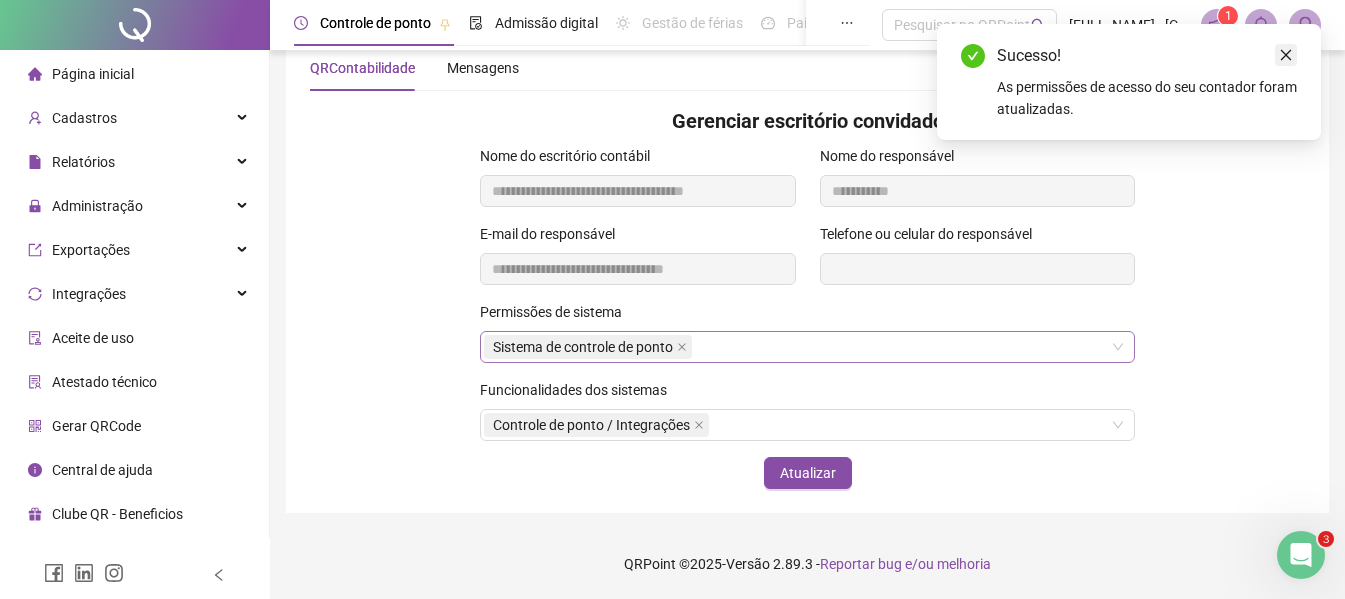 click at bounding box center [1286, 55] 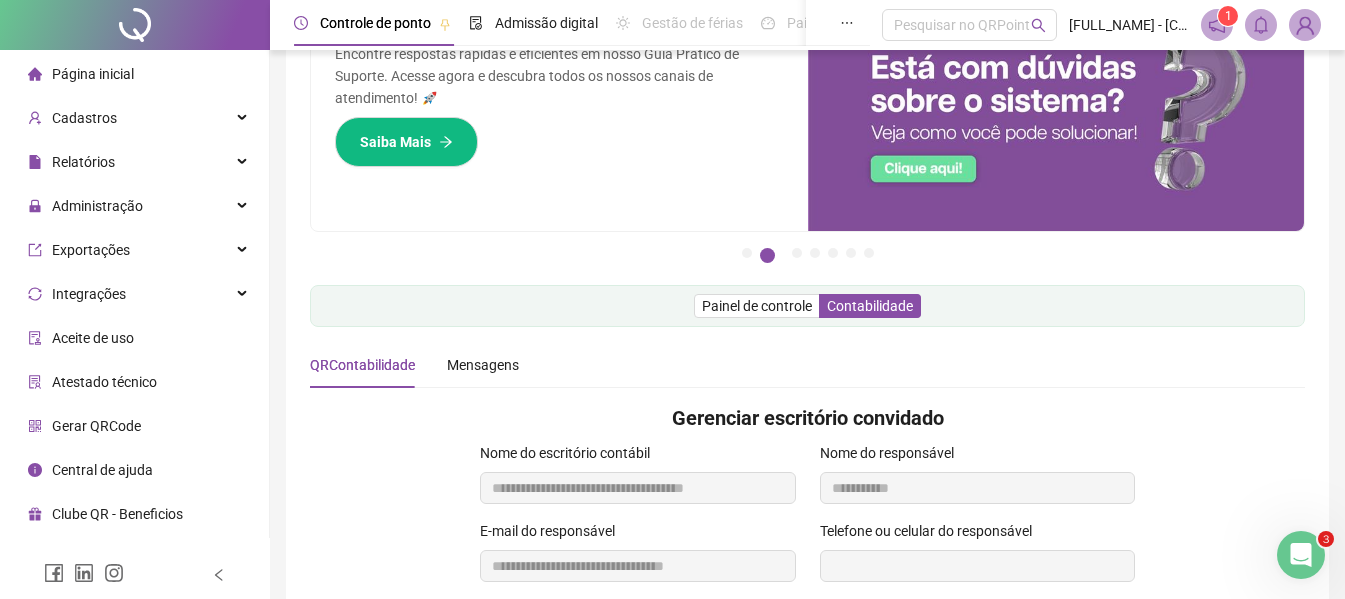 scroll, scrollTop: 0, scrollLeft: 0, axis: both 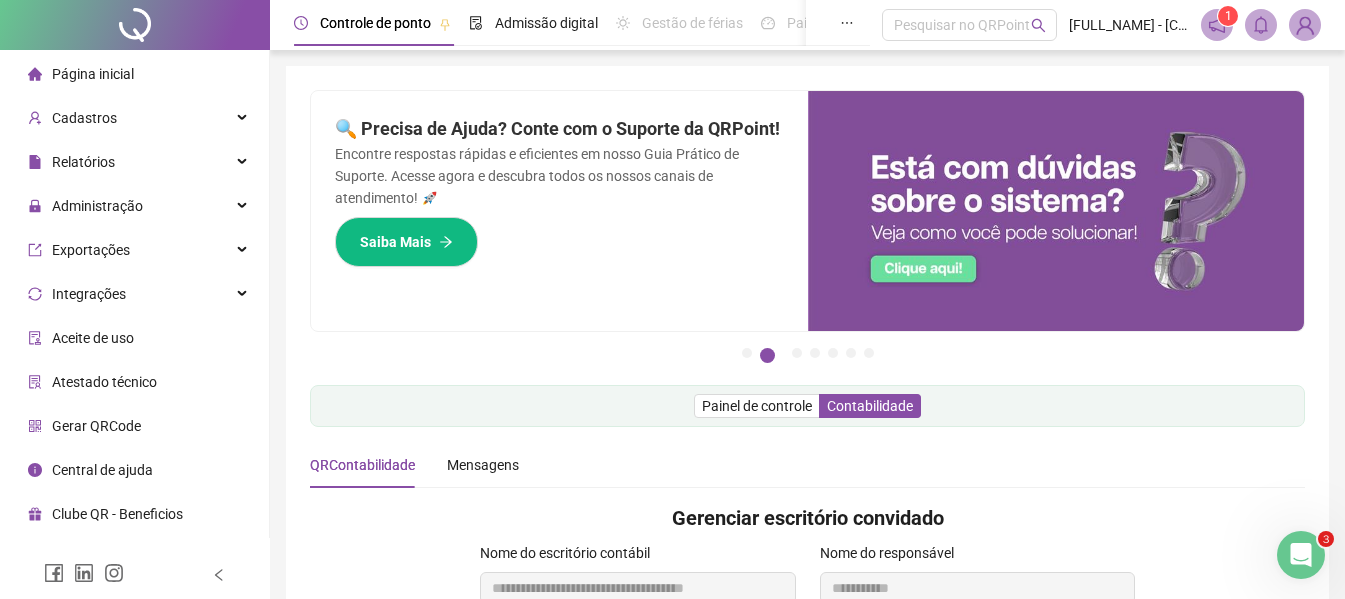 click at bounding box center (1301, 555) 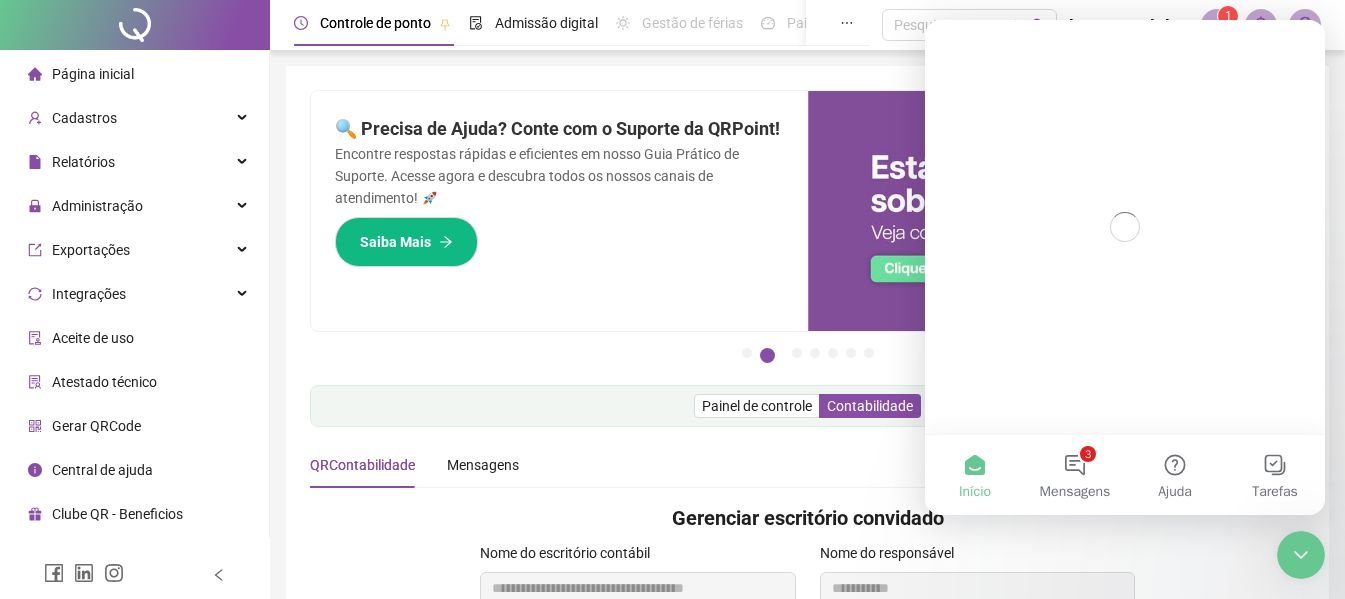 scroll, scrollTop: 0, scrollLeft: 0, axis: both 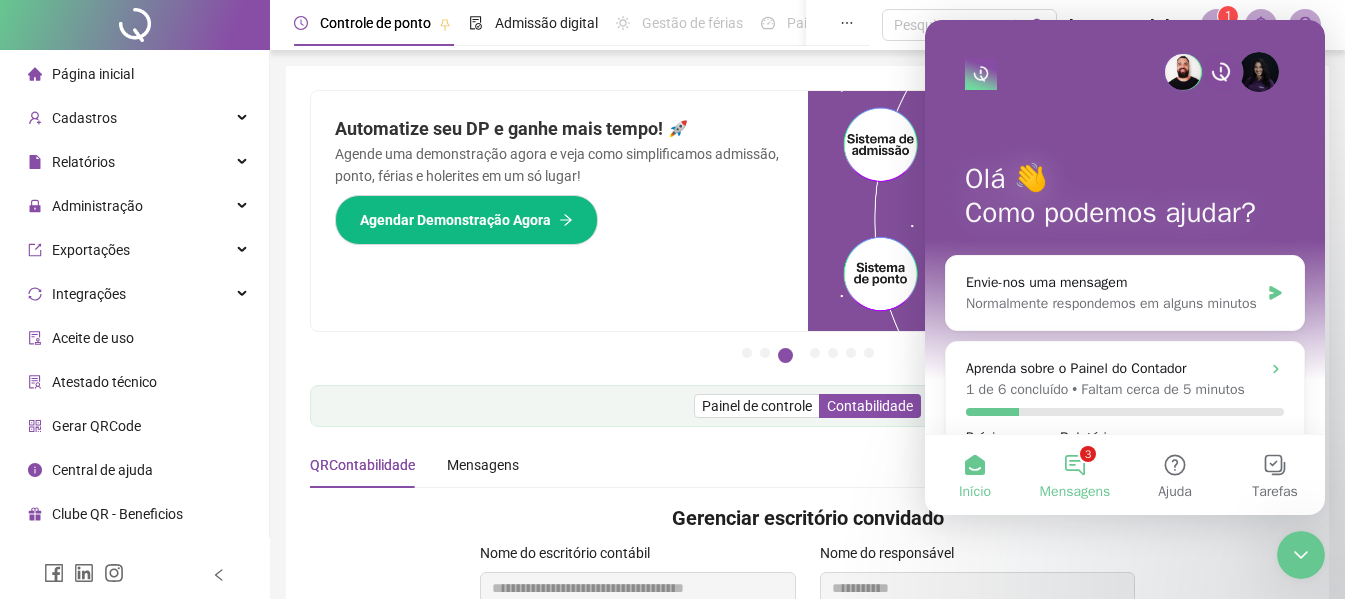 click on "3 Mensagens" at bounding box center (1075, 475) 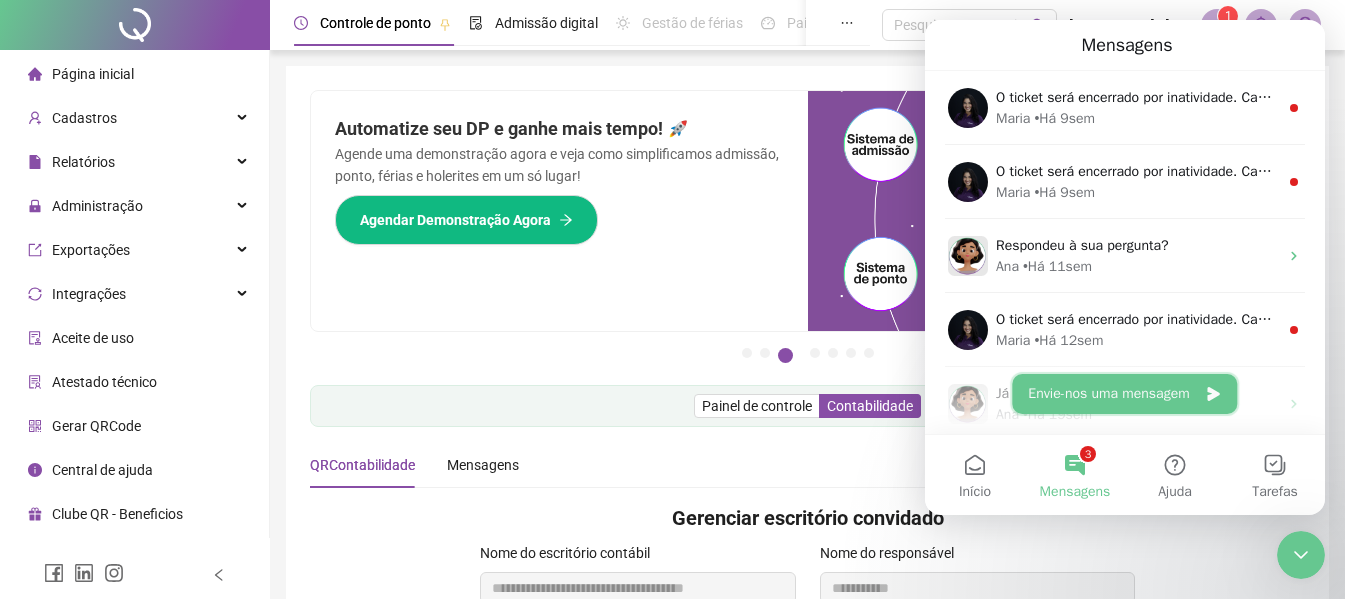 click on "Envie-nos uma mensagem" at bounding box center (1124, 394) 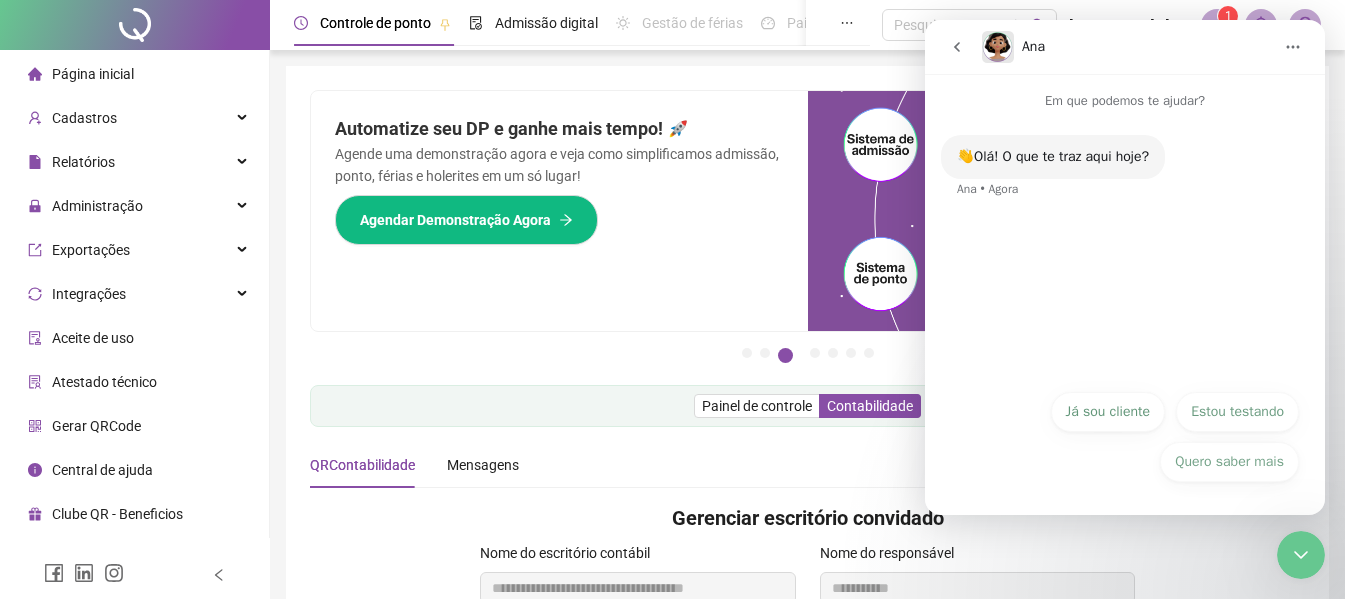 click on "Já sou cliente" at bounding box center [1108, 412] 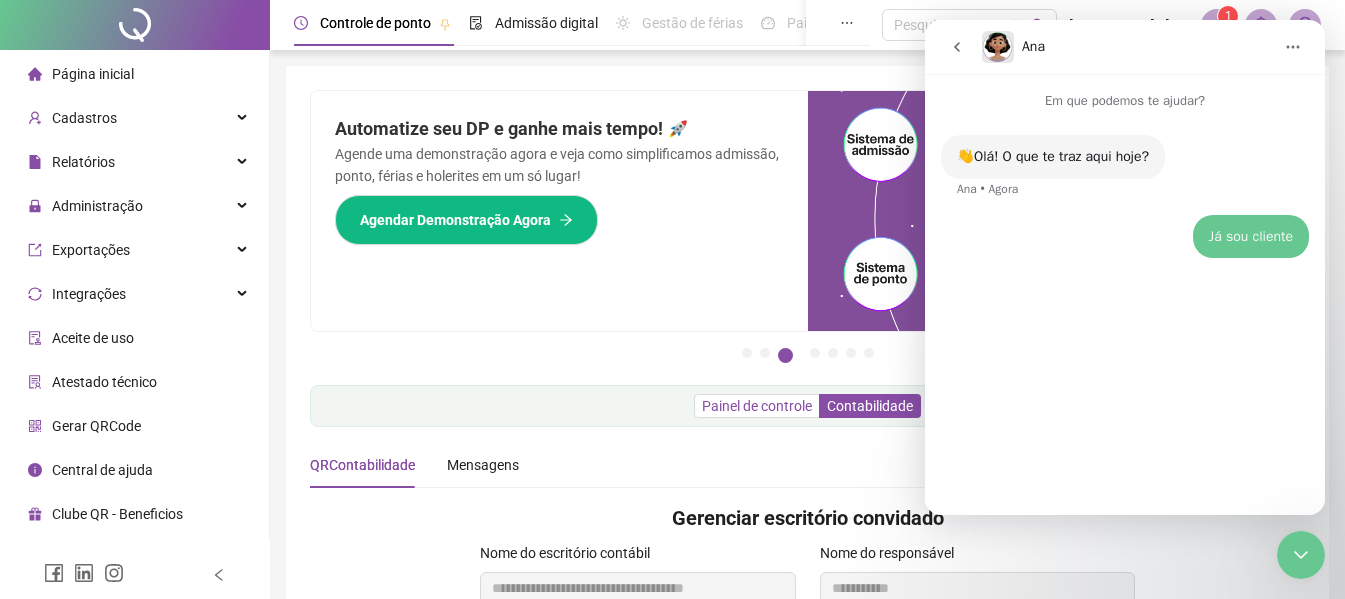 click on "Painel de controle" at bounding box center [757, 406] 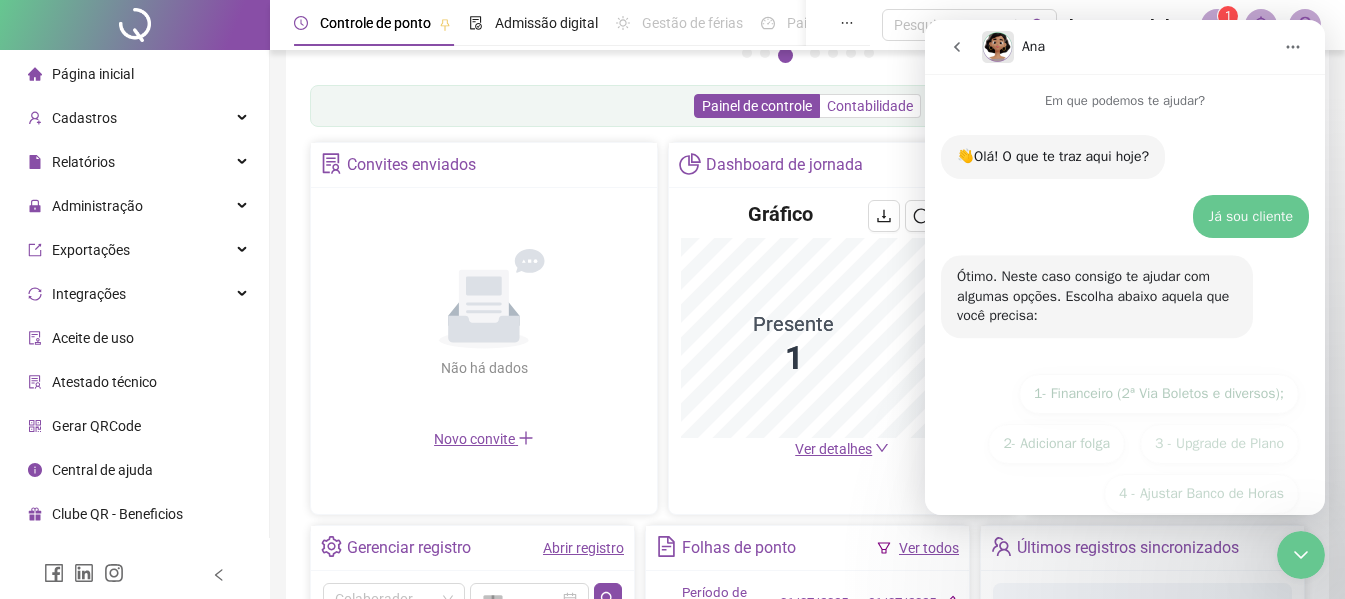 scroll, scrollTop: 700, scrollLeft: 0, axis: vertical 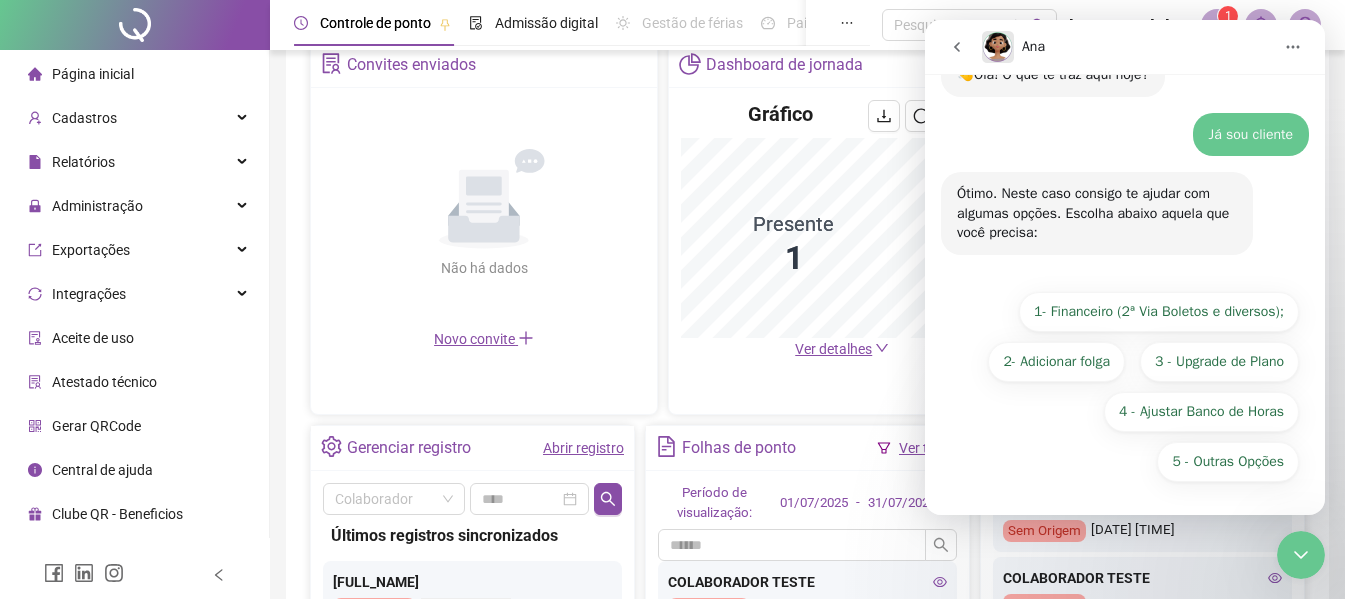 click on "Novo convite" at bounding box center (484, 339) 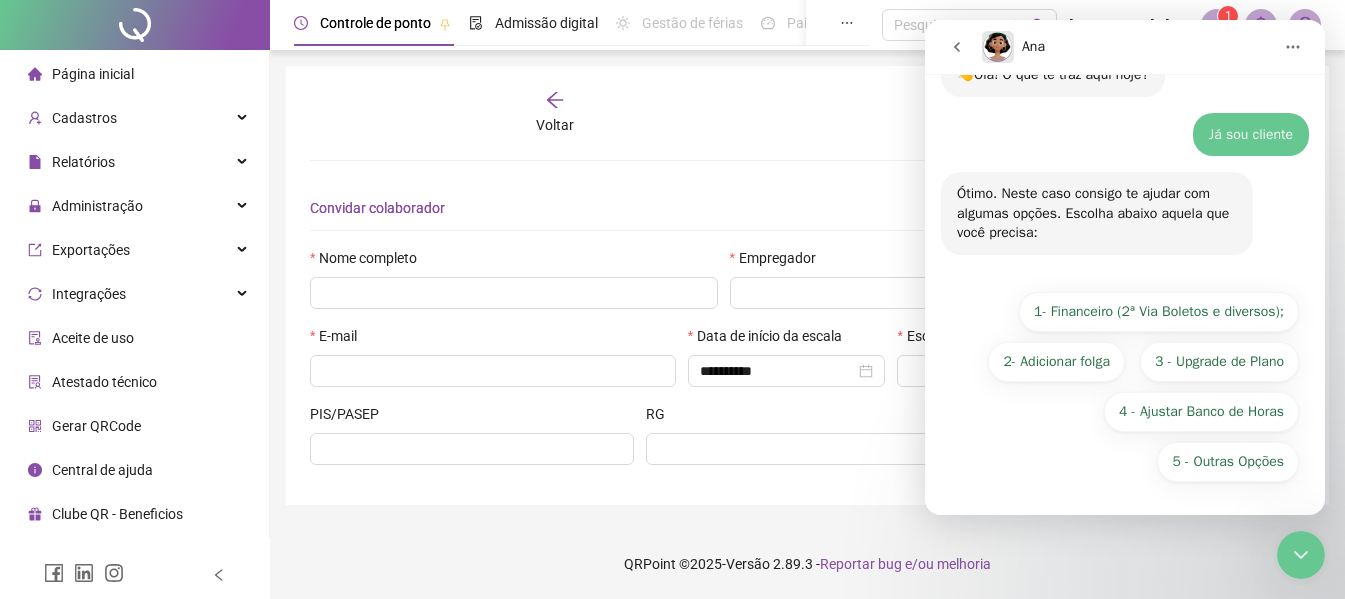 scroll, scrollTop: 0, scrollLeft: 0, axis: both 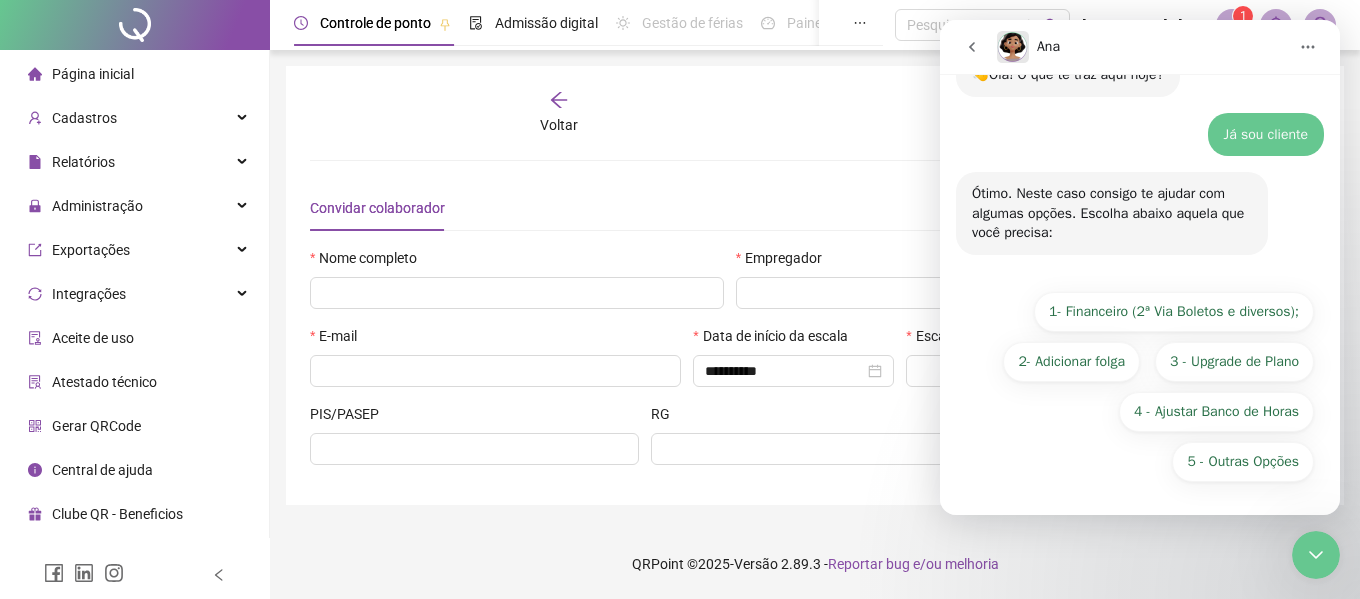 type on "*****" 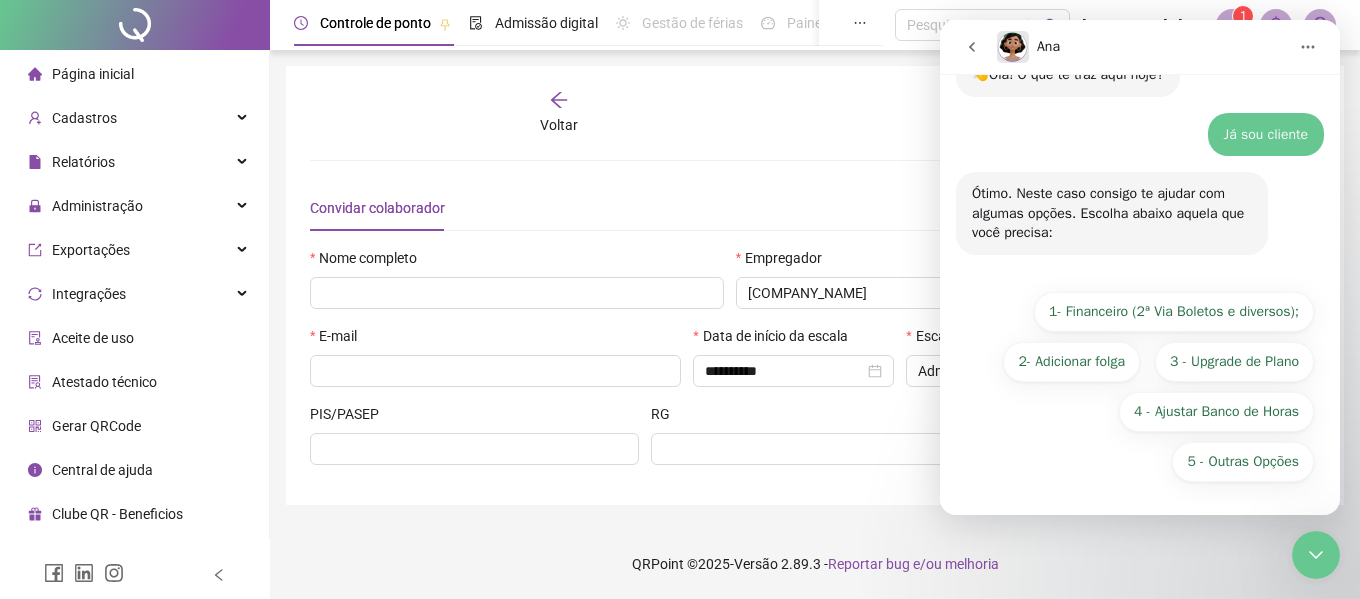 click on "Voltar" at bounding box center [559, 125] 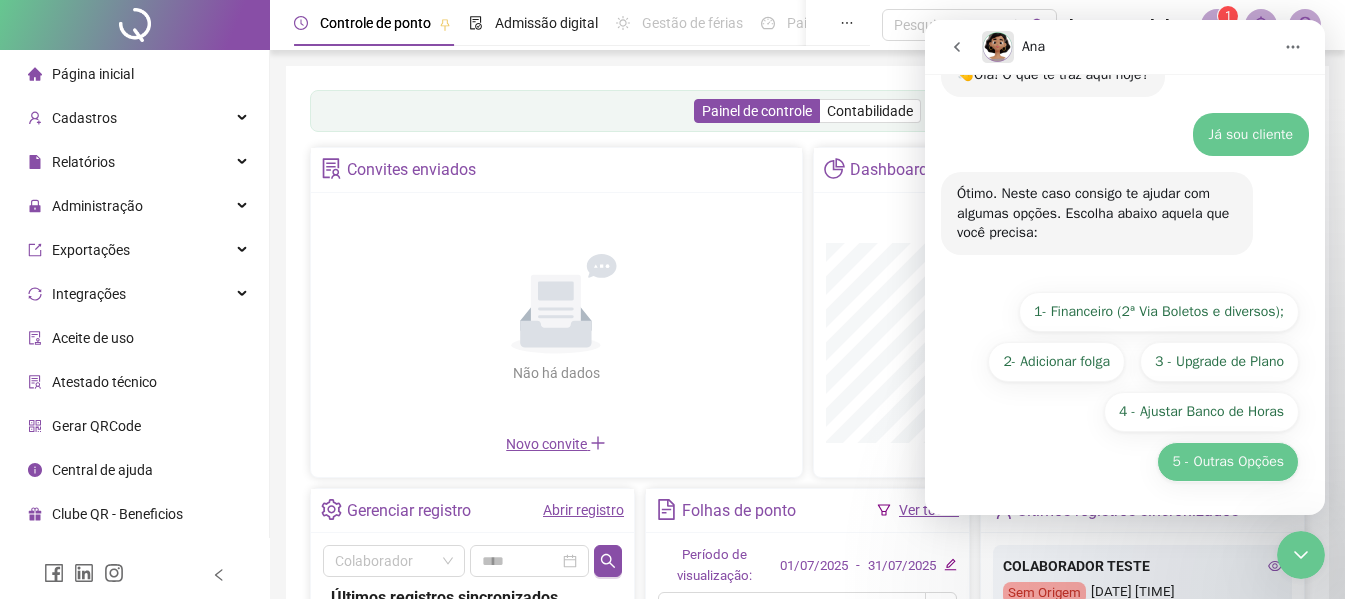 click on "5 - Outras Opções" at bounding box center (1228, 462) 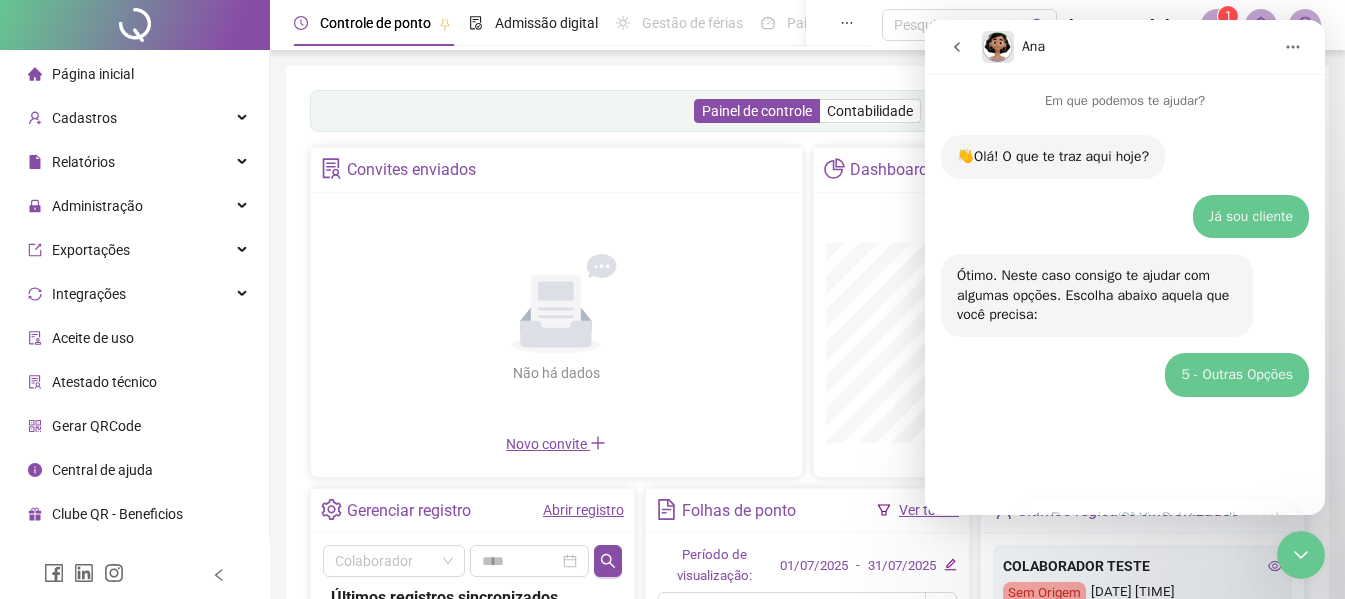 scroll, scrollTop: 0, scrollLeft: 0, axis: both 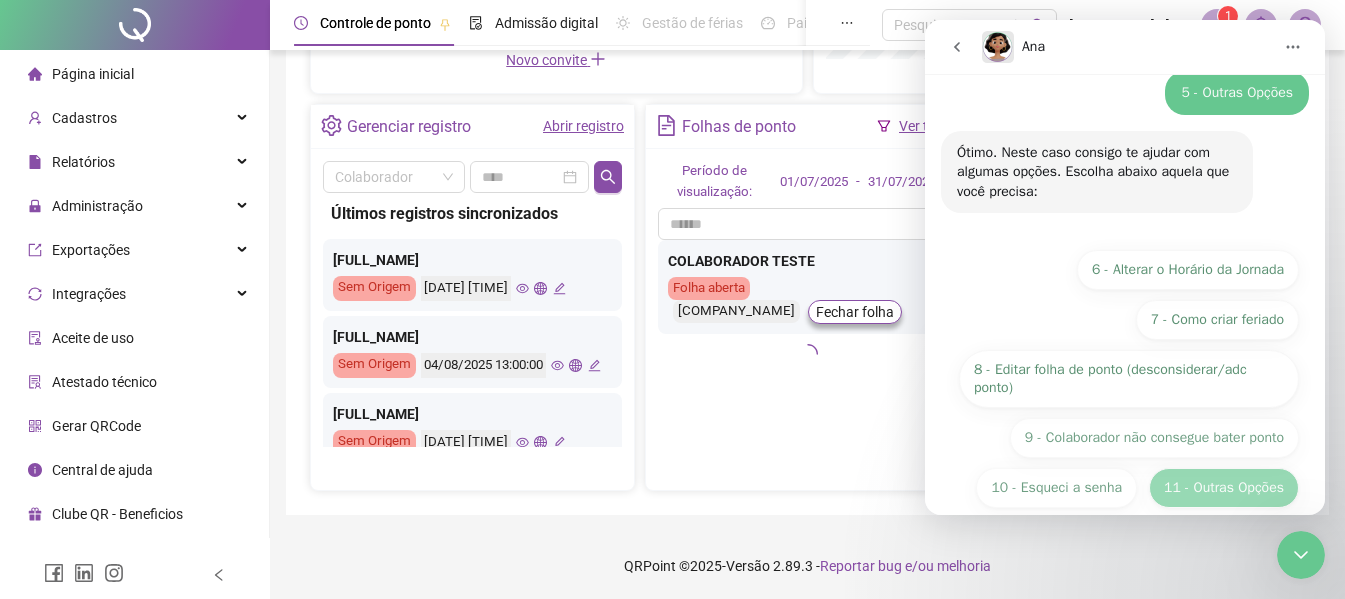 click on "11 - Outras Opções" at bounding box center (1224, 488) 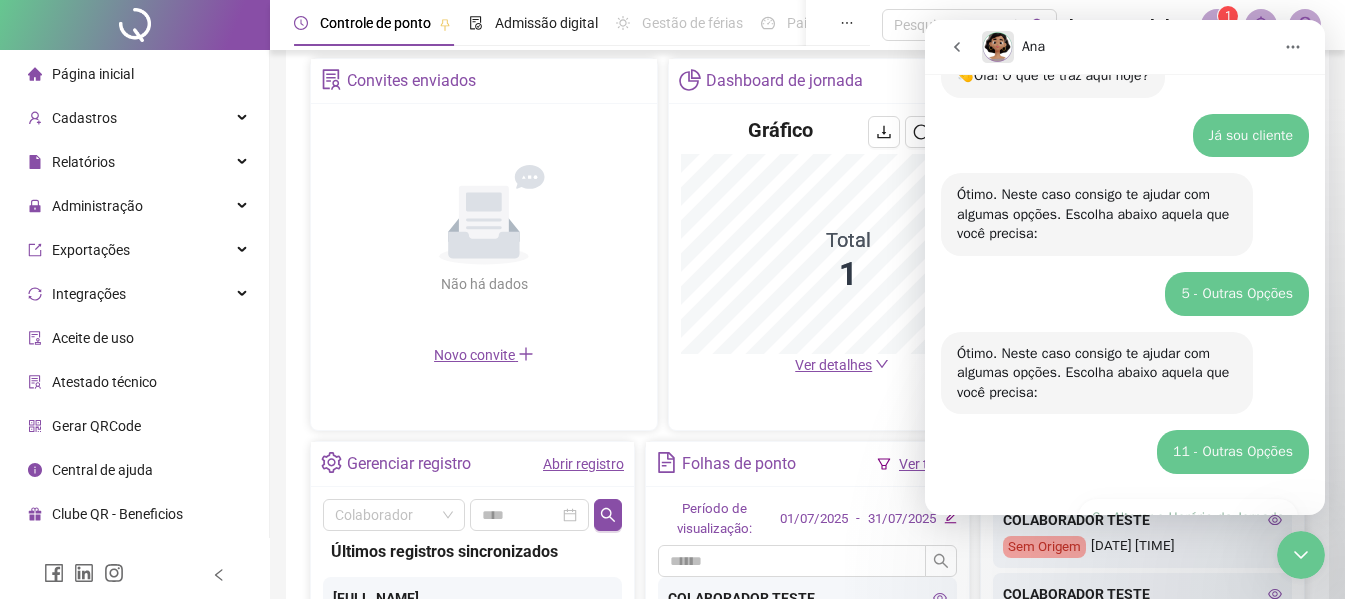 scroll, scrollTop: 81, scrollLeft: 0, axis: vertical 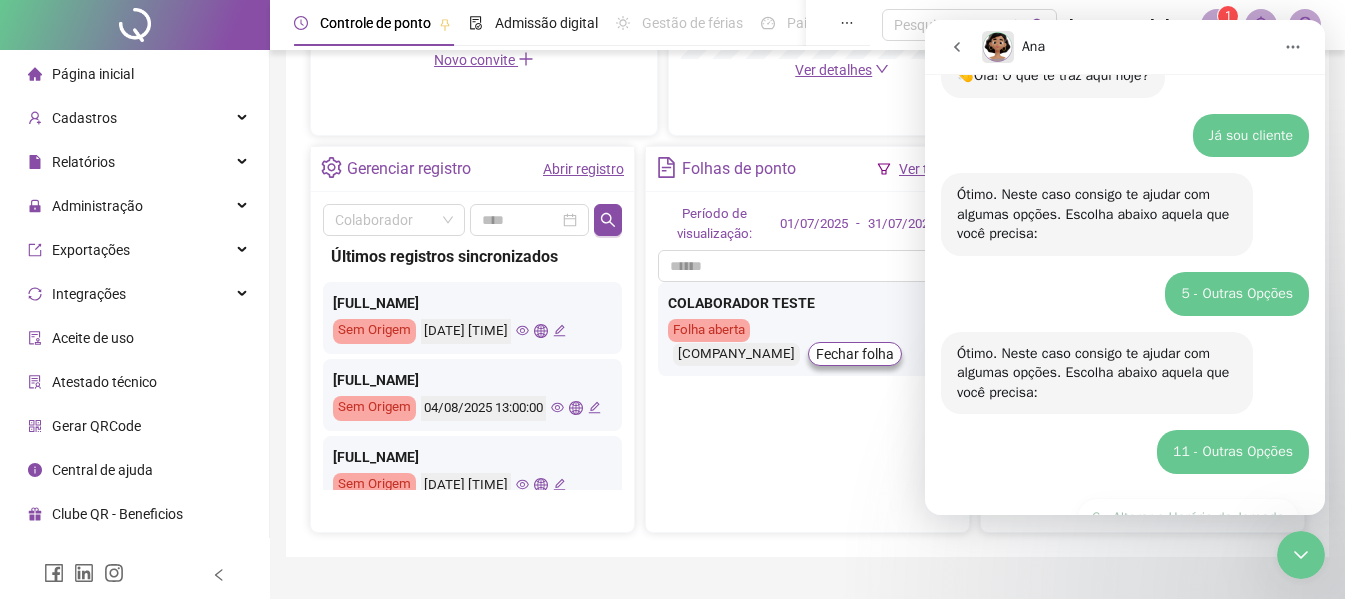 type on "[object Object]" 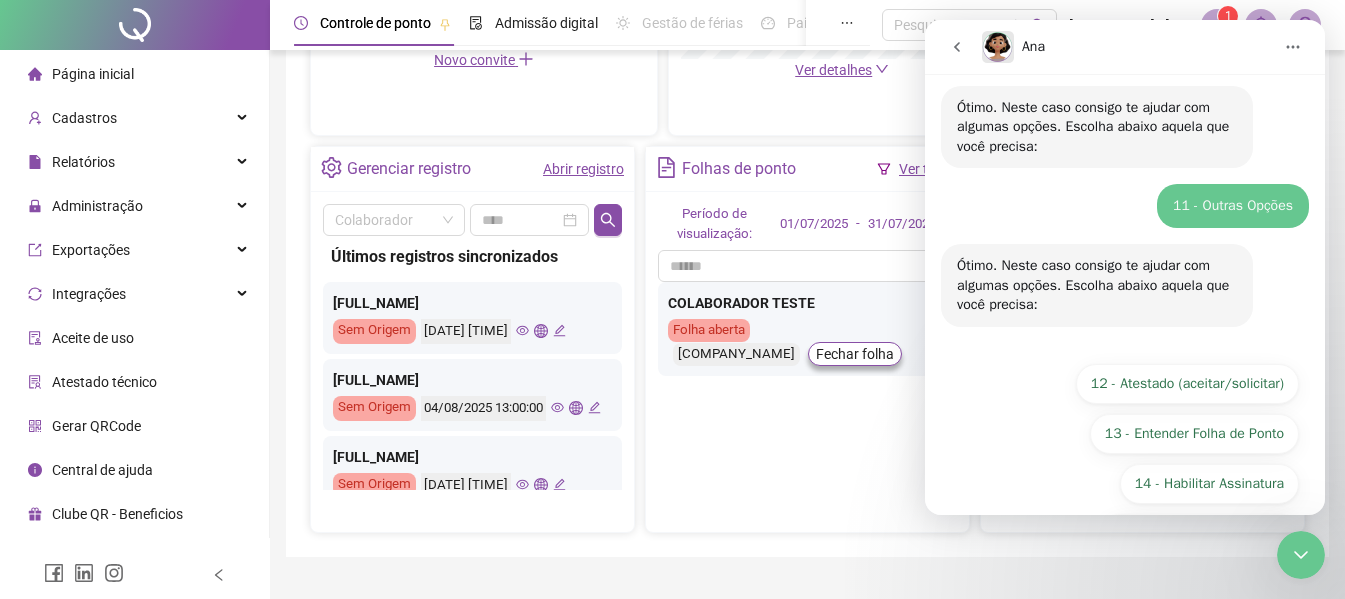 scroll, scrollTop: 449, scrollLeft: 0, axis: vertical 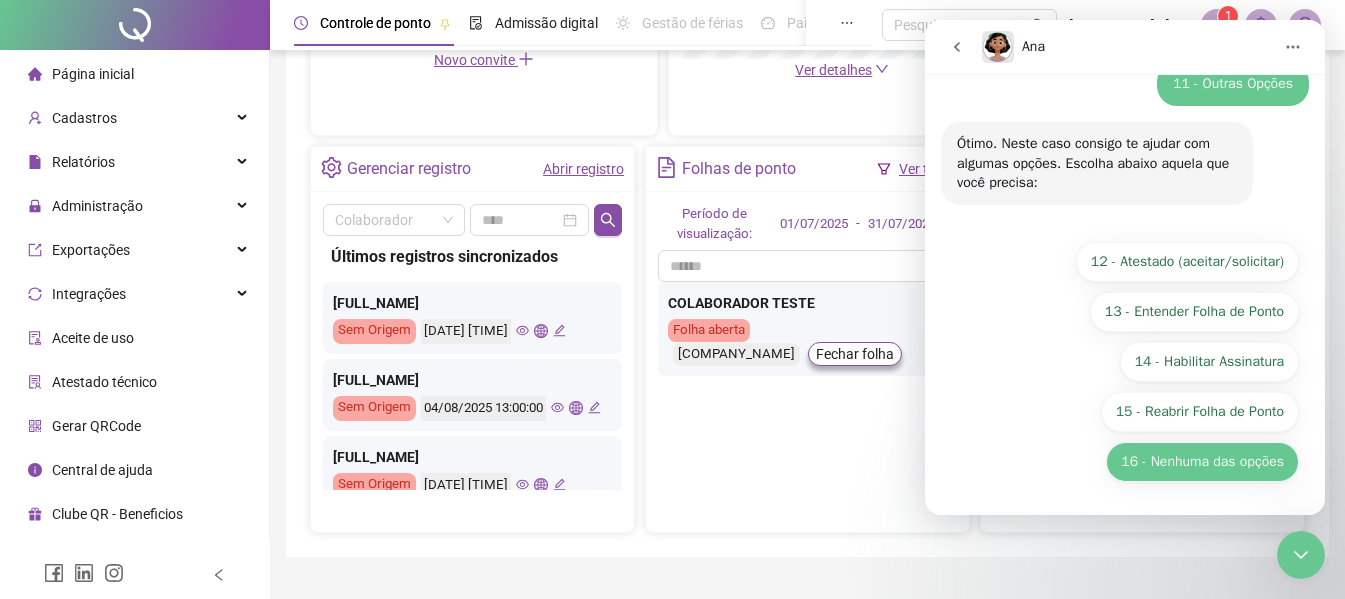 click on "16 - Nenhuma das opções" at bounding box center [1202, 462] 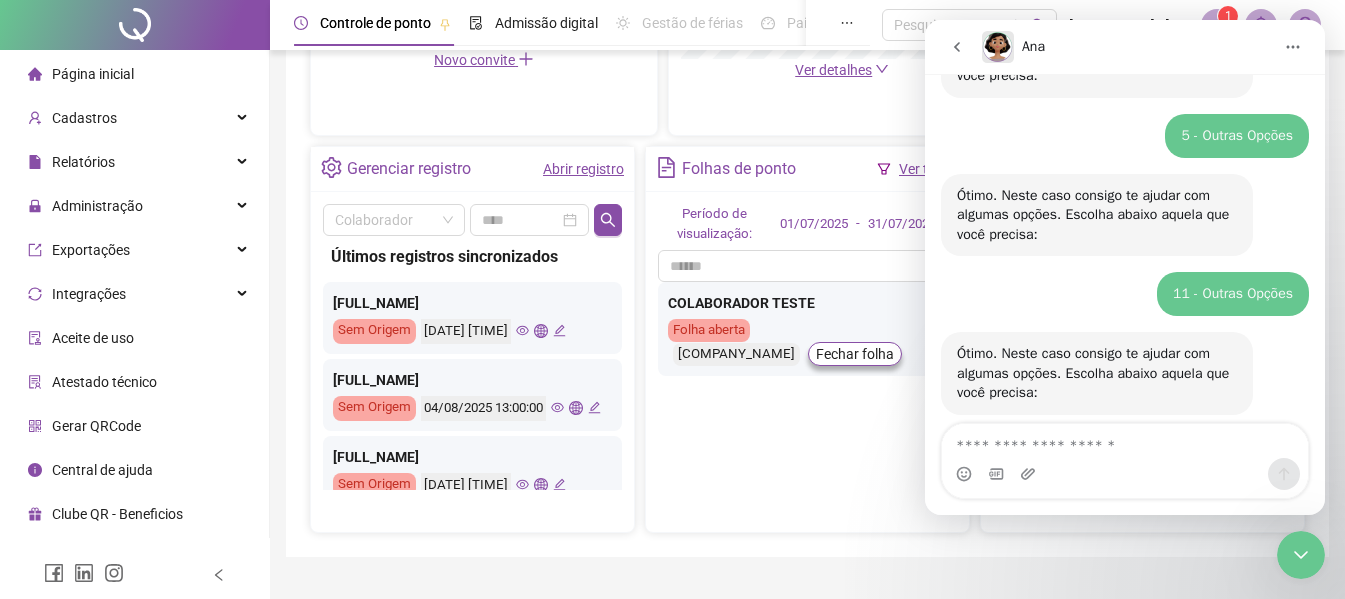 scroll, scrollTop: 319, scrollLeft: 0, axis: vertical 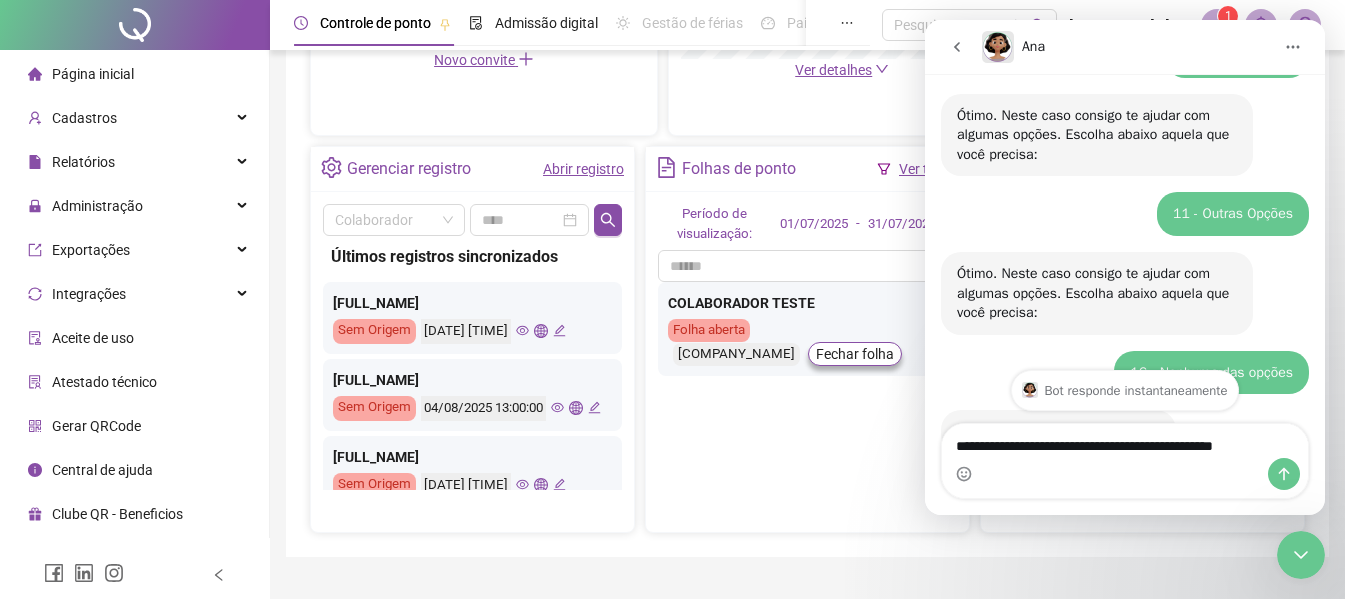 type on "**********" 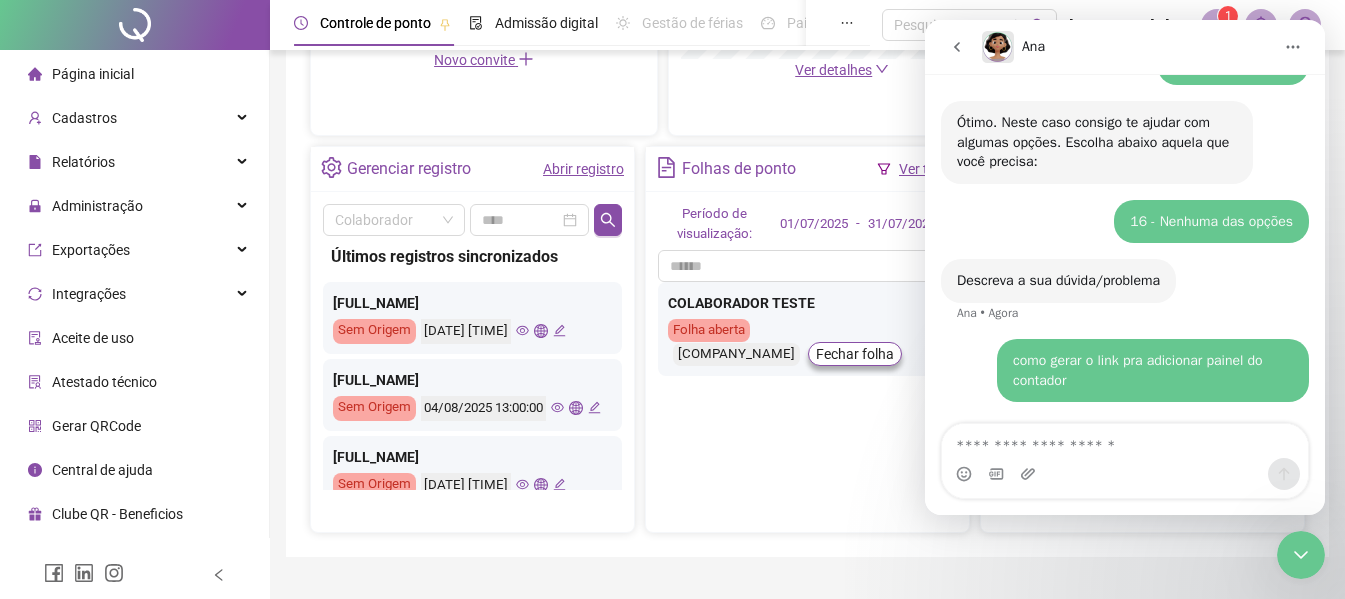 scroll, scrollTop: 503, scrollLeft: 0, axis: vertical 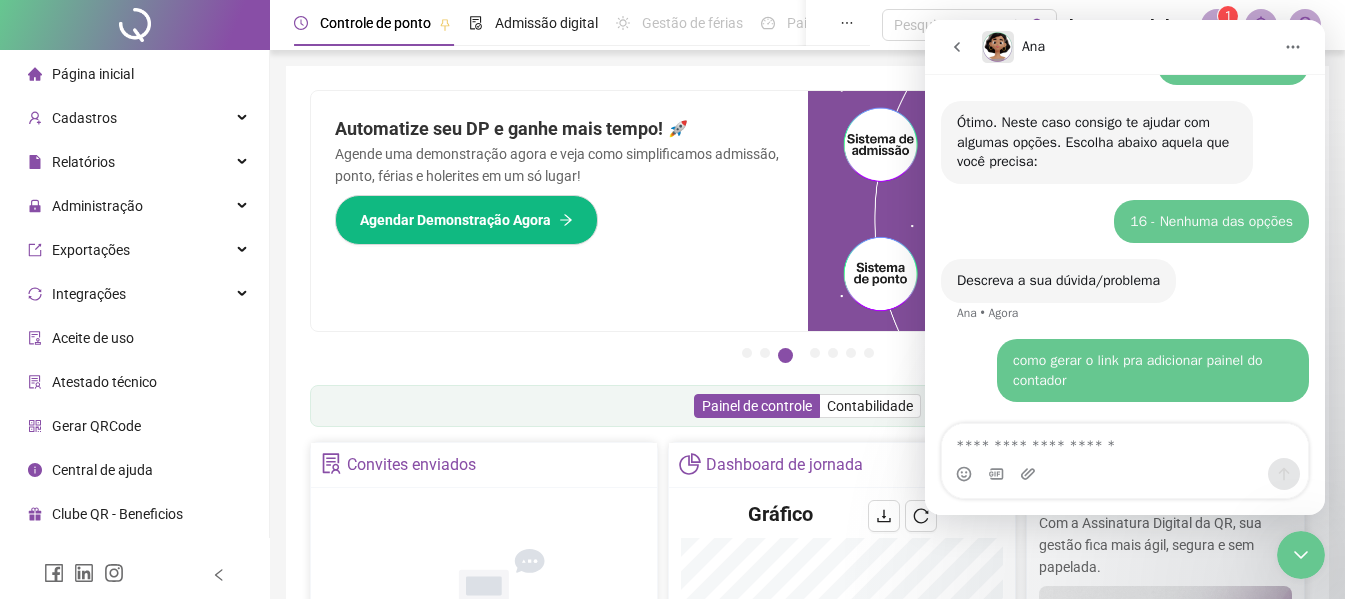 click on "Página inicial" at bounding box center [93, 74] 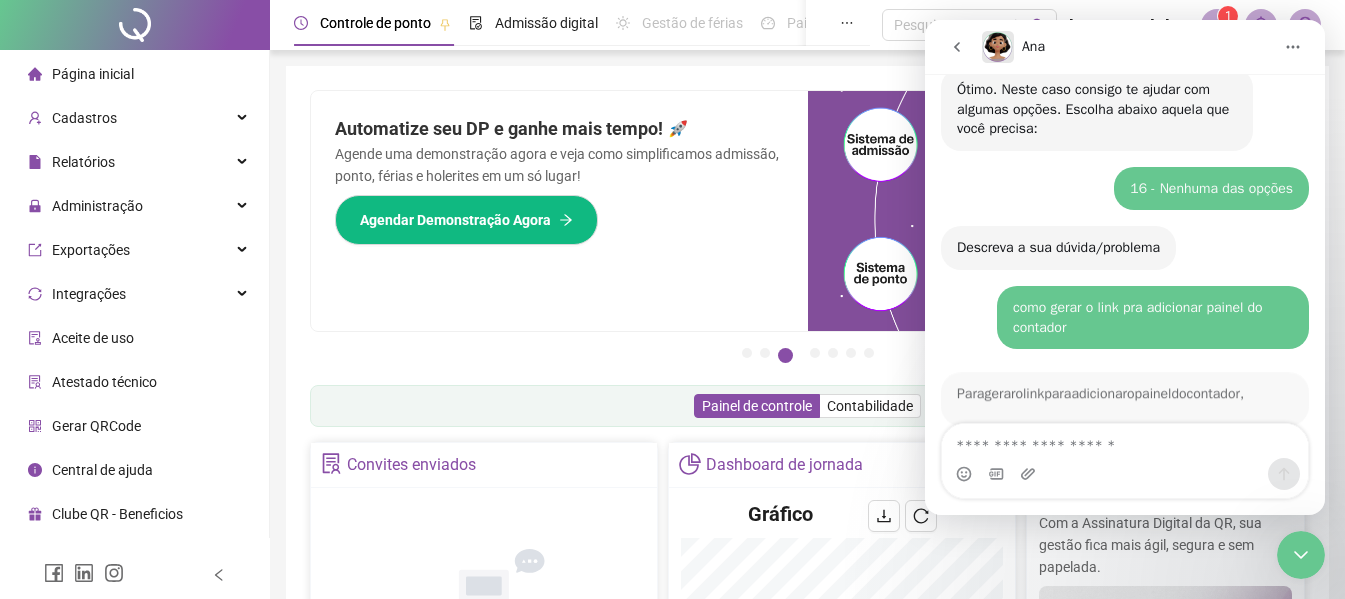 scroll, scrollTop: 593, scrollLeft: 0, axis: vertical 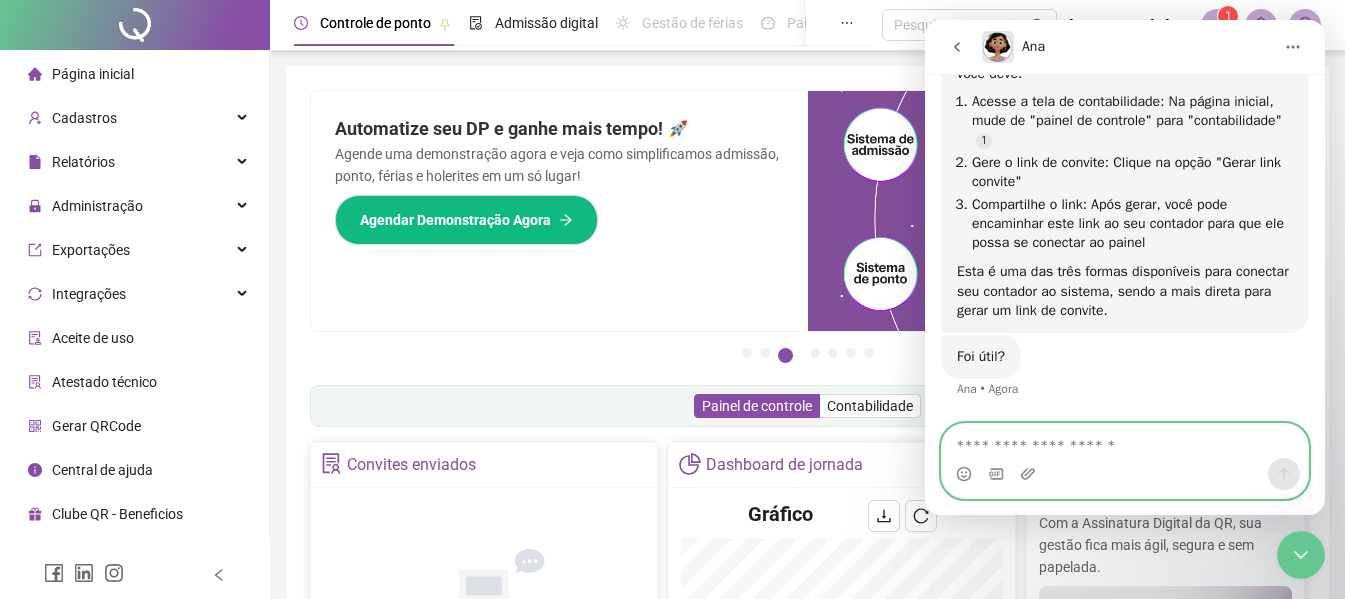 click at bounding box center (1125, 441) 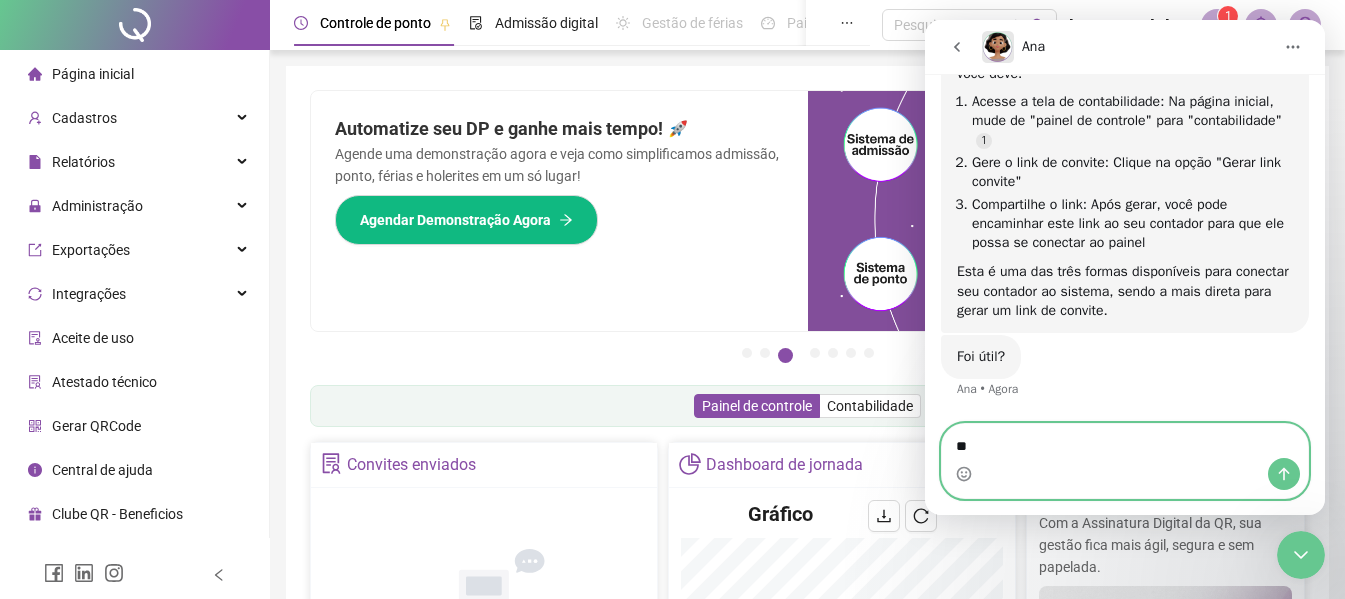 type on "***" 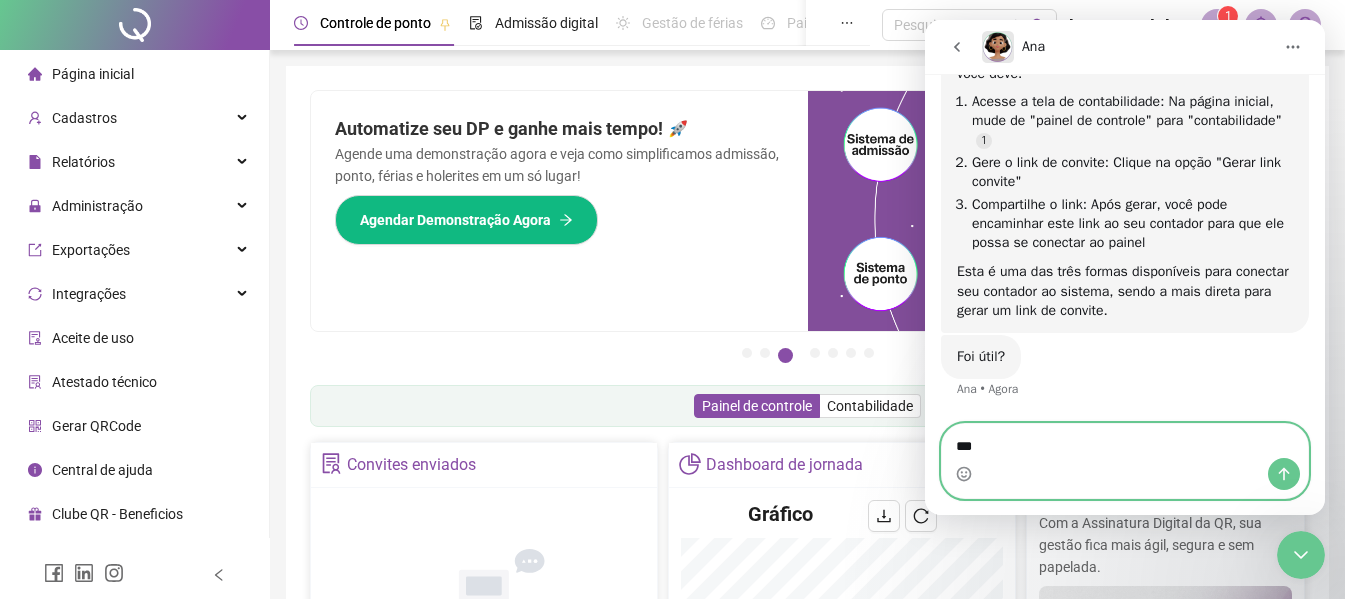 type 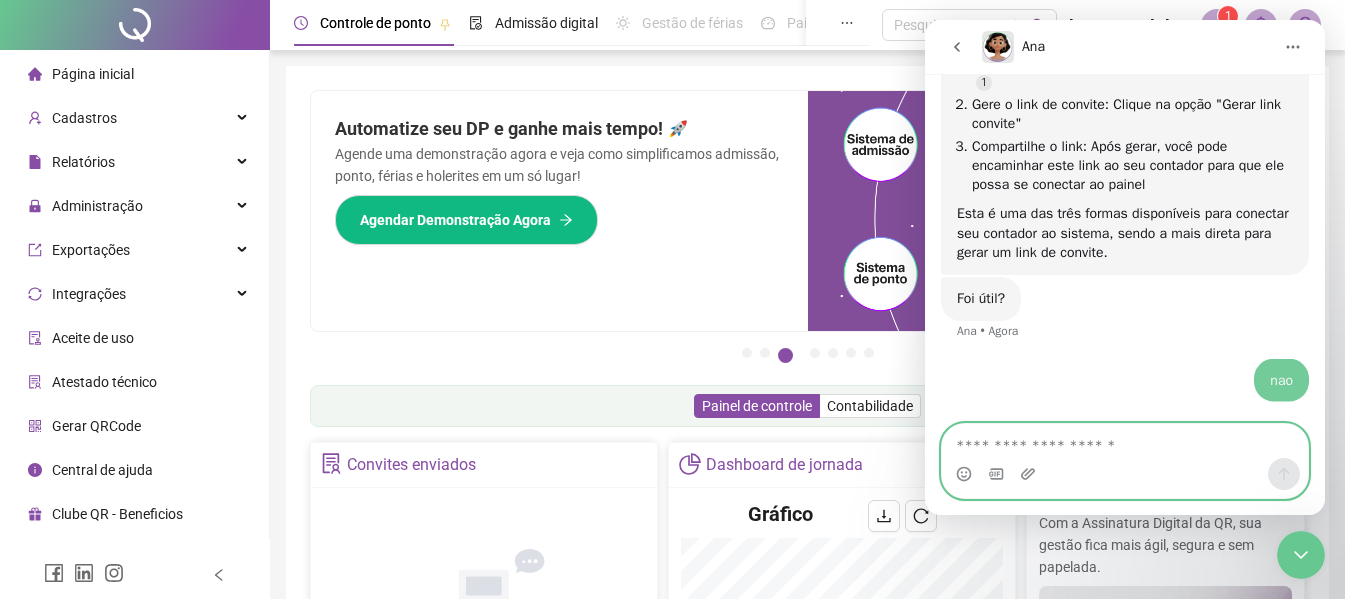 scroll, scrollTop: 892, scrollLeft: 0, axis: vertical 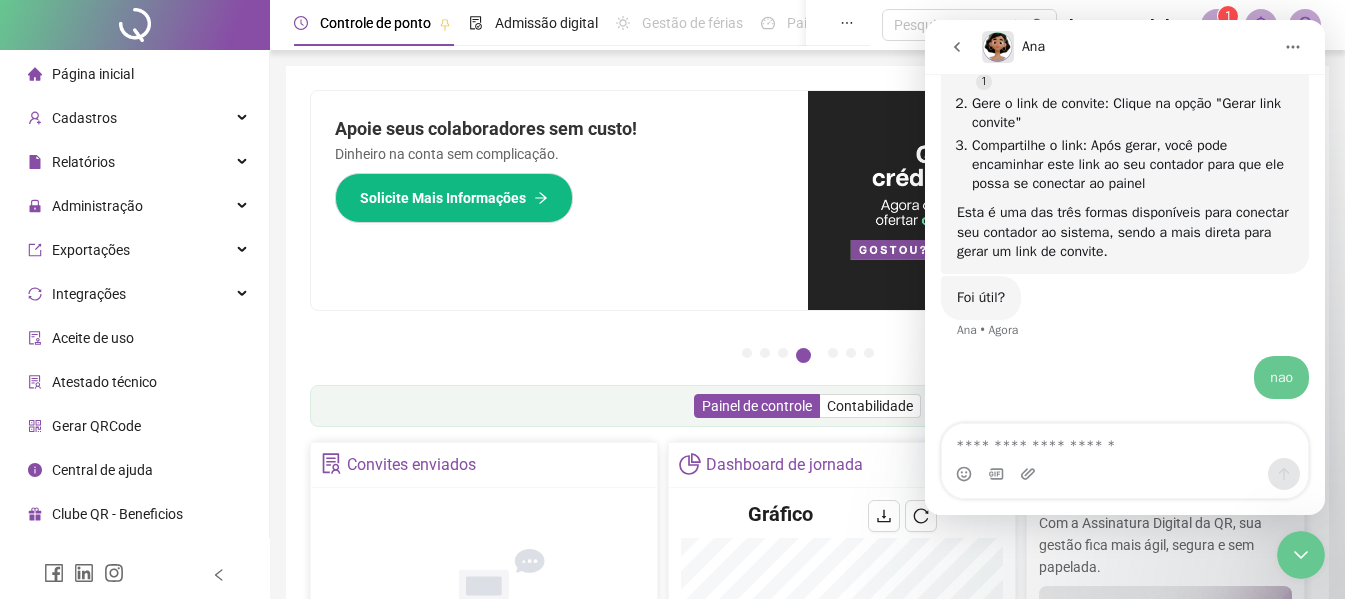 click on "Pague o QRPoint com Cartão de Crédito Sua assinatura: mais segurança, prática e sem preocupações com boletos! Saiba mais Sua folha de pagamento, mais simples do que nunca! Com a Folha de Pagamento QR, você faz tudo em um só lugar: da admissão à geração da folha. Agilidade, integração e segurança em um único ecossistema. Conheça a QRFolha agora 🔍 Precisa de Ajuda? Conte com o Suporte da QRPoint! Encontre respostas rápidas e eficientes em nosso Guia Prático de Suporte. Acesse agora e descubra todos os nossos canais de atendimento! 🚀 Saiba Mais Automatize seu DP e ganhe mais tempo! 🚀 Agende uma demonstração agora e veja como simplificamos admissão, ponto, férias e holerites em um só lugar! Agendar Demonstração Agora Apoie seus colaboradores sem custo! Dinheiro na conta sem complicação. Solicite Mais Informações Seus Colaboradores Precisam de Apoio Financeiro? Ofereça empréstimo consignado e antecipação salarial com o QRPoint Crédito. Saiba mais Saiba mais Saiba Mais 1" at bounding box center (807, 651) 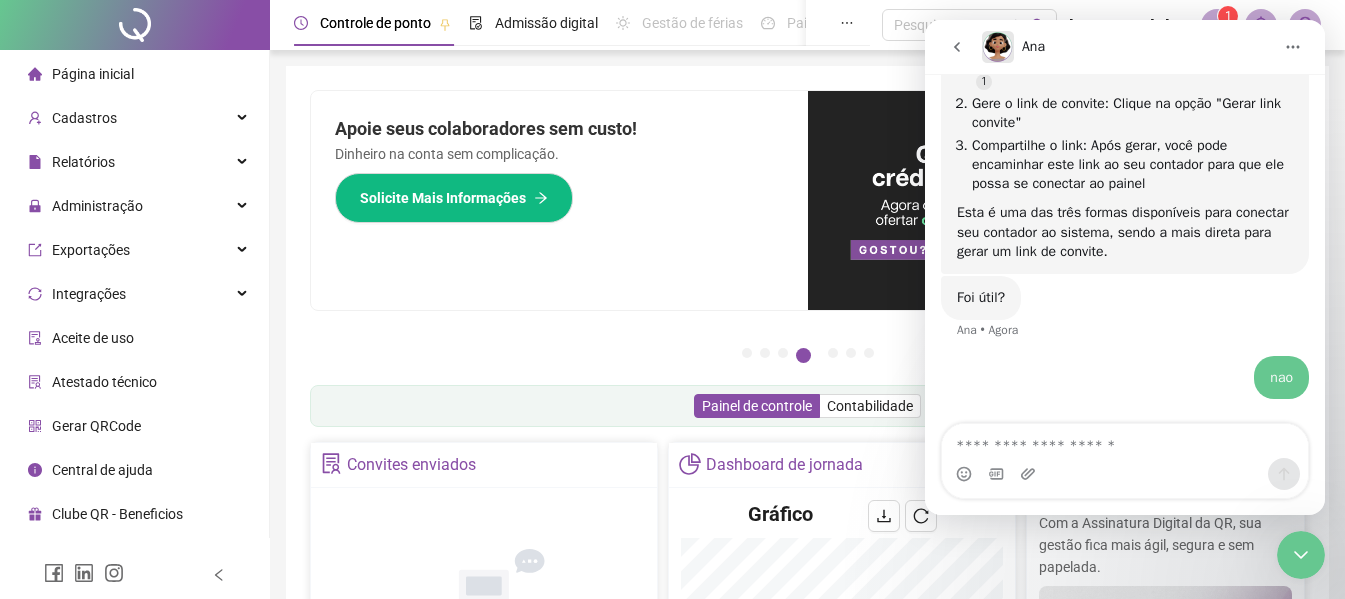 click 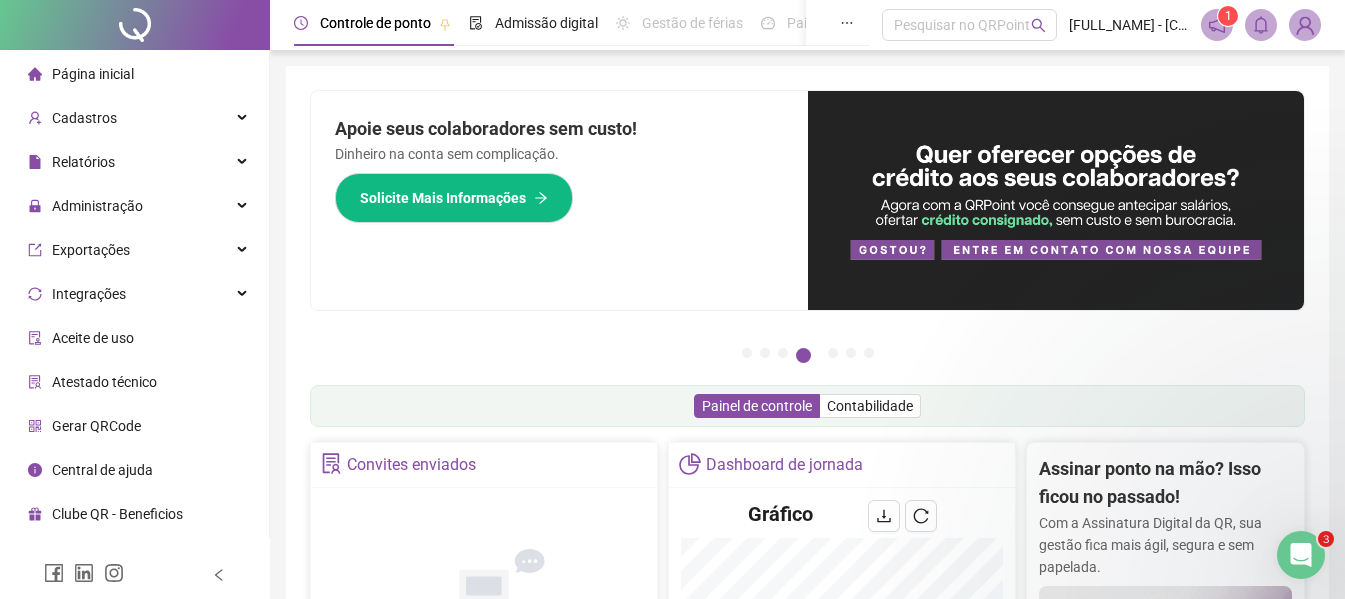 scroll, scrollTop: 0, scrollLeft: 0, axis: both 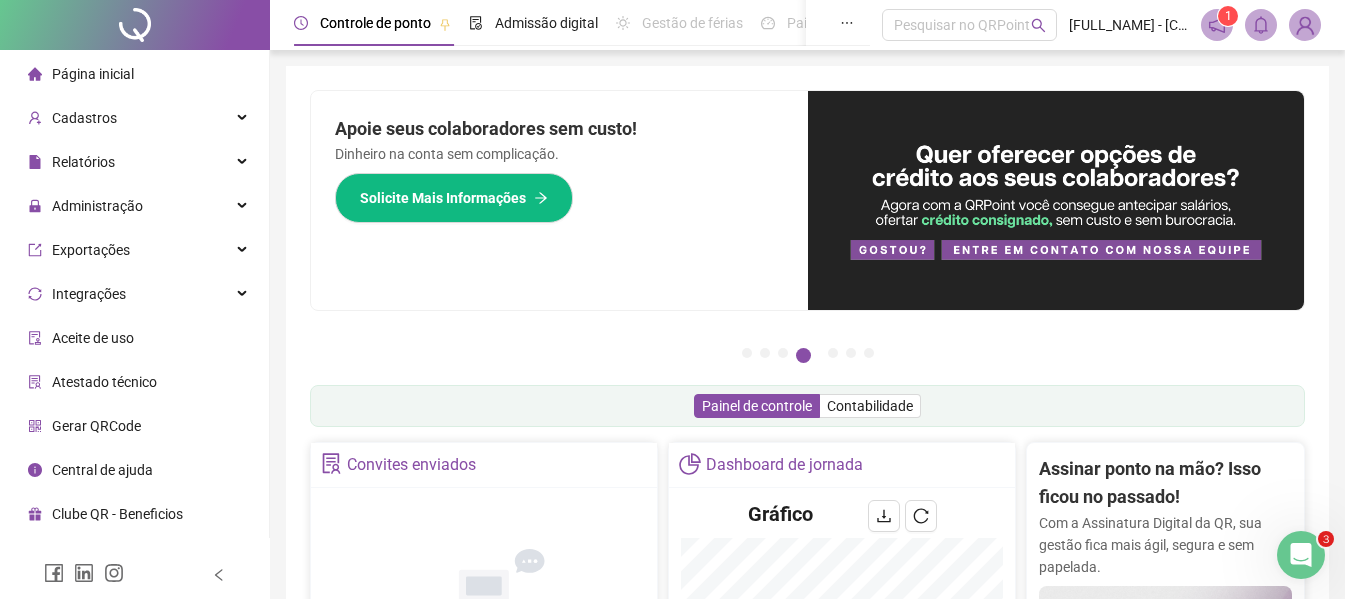 click at bounding box center [1305, 25] 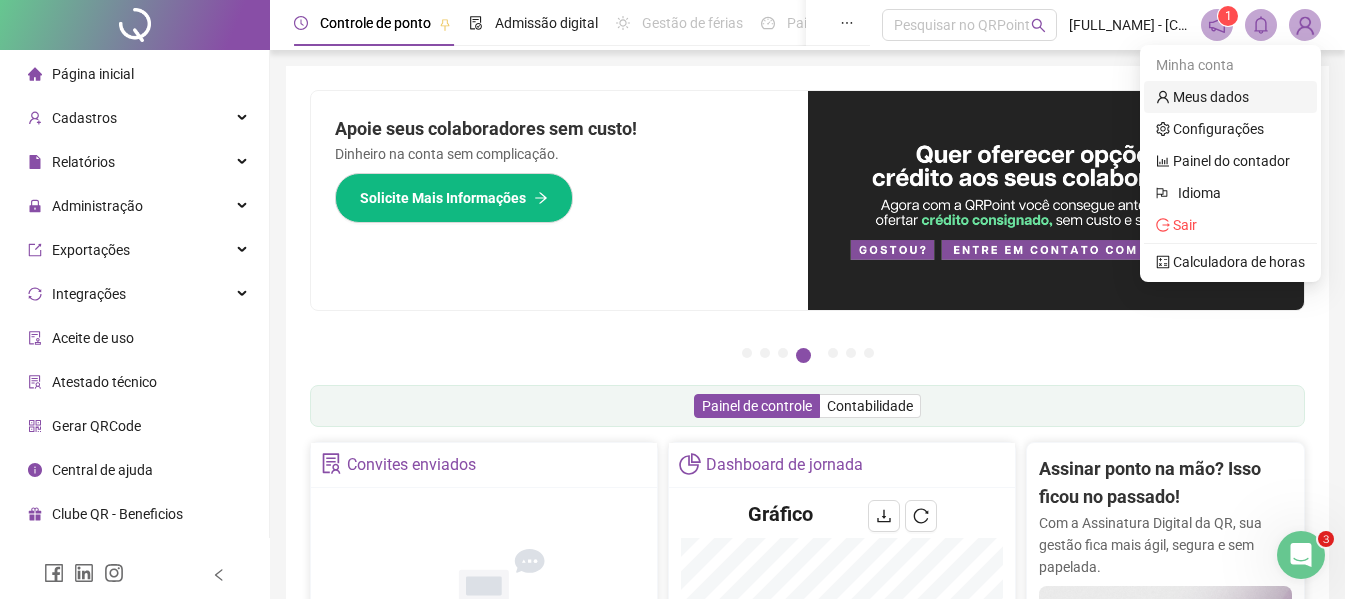 click on "Meus dados" at bounding box center (1202, 97) 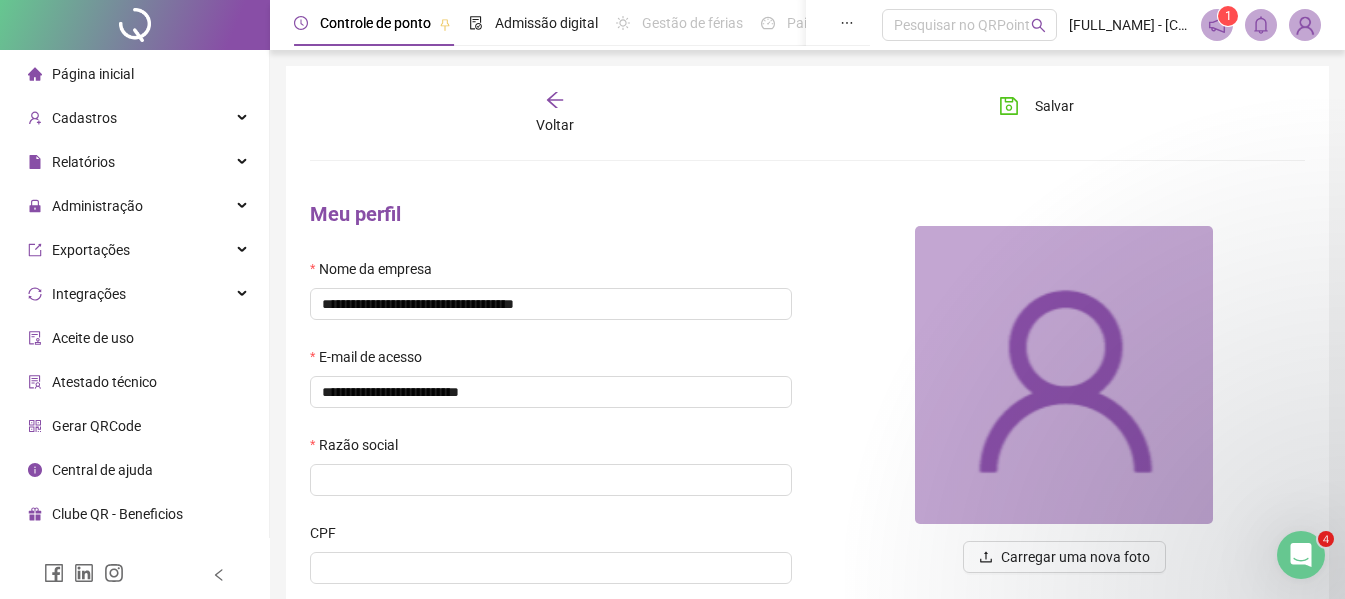 scroll, scrollTop: 98, scrollLeft: 0, axis: vertical 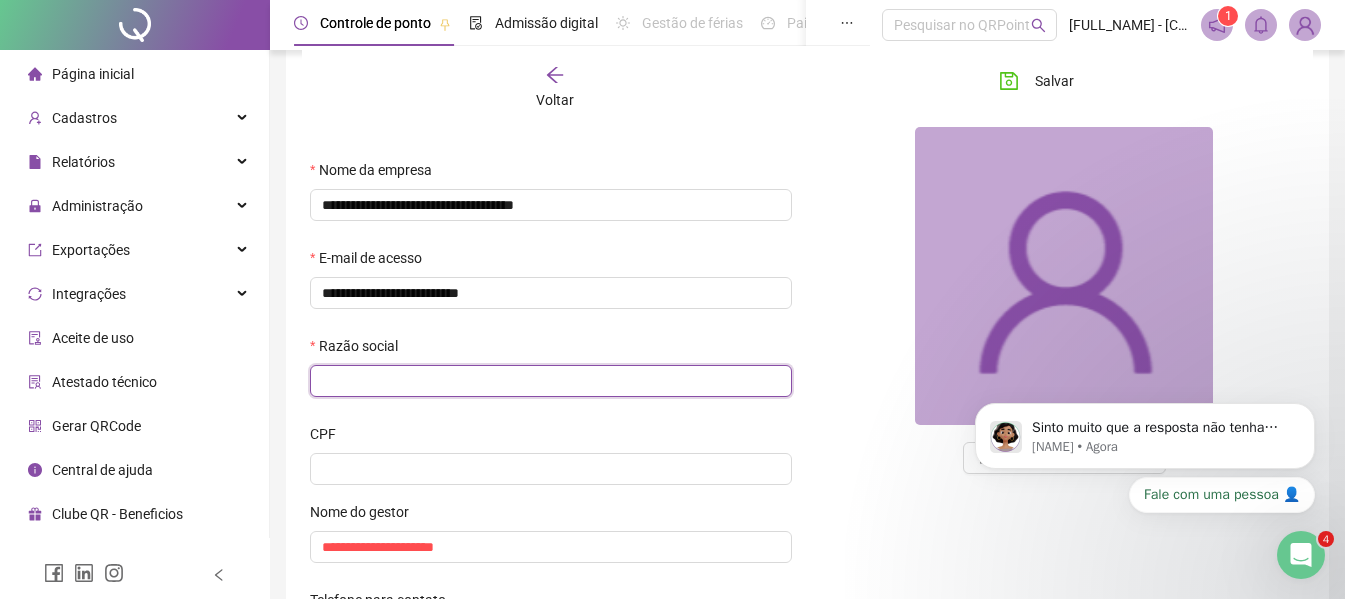 click at bounding box center (551, 381) 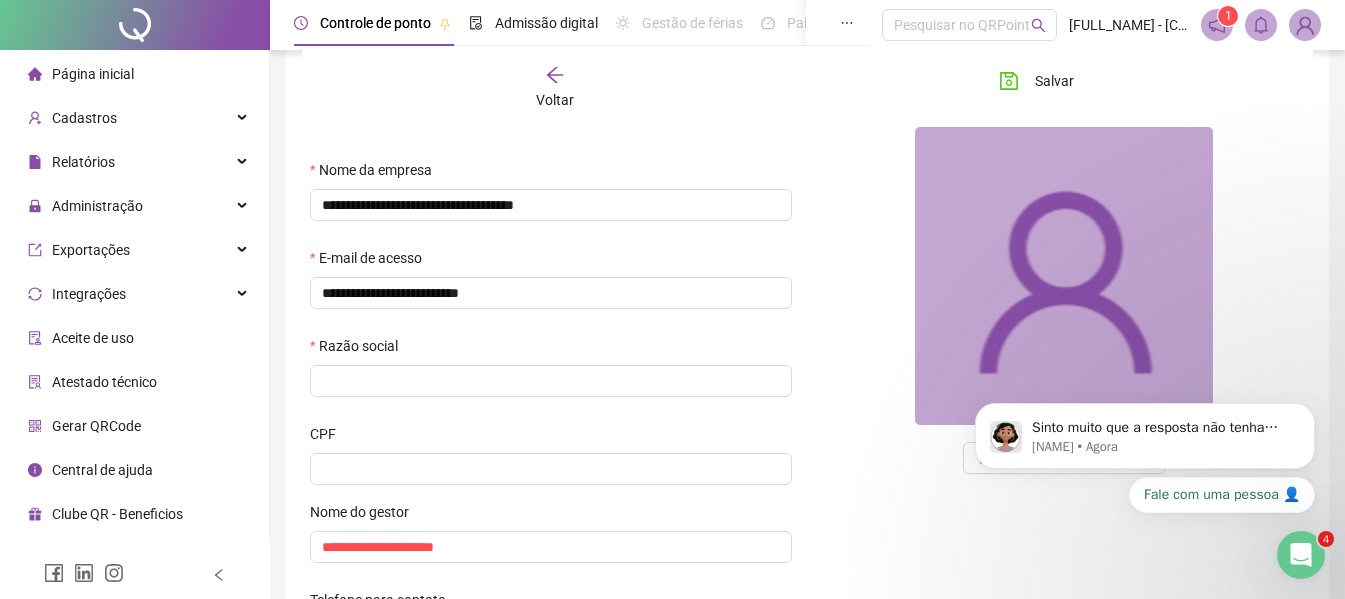 click on "Página inicial" at bounding box center [93, 74] 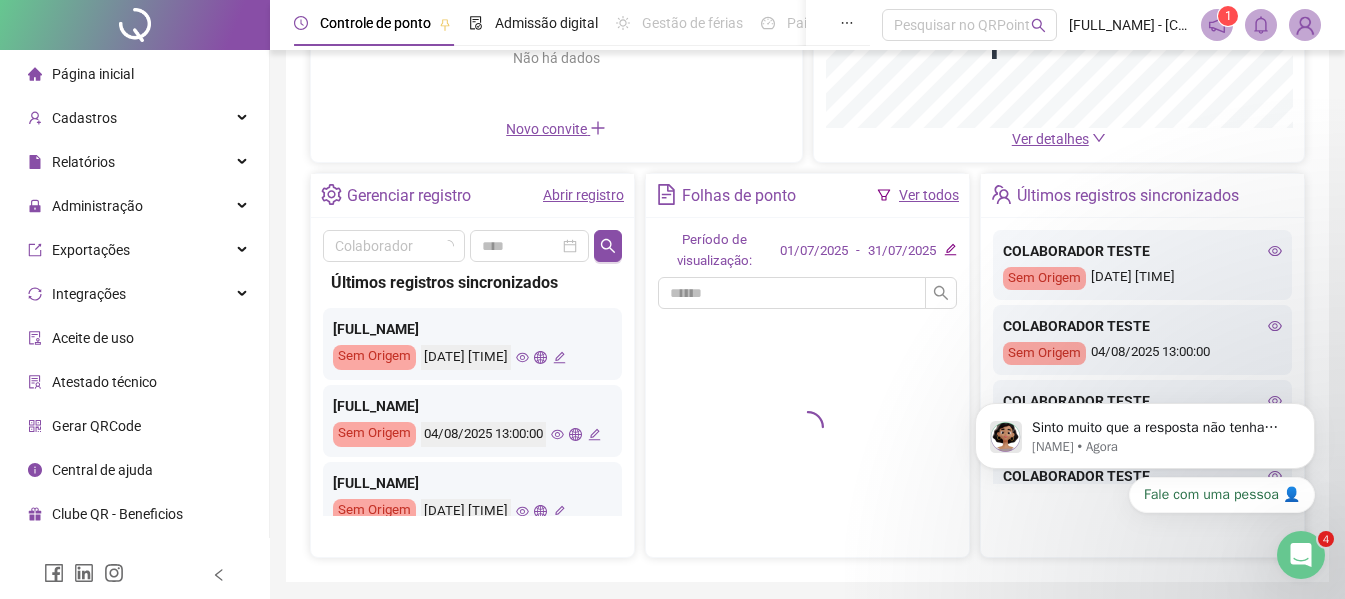 scroll, scrollTop: 384, scrollLeft: 0, axis: vertical 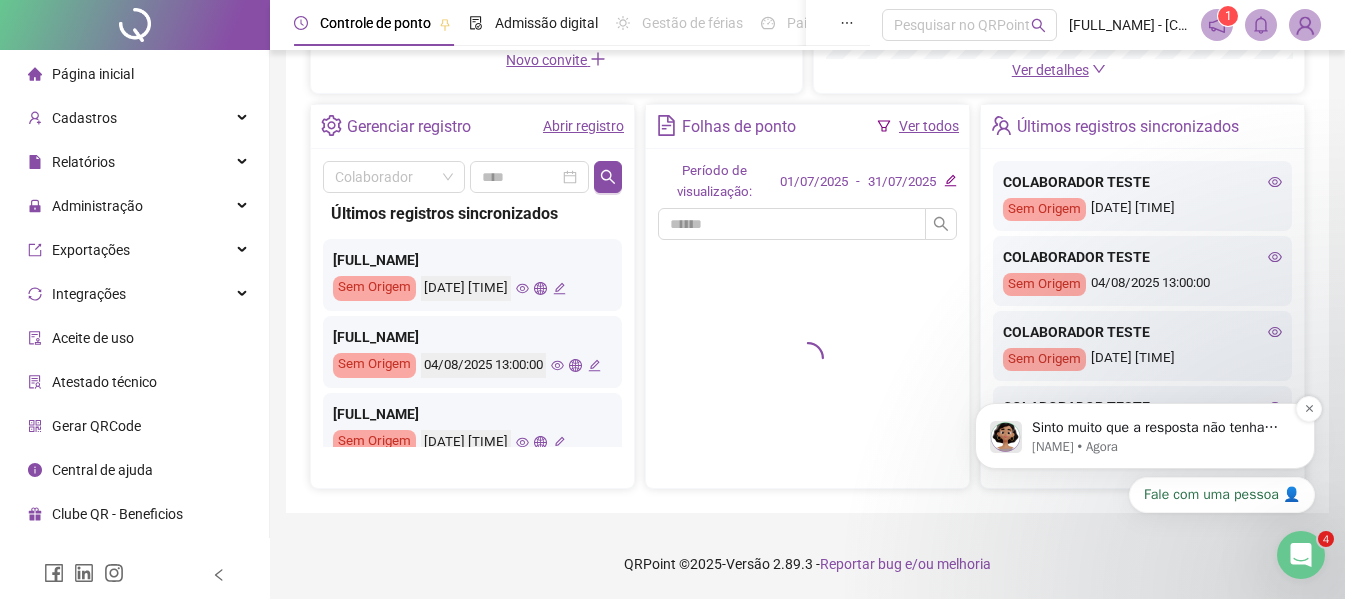 click on "[NAME] • Agora" at bounding box center (1161, 447) 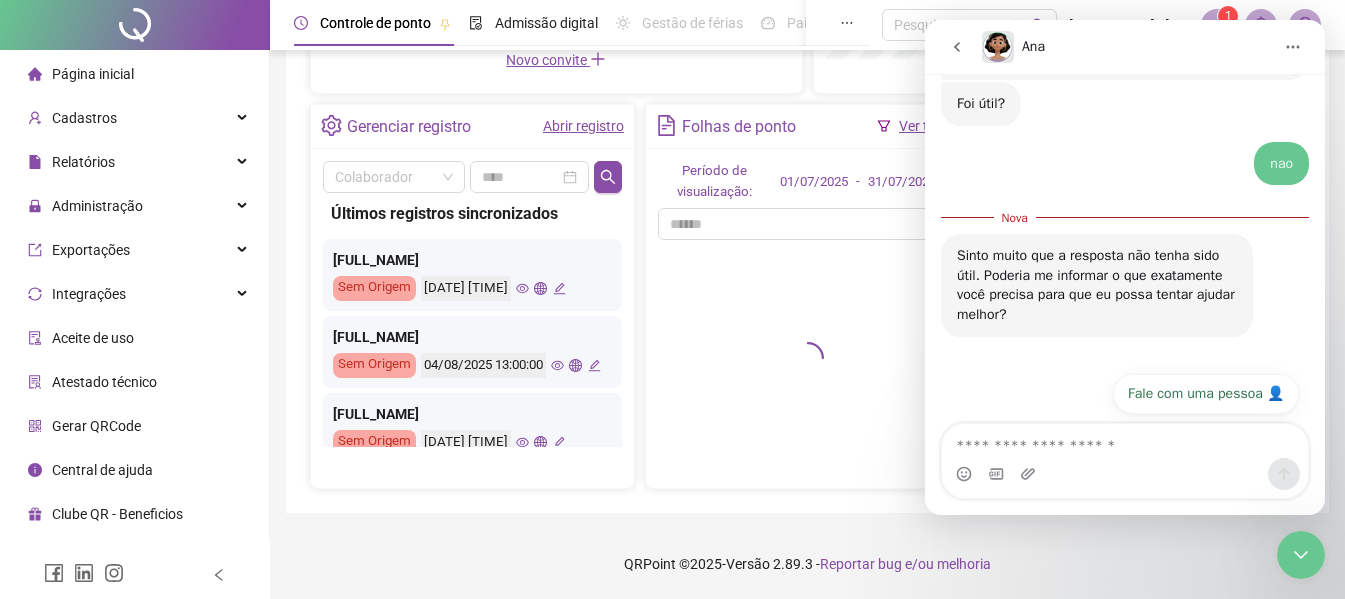 scroll, scrollTop: 1095, scrollLeft: 0, axis: vertical 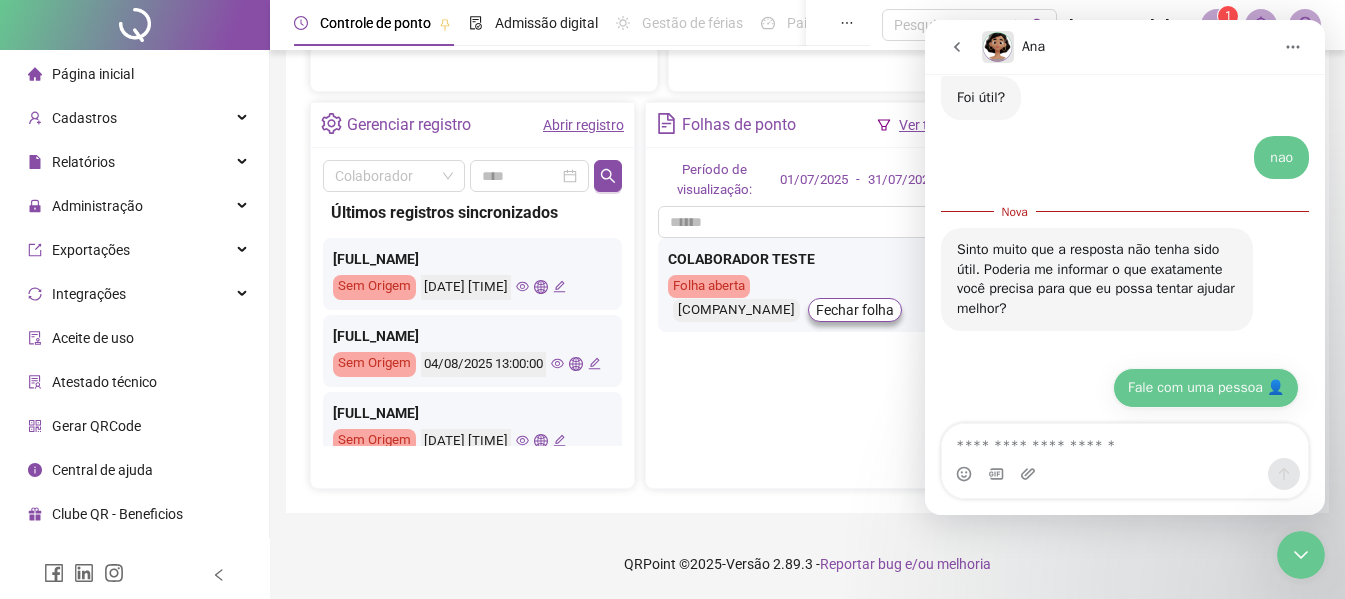 click on "Fale com uma pessoa 👤" at bounding box center (1206, 388) 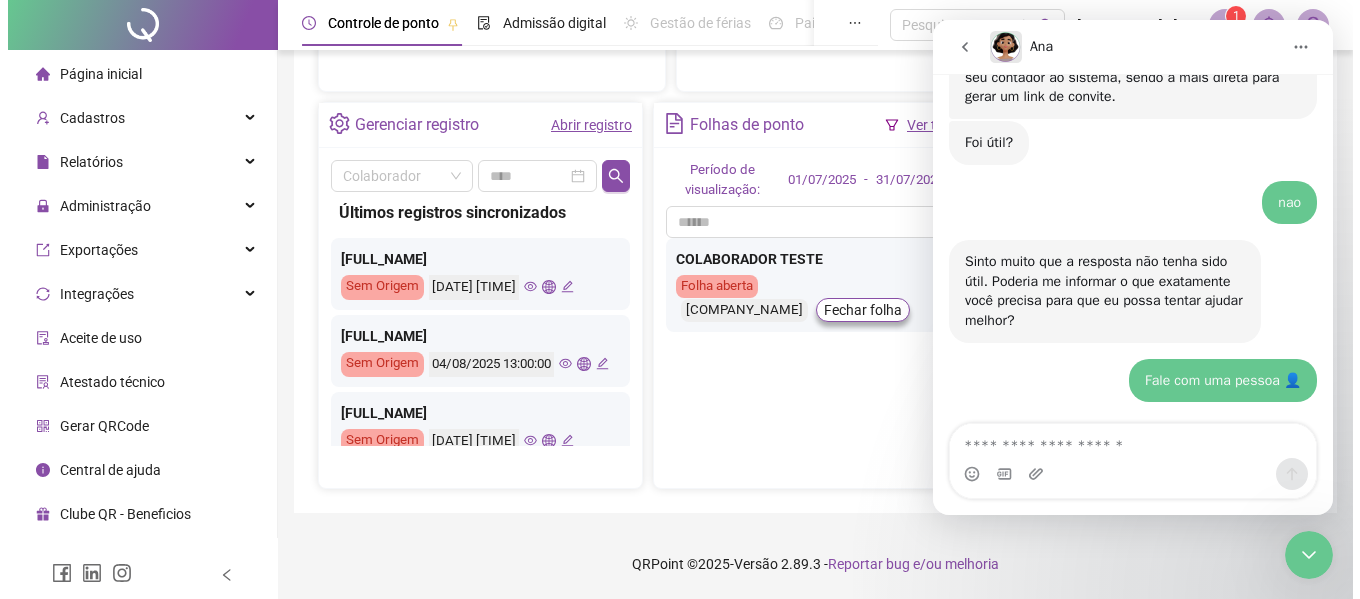 scroll, scrollTop: 1050, scrollLeft: 0, axis: vertical 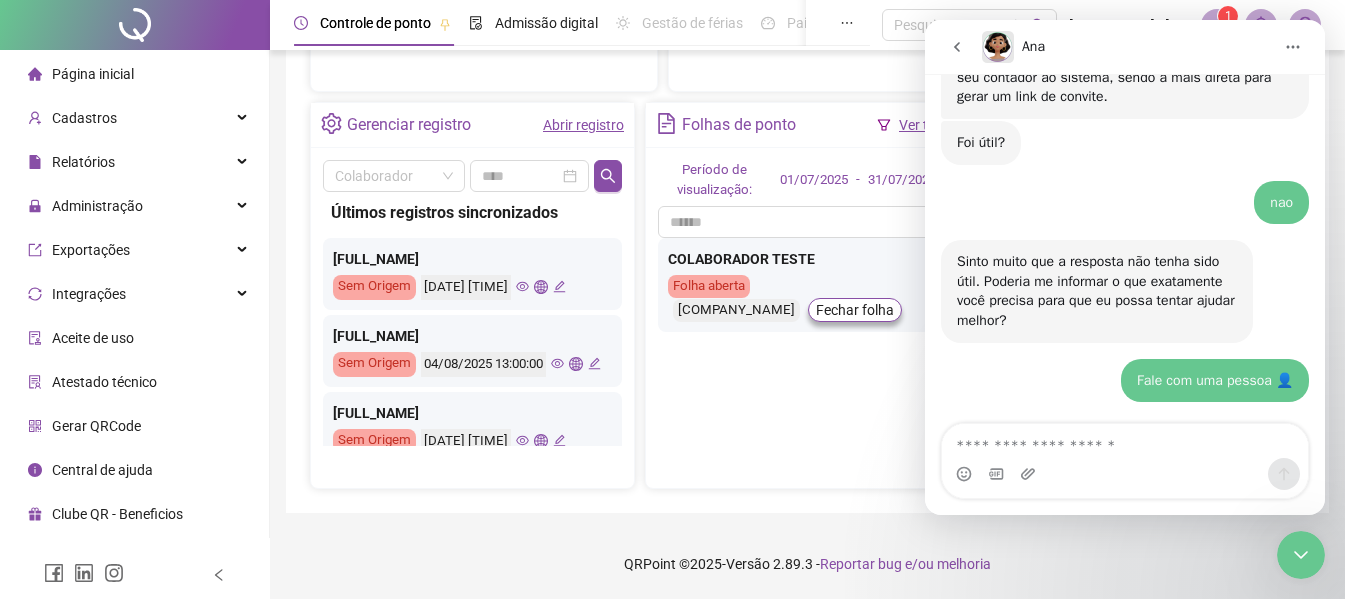 click on "Gerar QRCode" at bounding box center [96, 426] 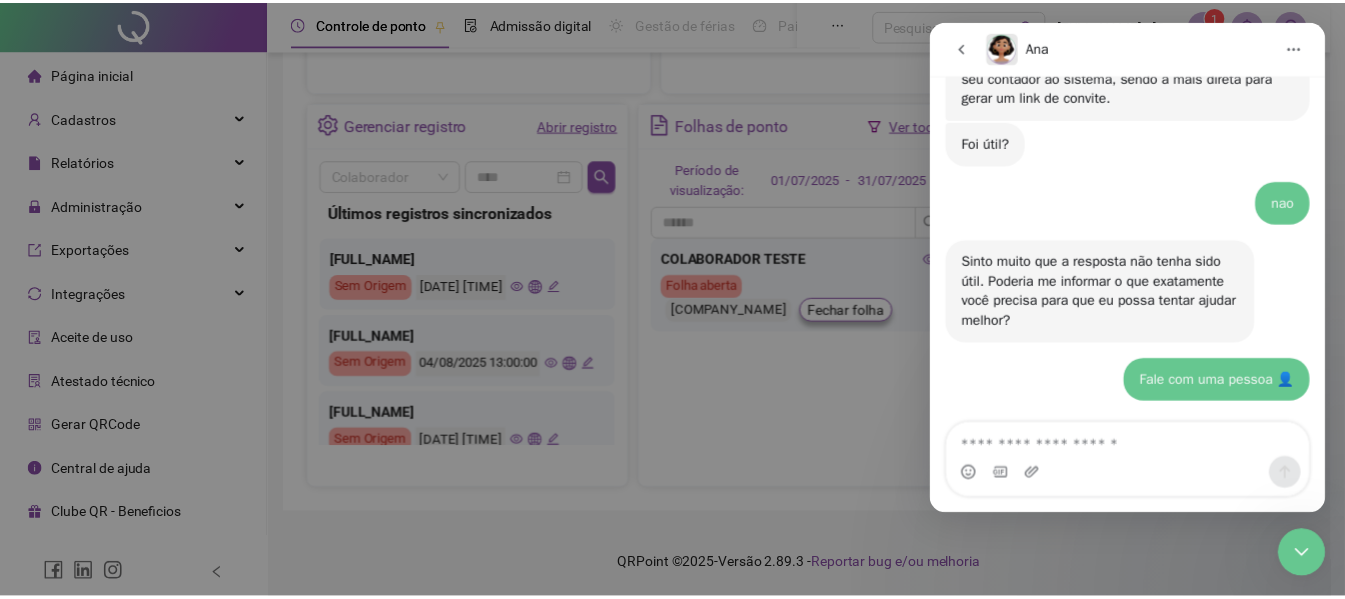 scroll, scrollTop: 1188, scrollLeft: 0, axis: vertical 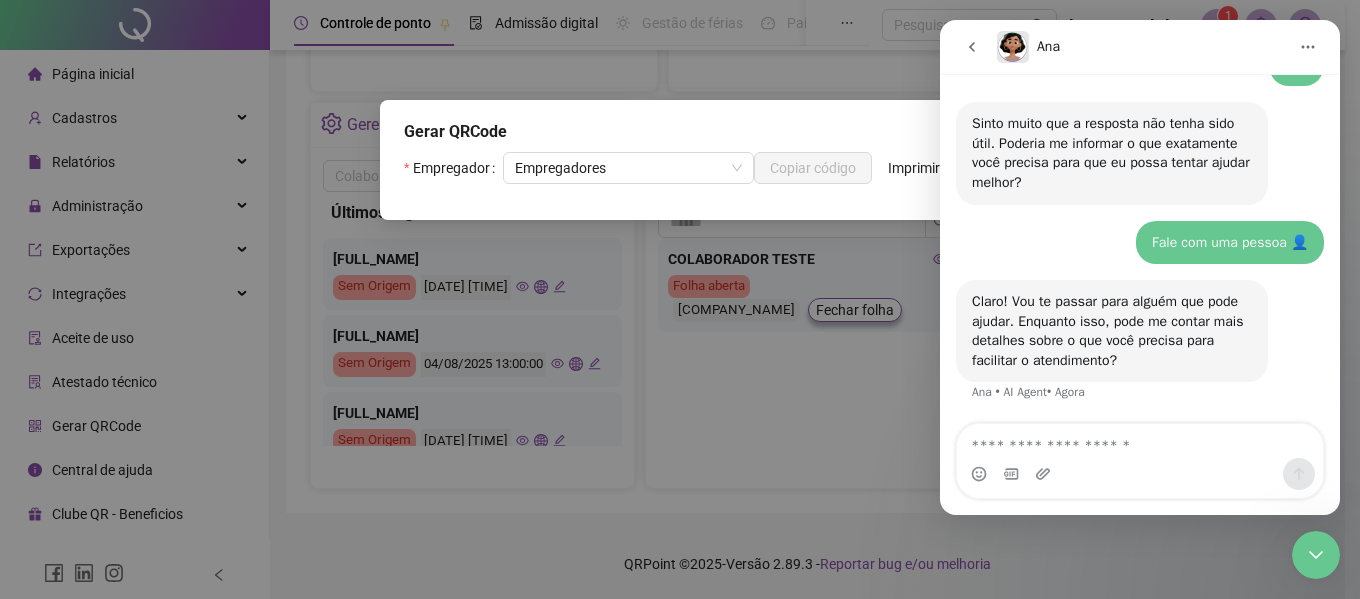 click on "Gerar QRCode Empregador Empregadores Copiar código Imprimir" at bounding box center [680, 299] 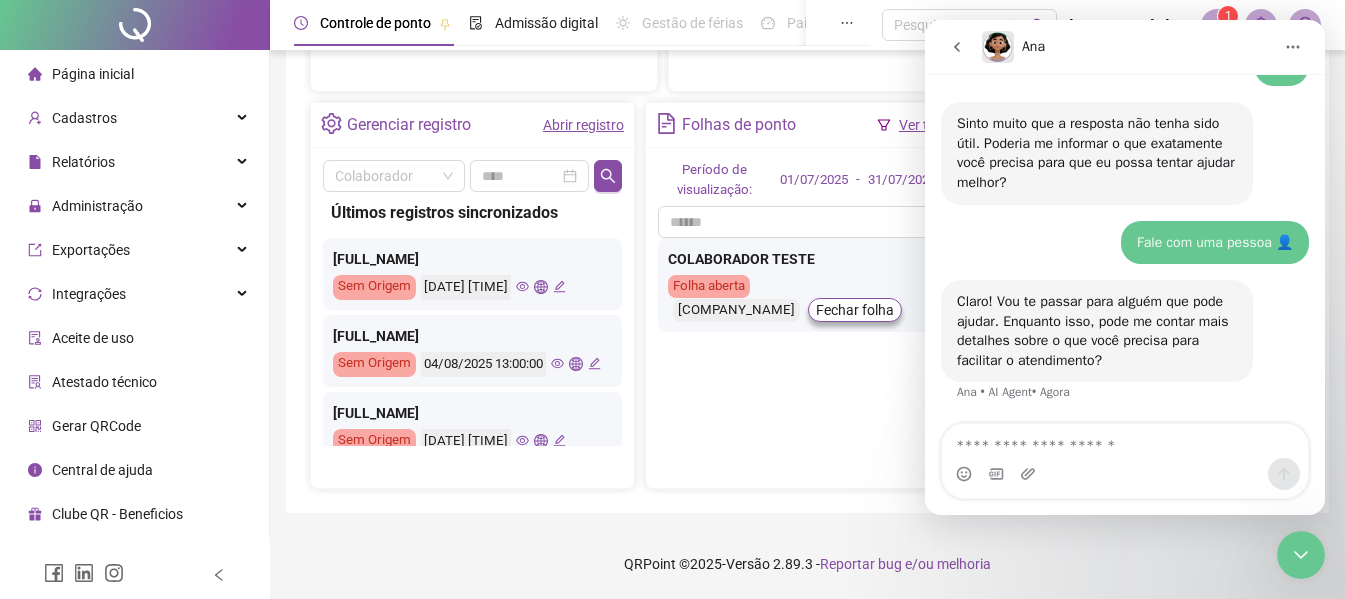 click at bounding box center (1125, 474) 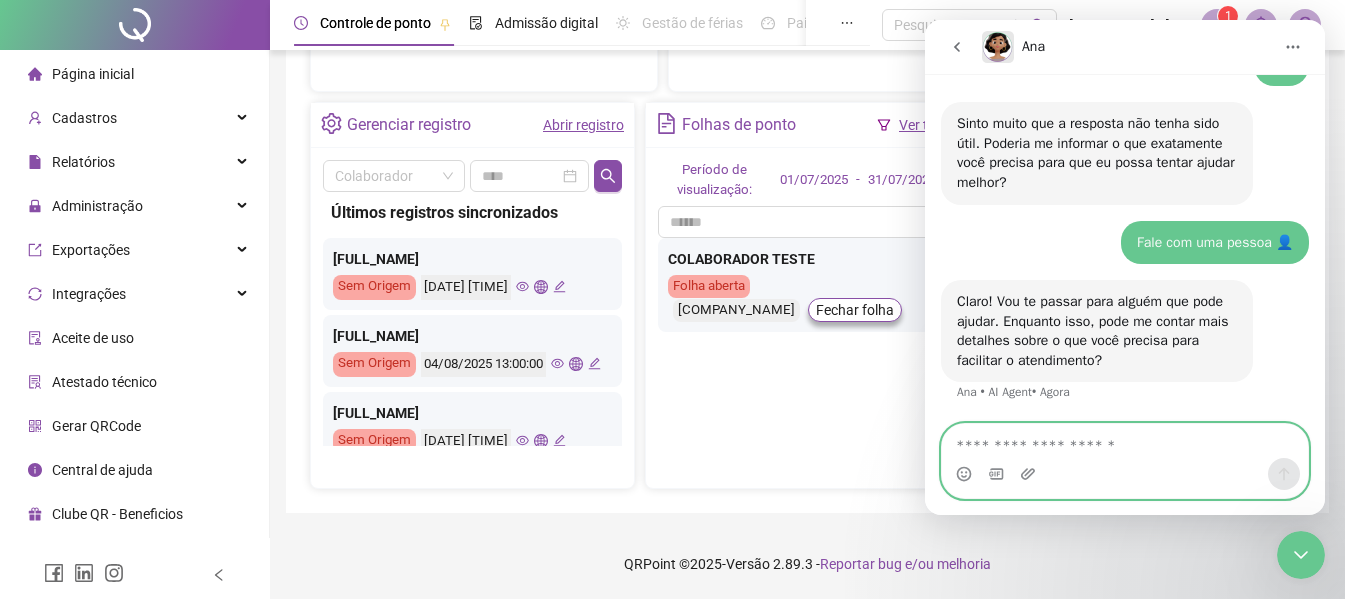 click at bounding box center (1125, 441) 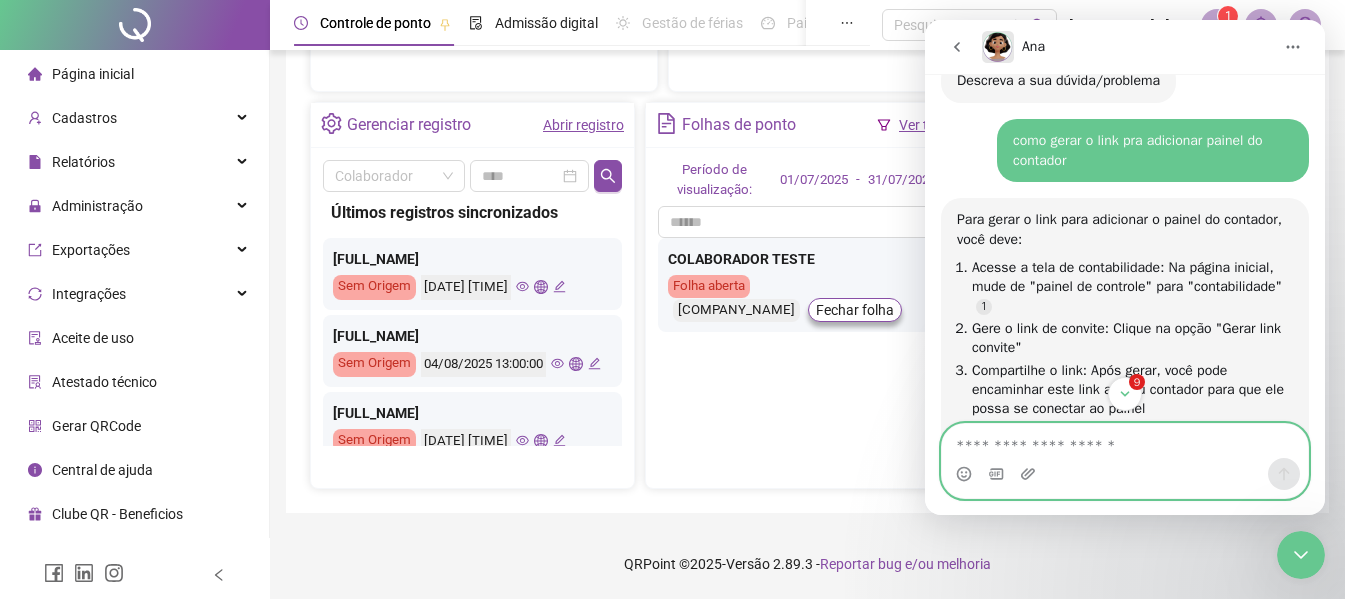 scroll, scrollTop: 588, scrollLeft: 0, axis: vertical 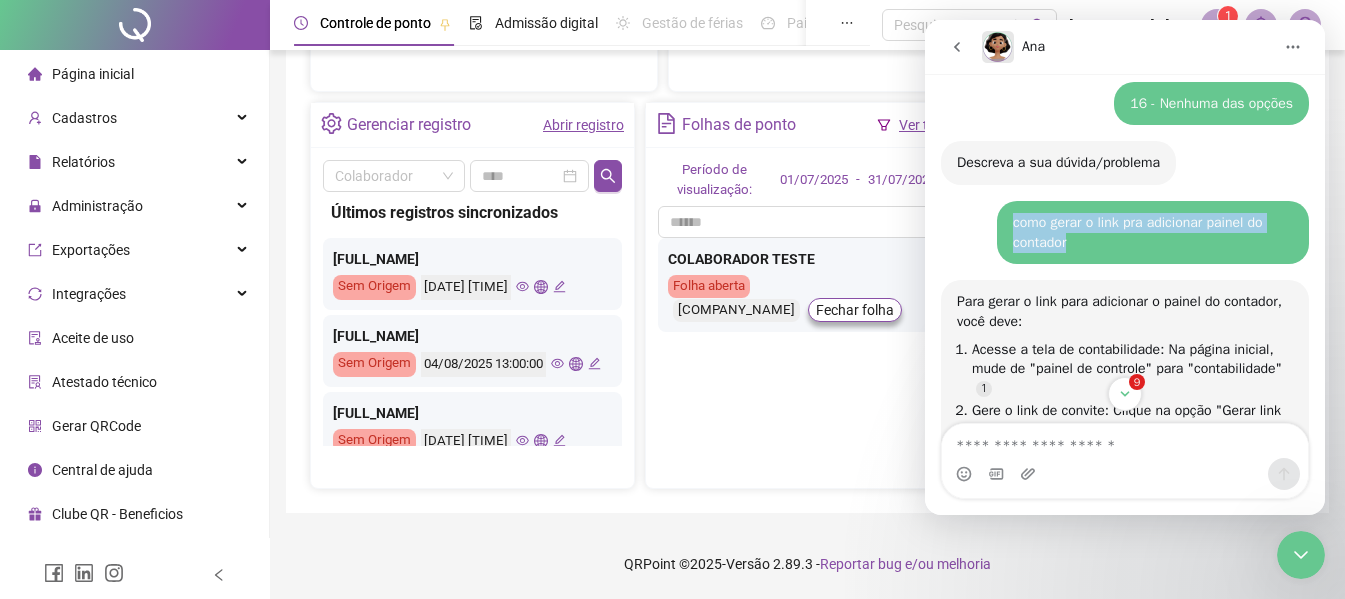 drag, startPoint x: 1045, startPoint y: 240, endPoint x: 1036, endPoint y: 226, distance: 16.643316 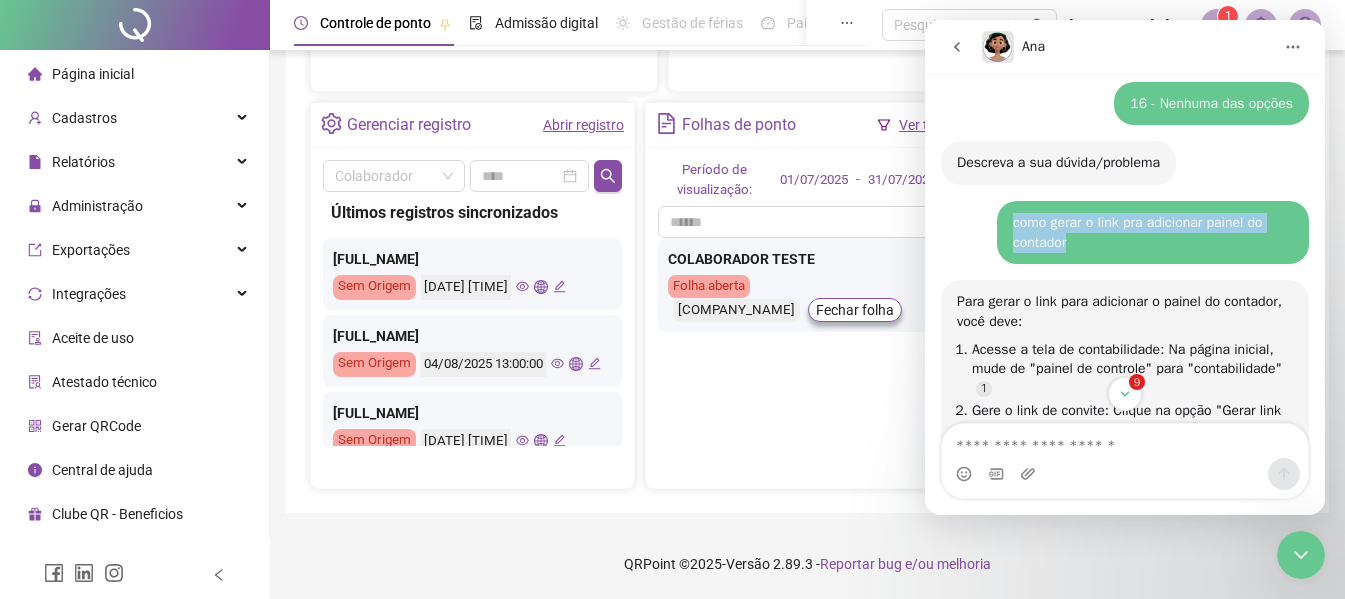 copy on "como gerar o link pra adicionar painel do contador" 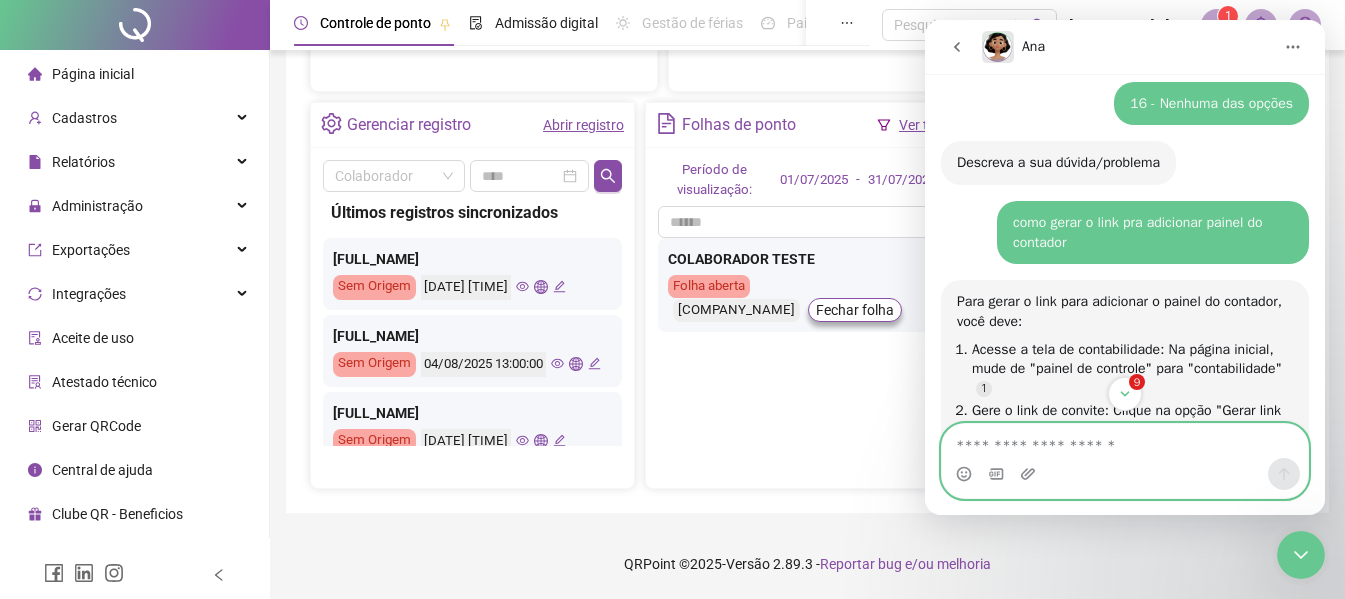 click at bounding box center [1125, 441] 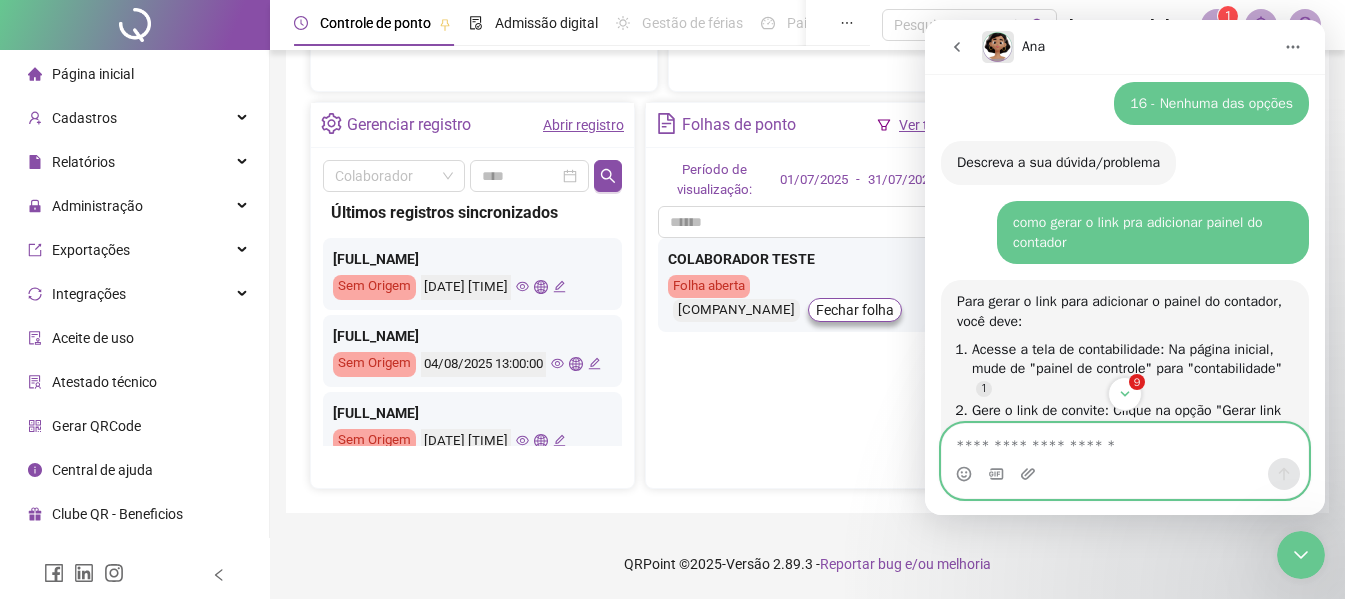 type on "**********" 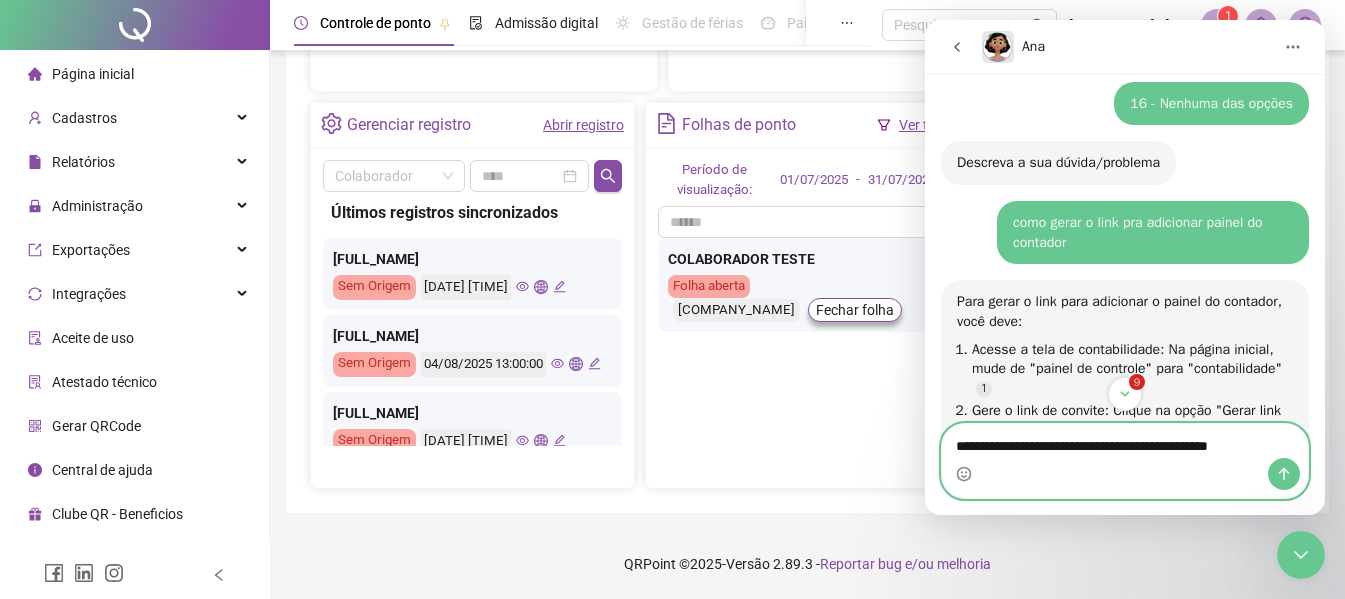 type 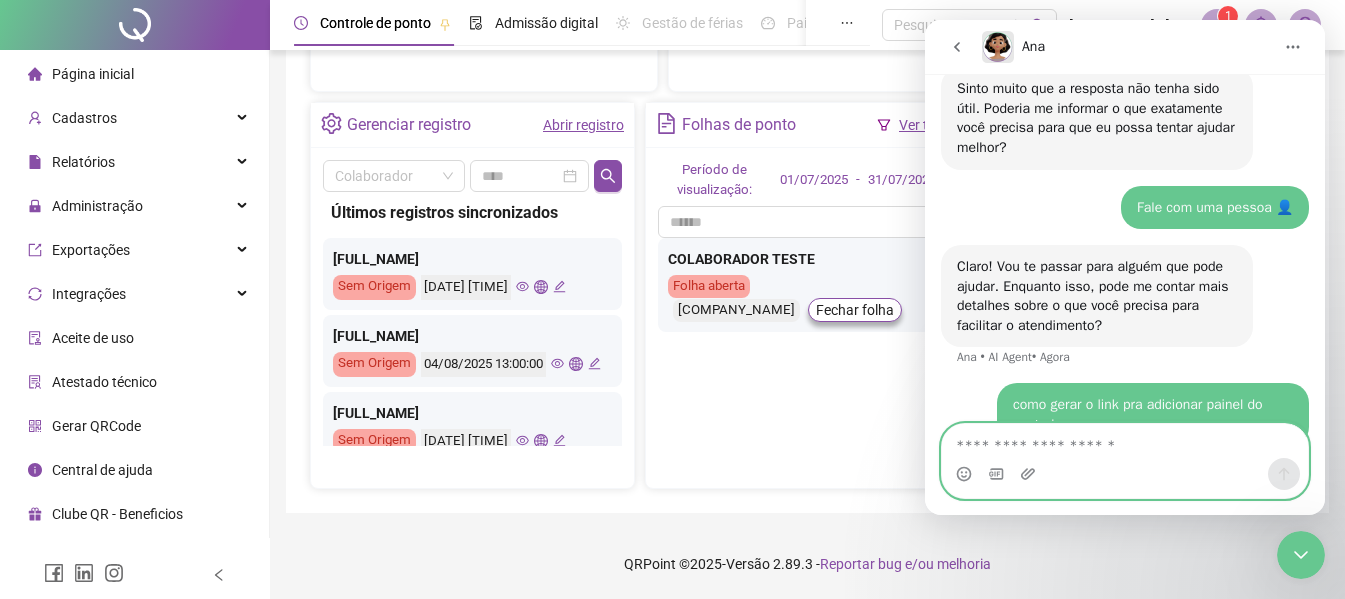 scroll, scrollTop: 1301, scrollLeft: 0, axis: vertical 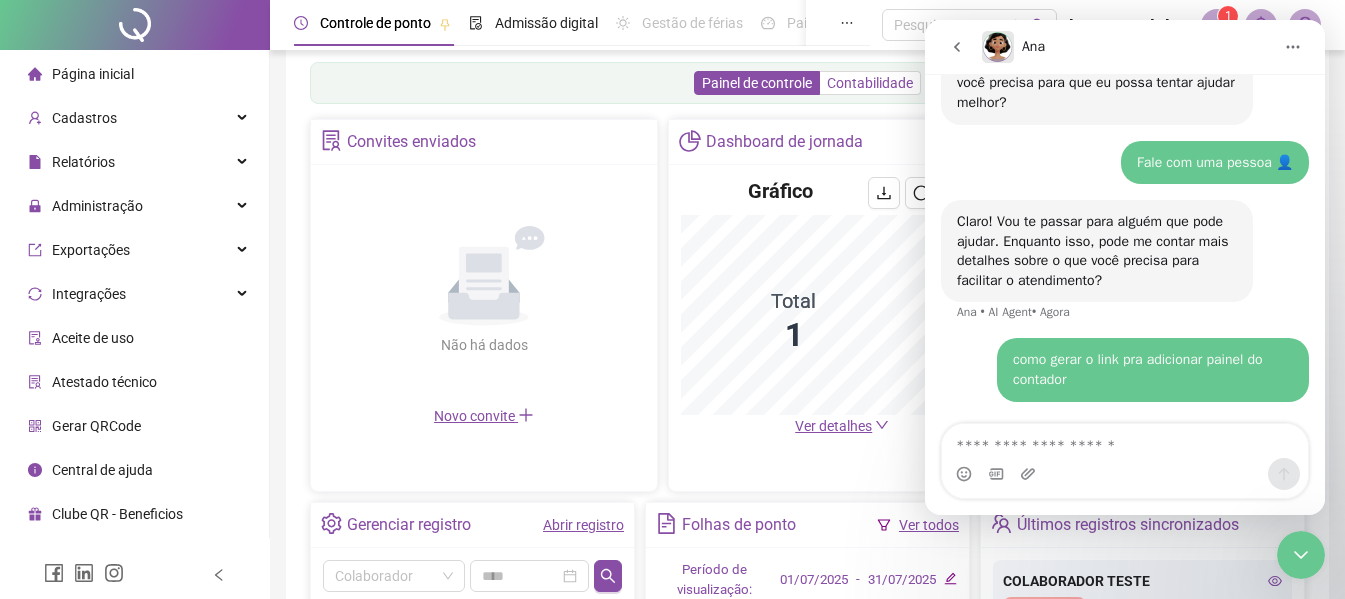 click on "Contabilidade" at bounding box center [870, 83] 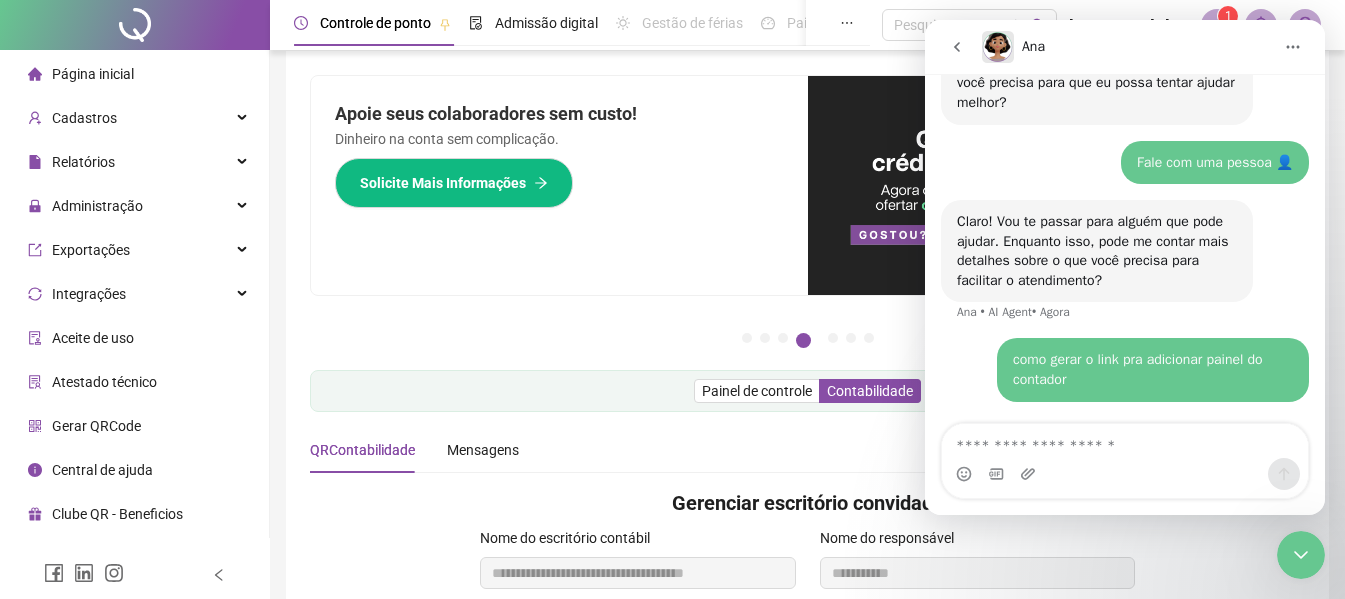 scroll, scrollTop: 315, scrollLeft: 0, axis: vertical 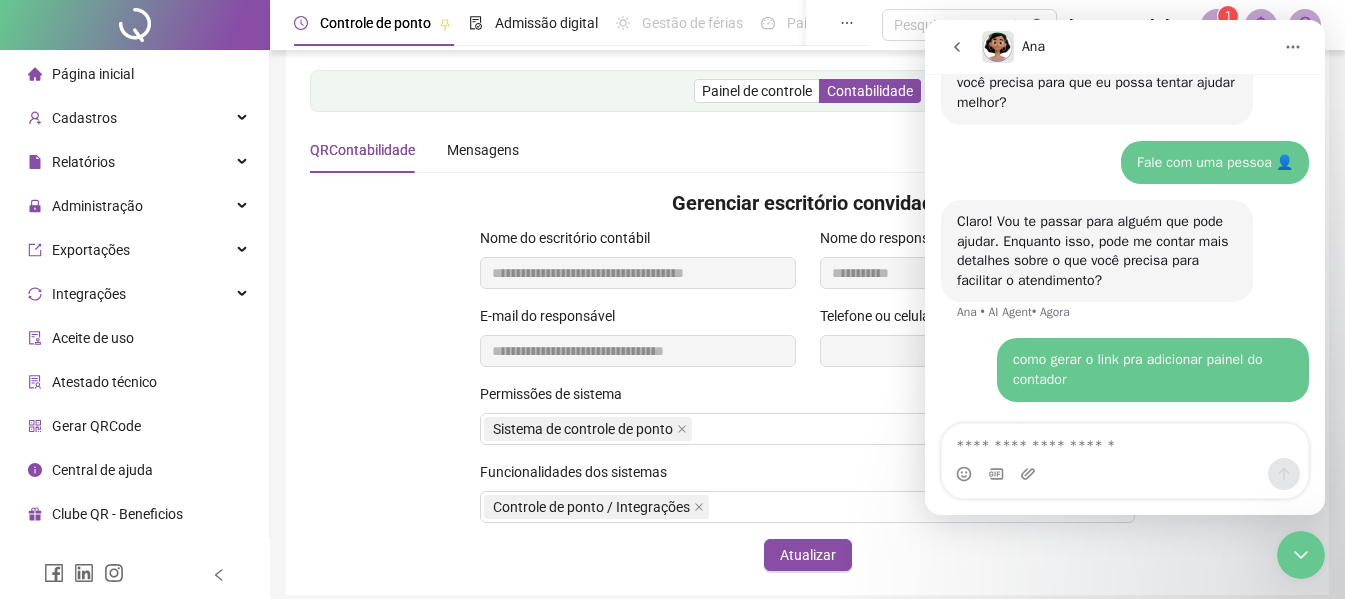 click 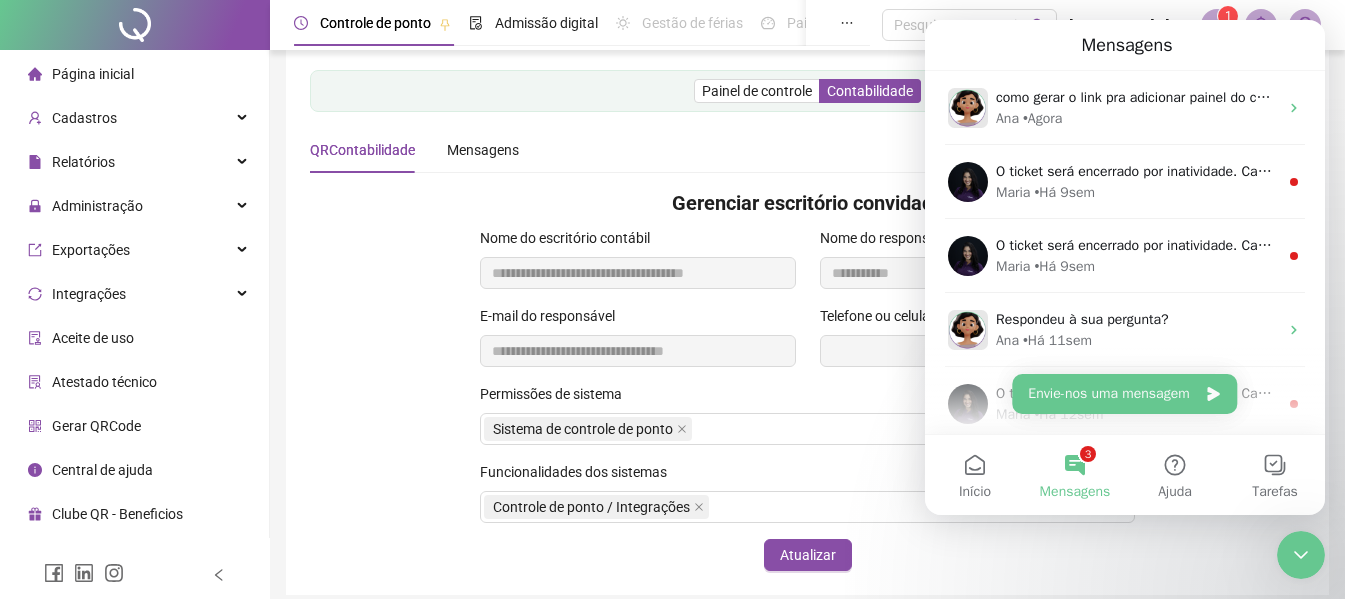 scroll, scrollTop: 0, scrollLeft: 0, axis: both 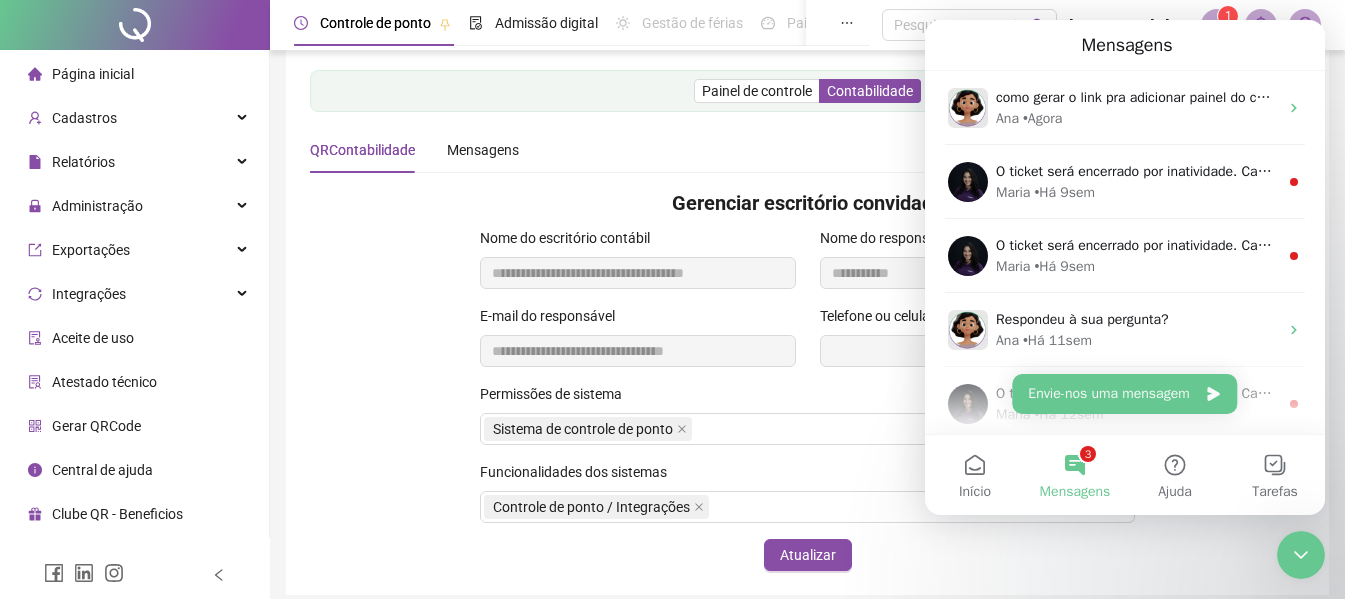 click 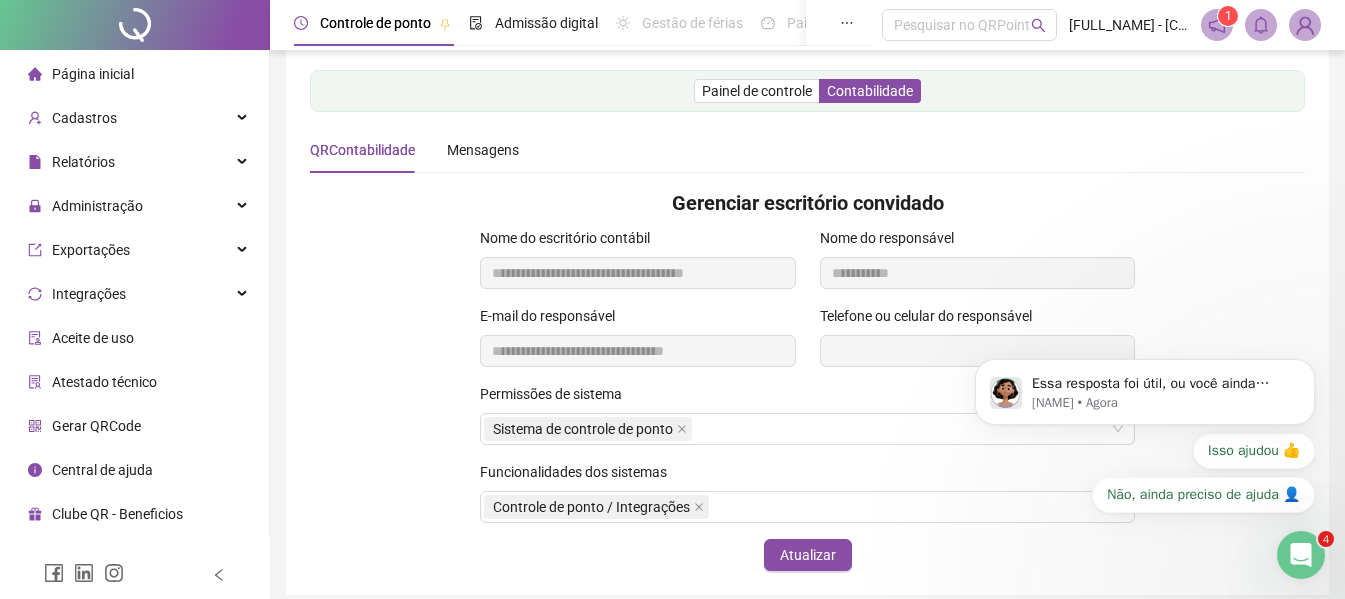 scroll, scrollTop: 0, scrollLeft: 0, axis: both 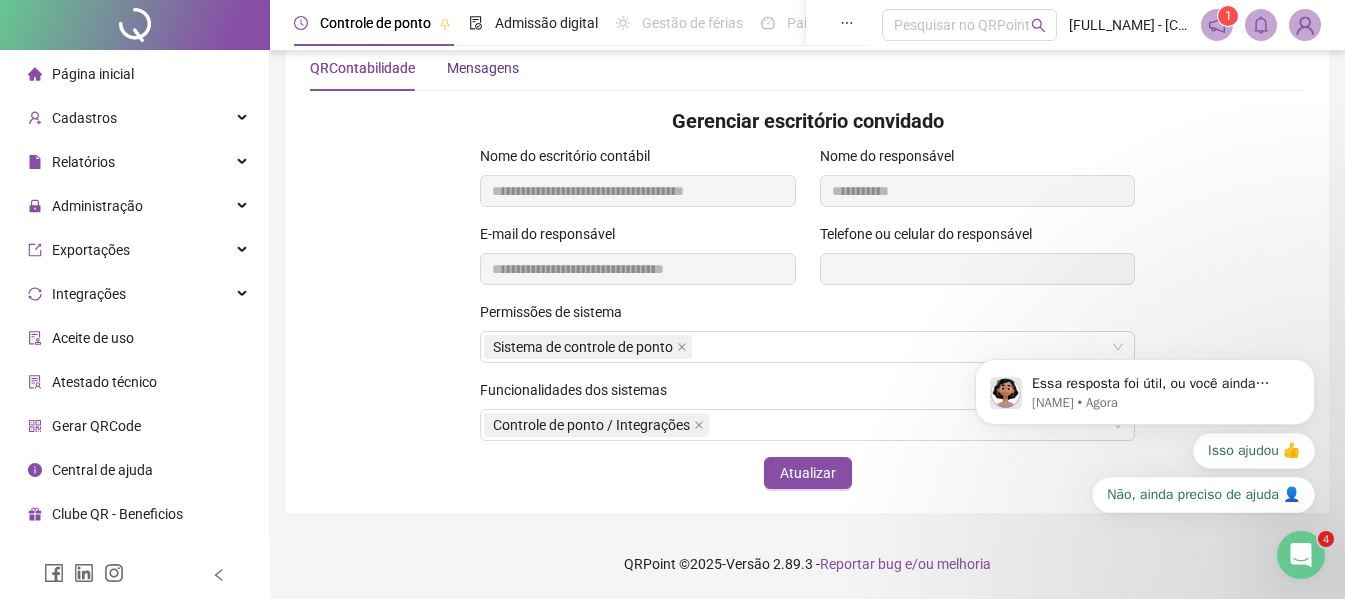 click on "Mensagens" at bounding box center [483, 68] 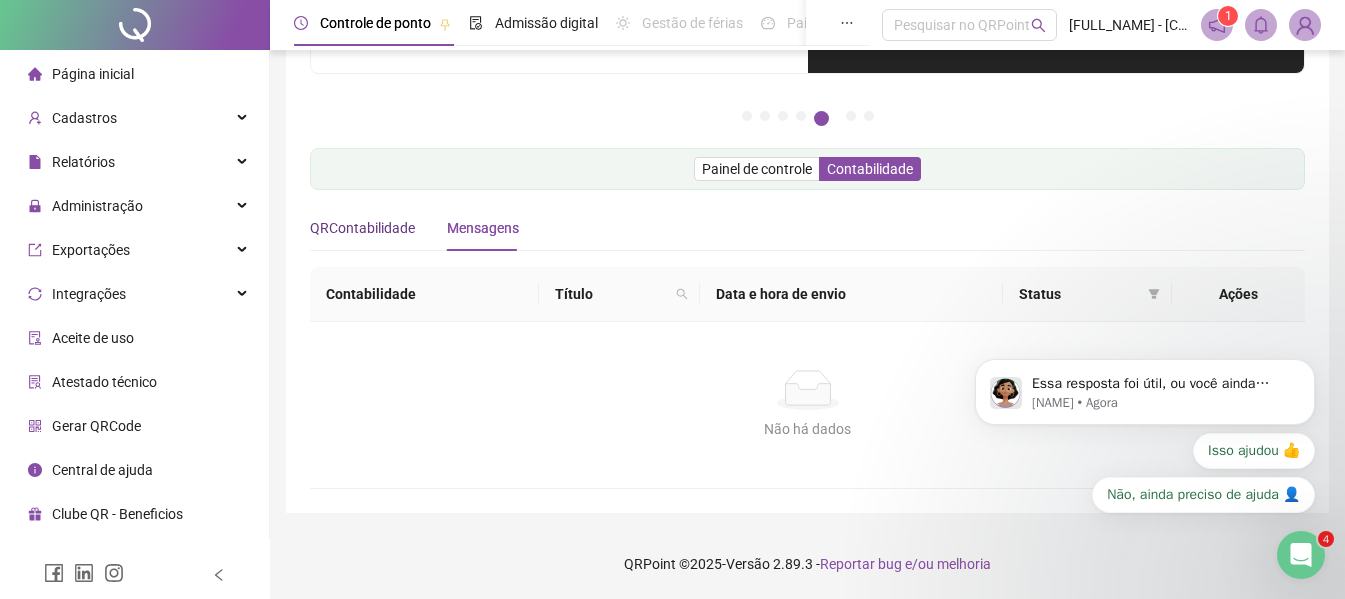 click on "QRContabilidade" at bounding box center (362, 228) 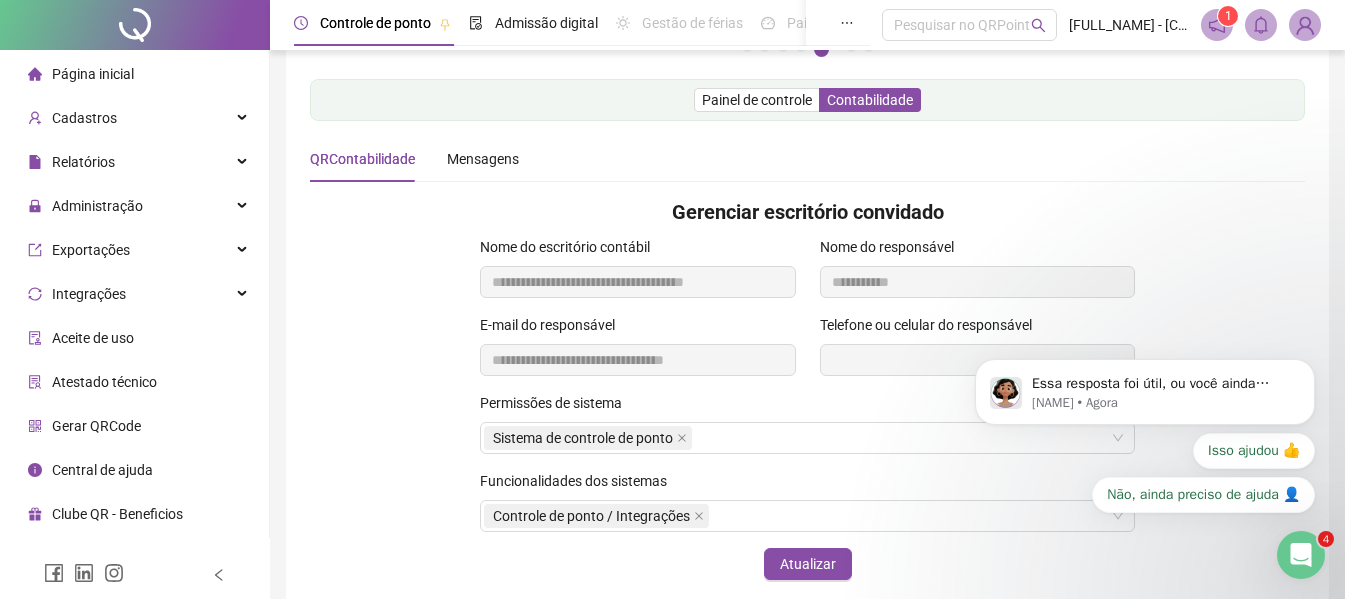 scroll, scrollTop: 397, scrollLeft: 0, axis: vertical 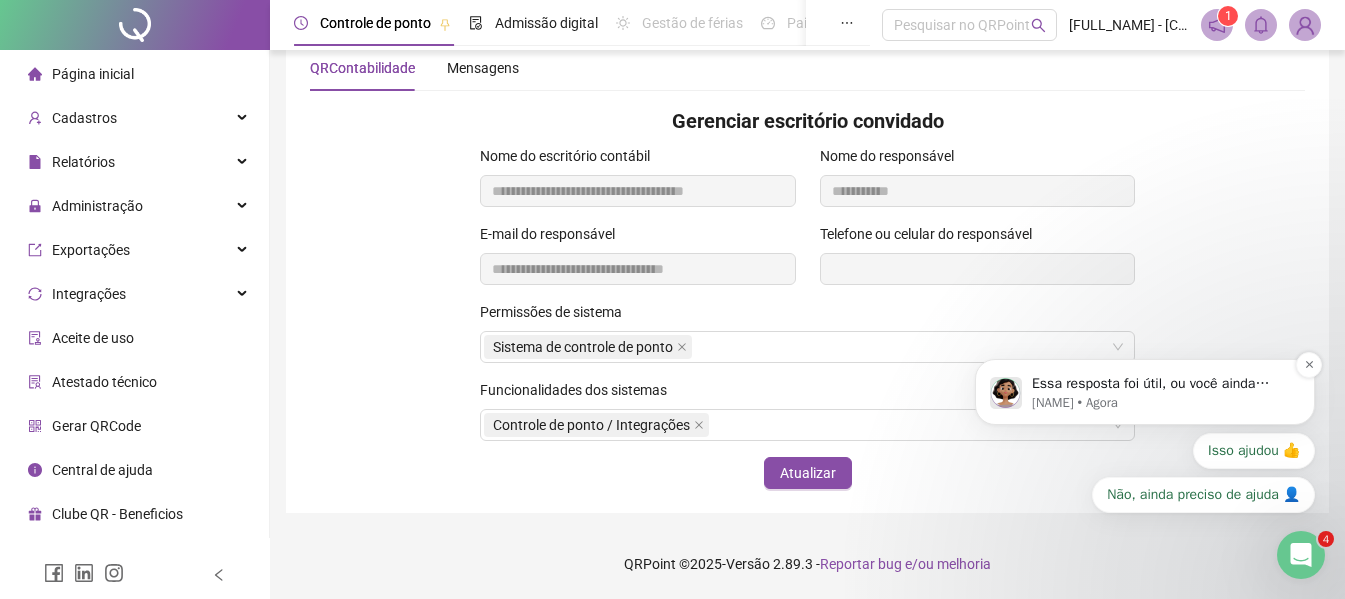 click on "[NAME] • Agora" at bounding box center (1161, 403) 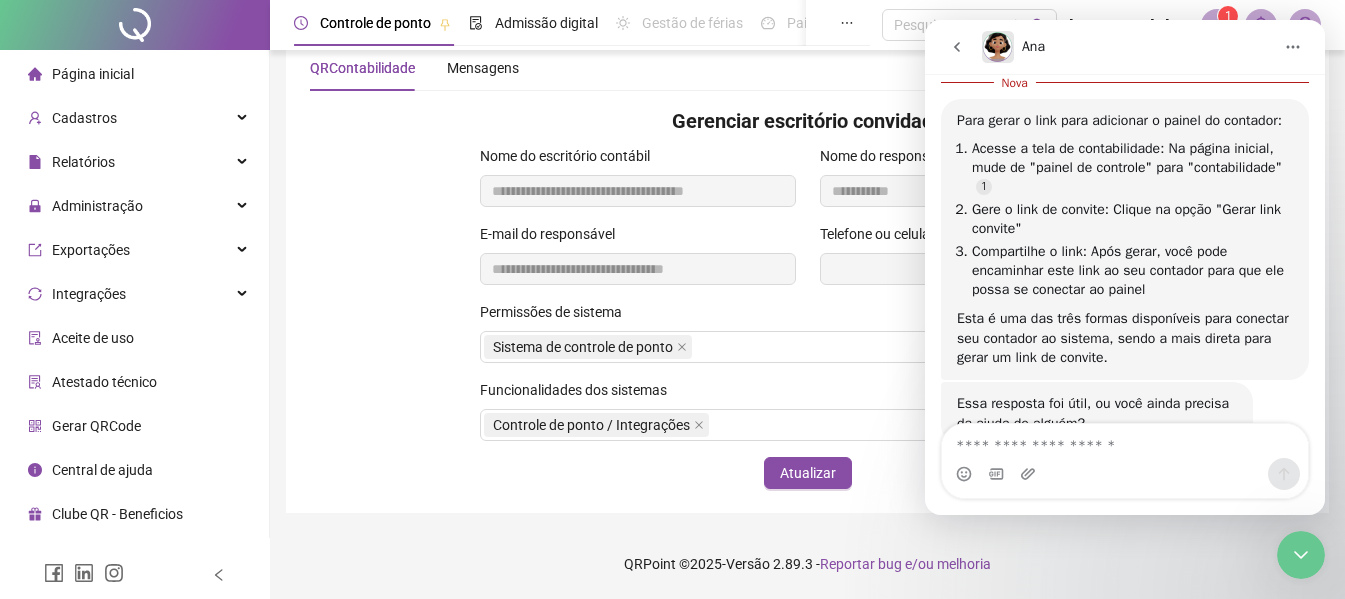 scroll, scrollTop: 1602, scrollLeft: 0, axis: vertical 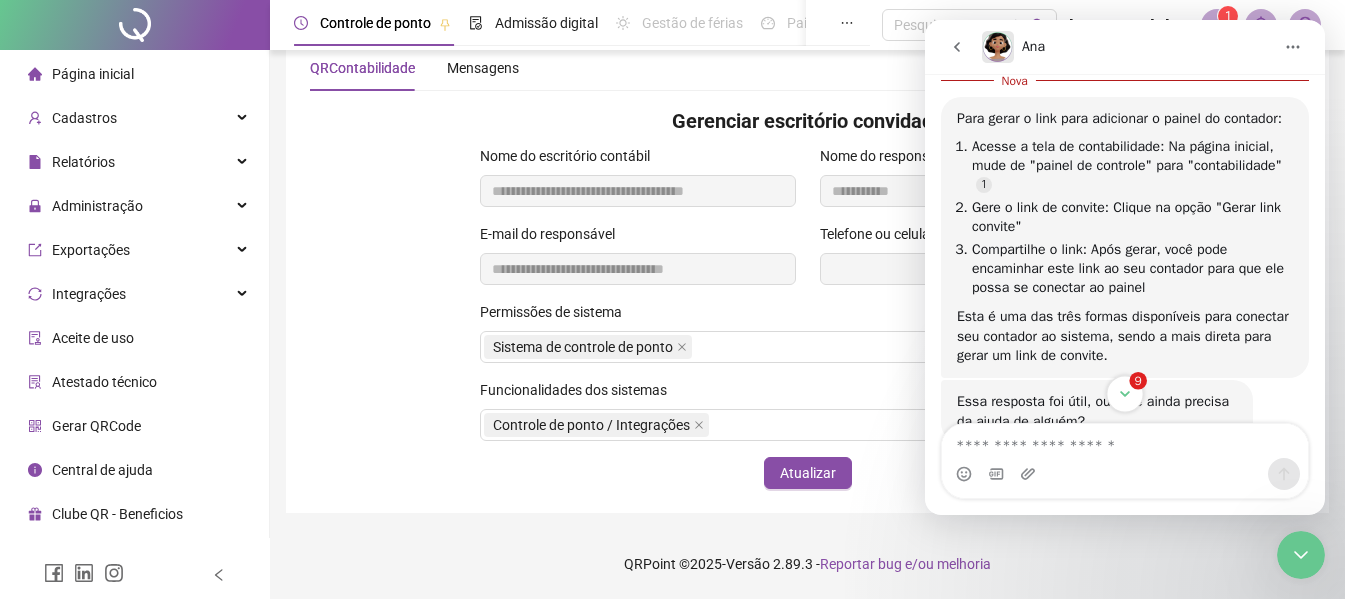 click 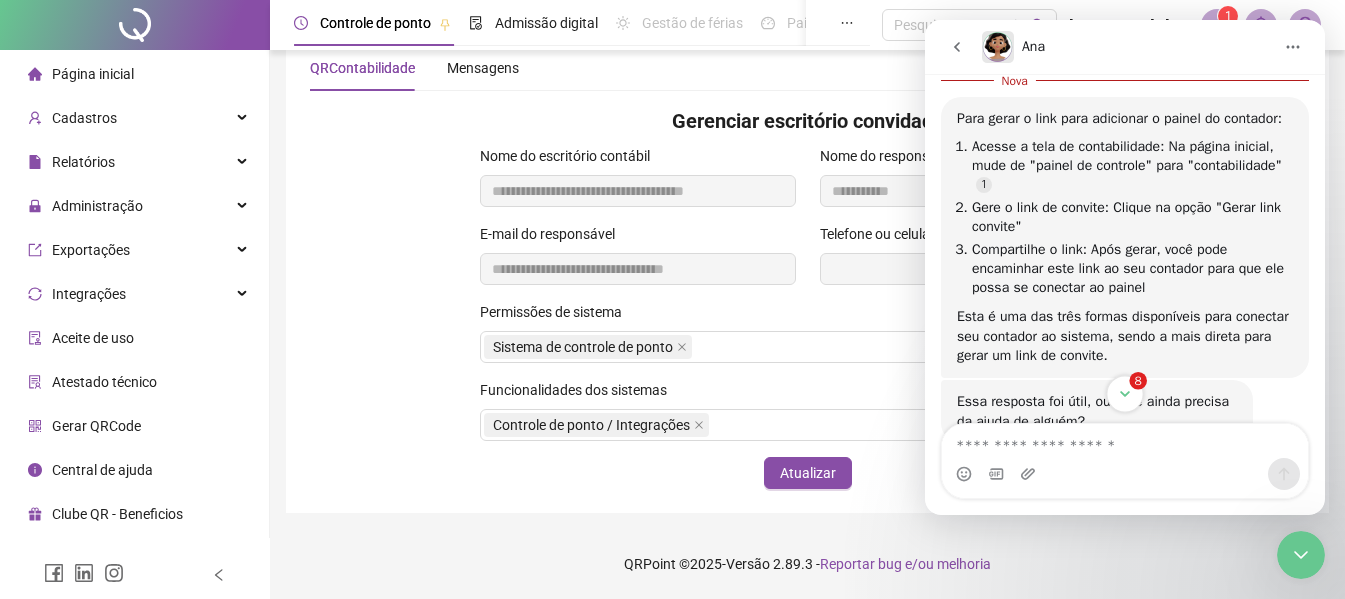 scroll, scrollTop: 1598, scrollLeft: 0, axis: vertical 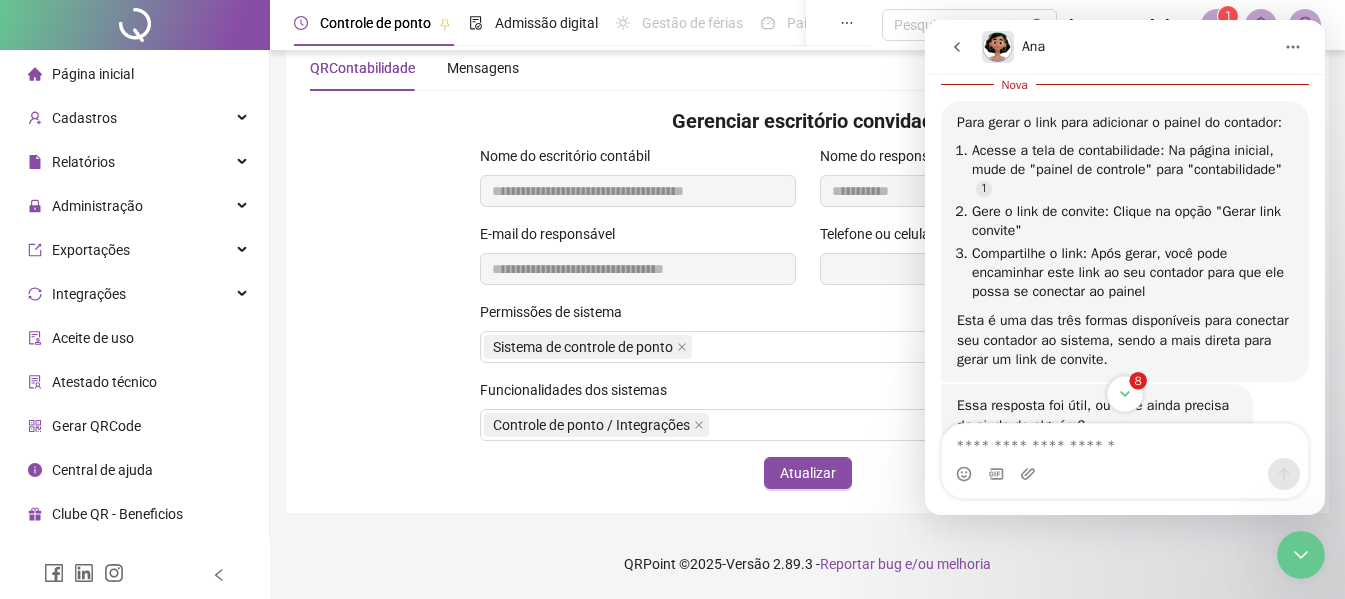 click 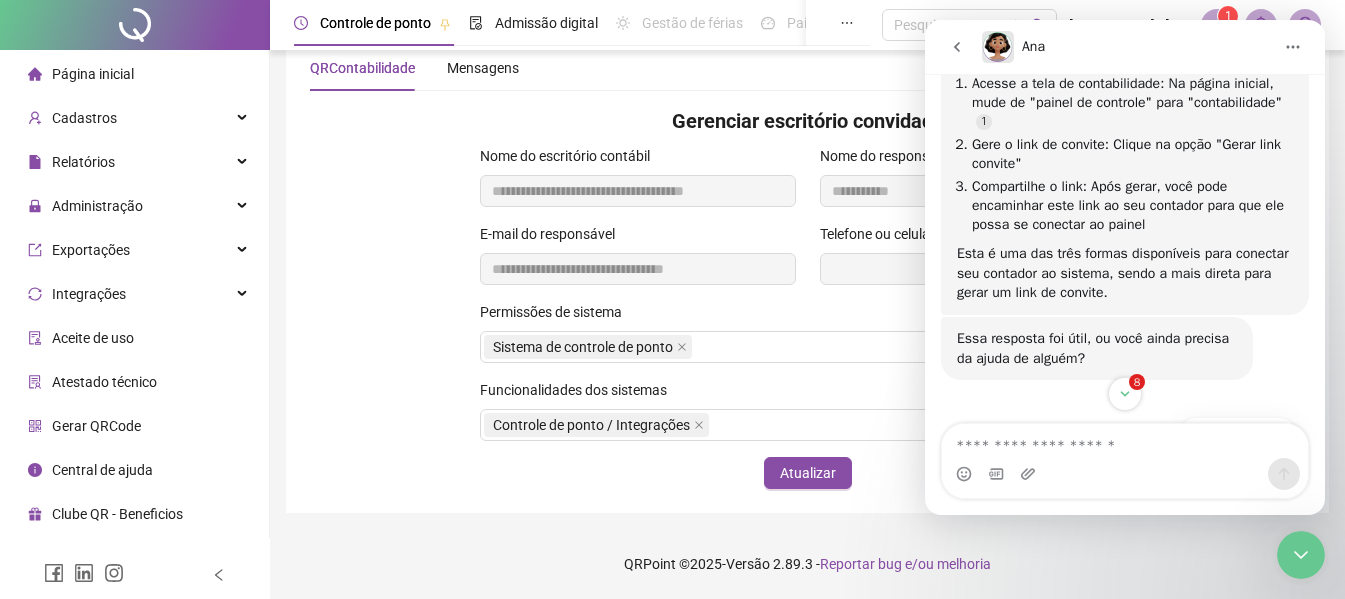 scroll, scrollTop: 1782, scrollLeft: 0, axis: vertical 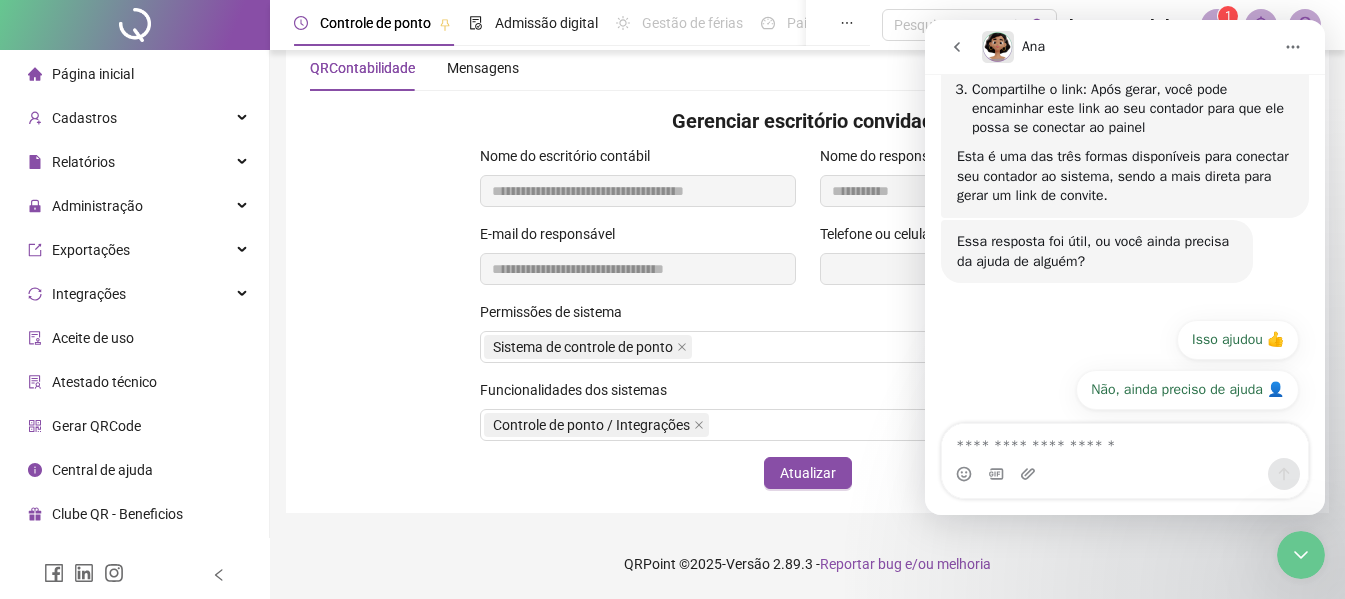 click at bounding box center (1125, 474) 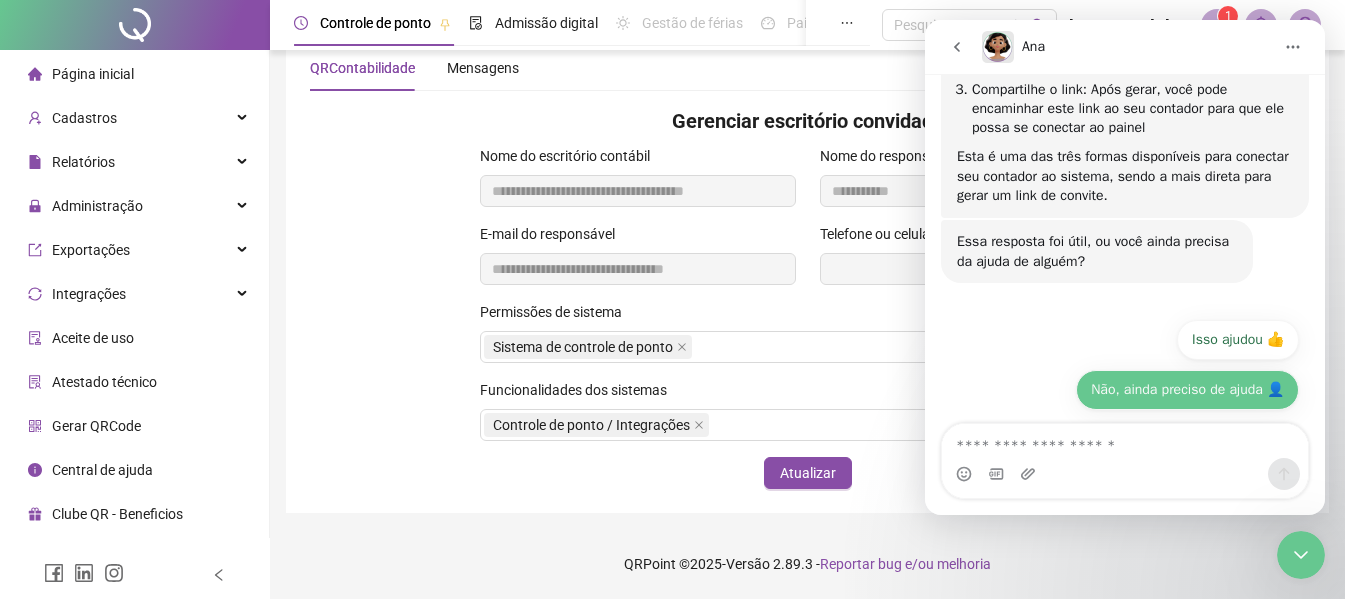 click on "Não, ainda preciso de ajuda 👤" at bounding box center [1187, 390] 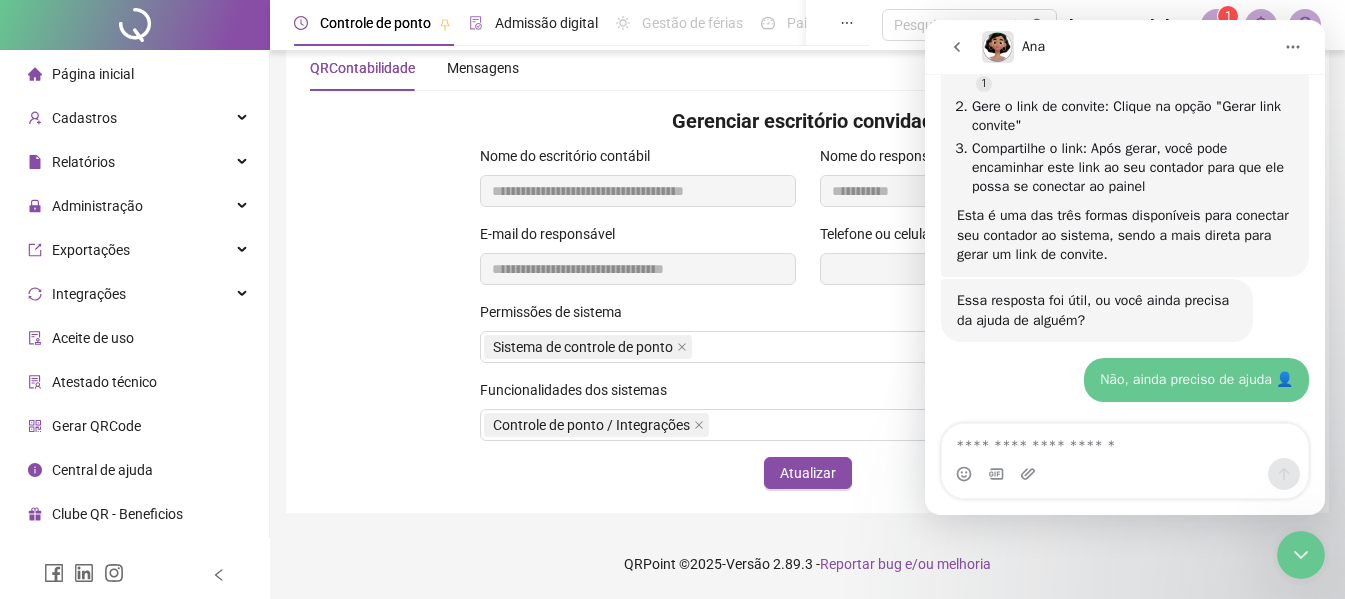 scroll, scrollTop: 1808, scrollLeft: 0, axis: vertical 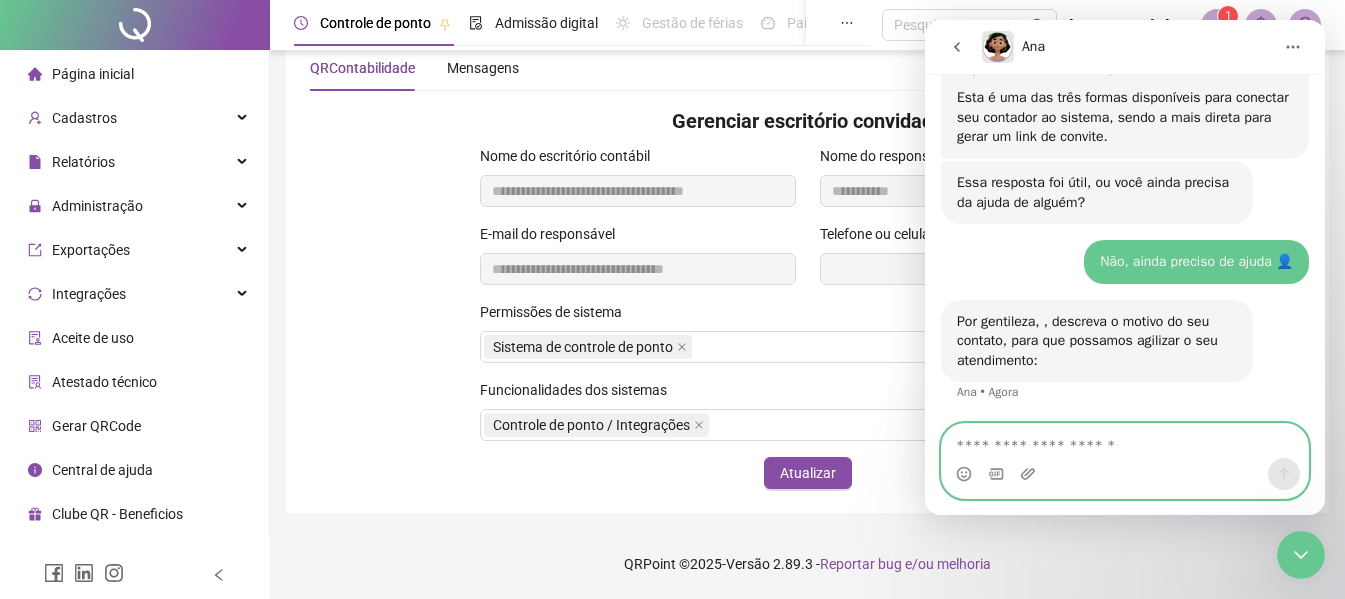 click at bounding box center (1125, 441) 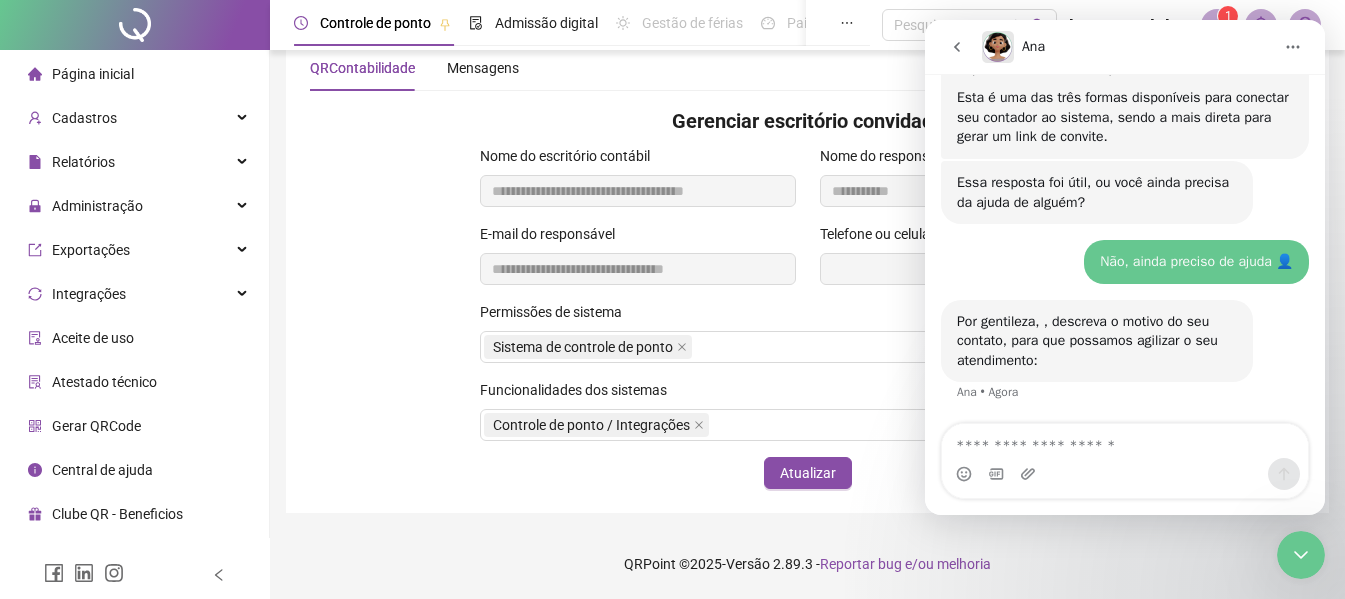 click on "Página inicial" at bounding box center (93, 74) 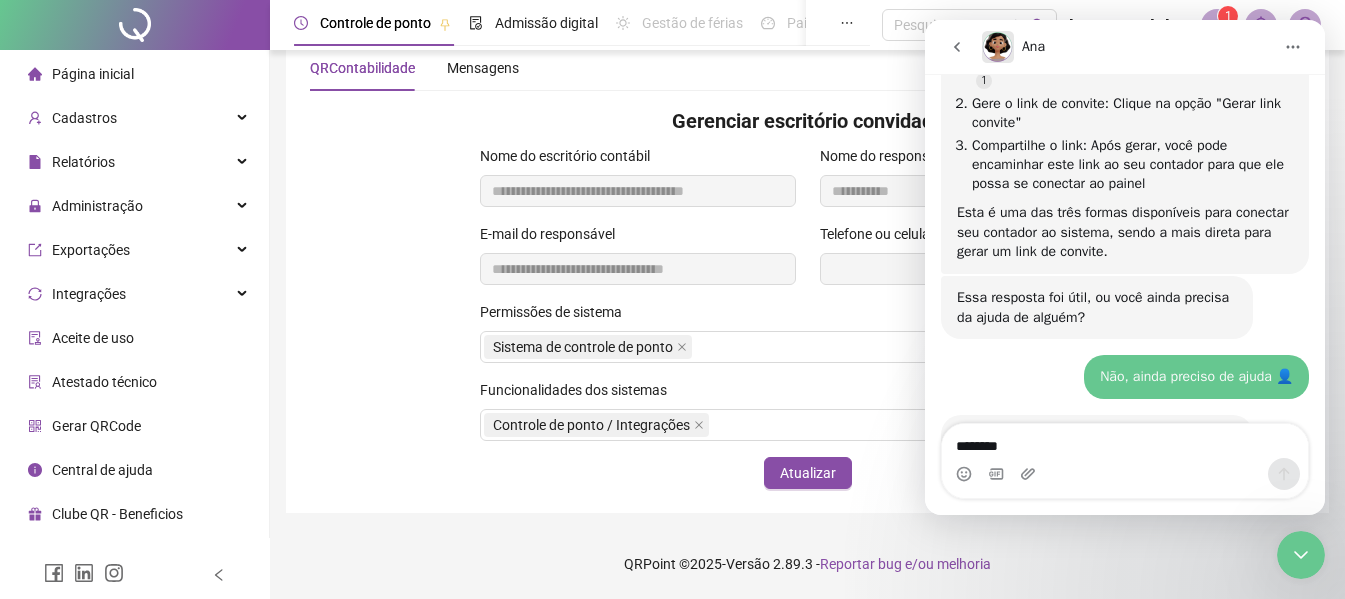 scroll, scrollTop: 1808, scrollLeft: 0, axis: vertical 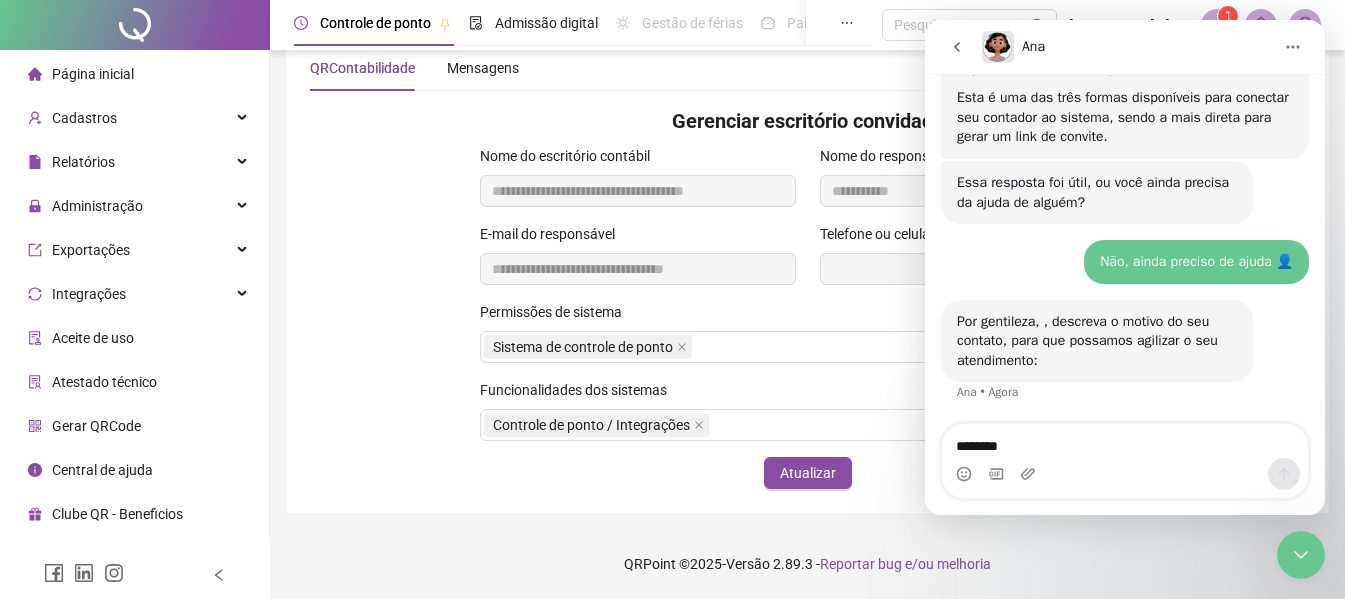 type on "**********" 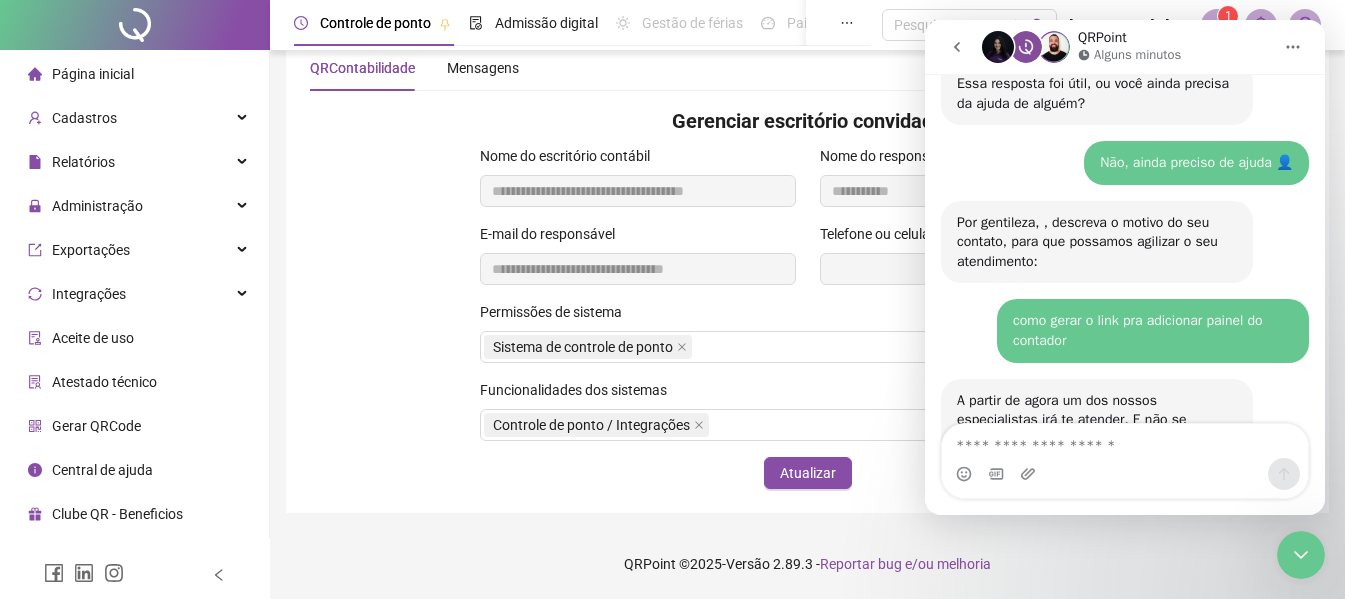 scroll, scrollTop: 2062, scrollLeft: 0, axis: vertical 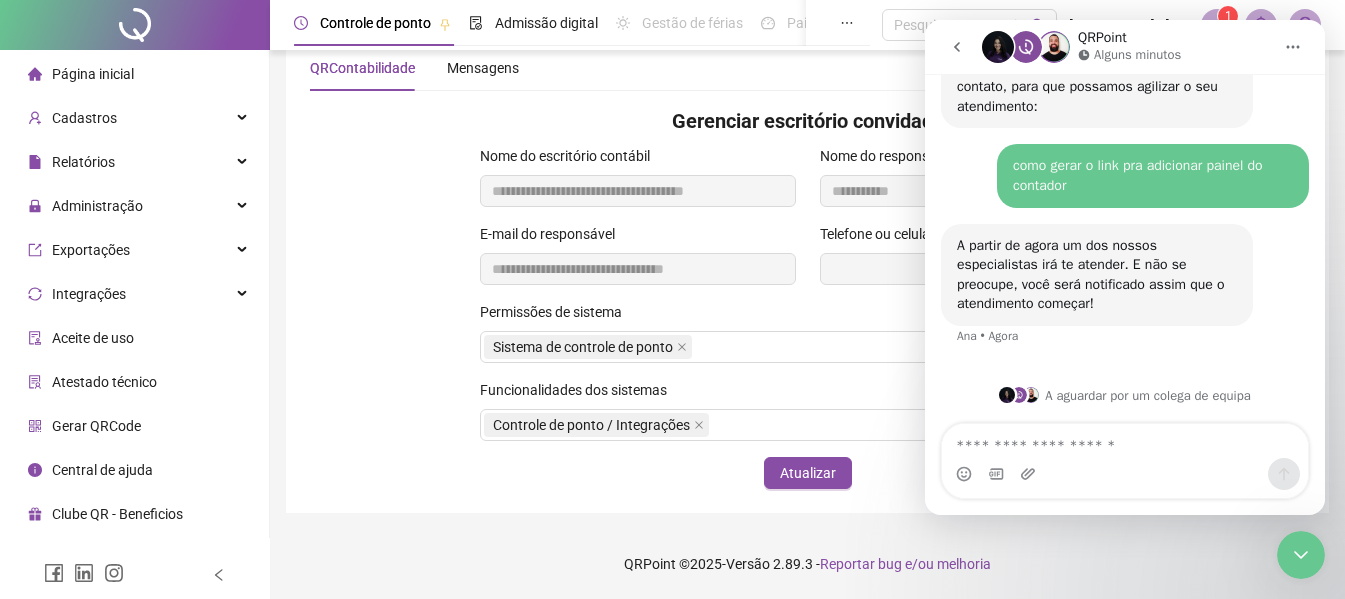 click at bounding box center [1125, 441] 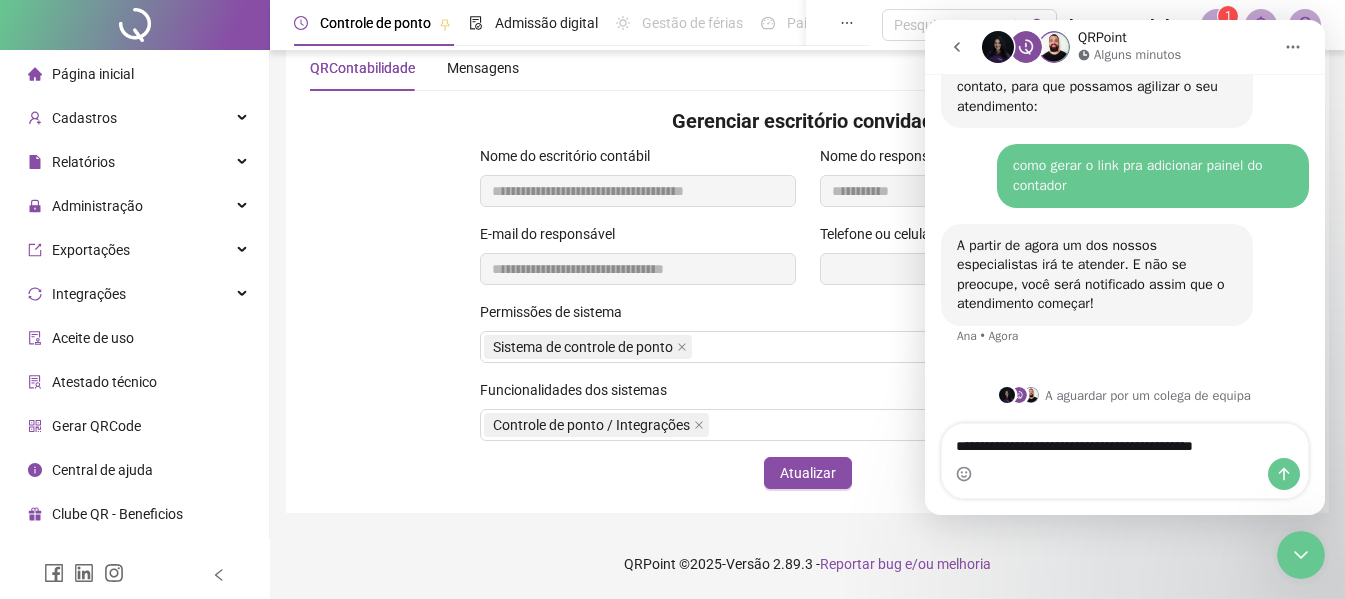 type on "**********" 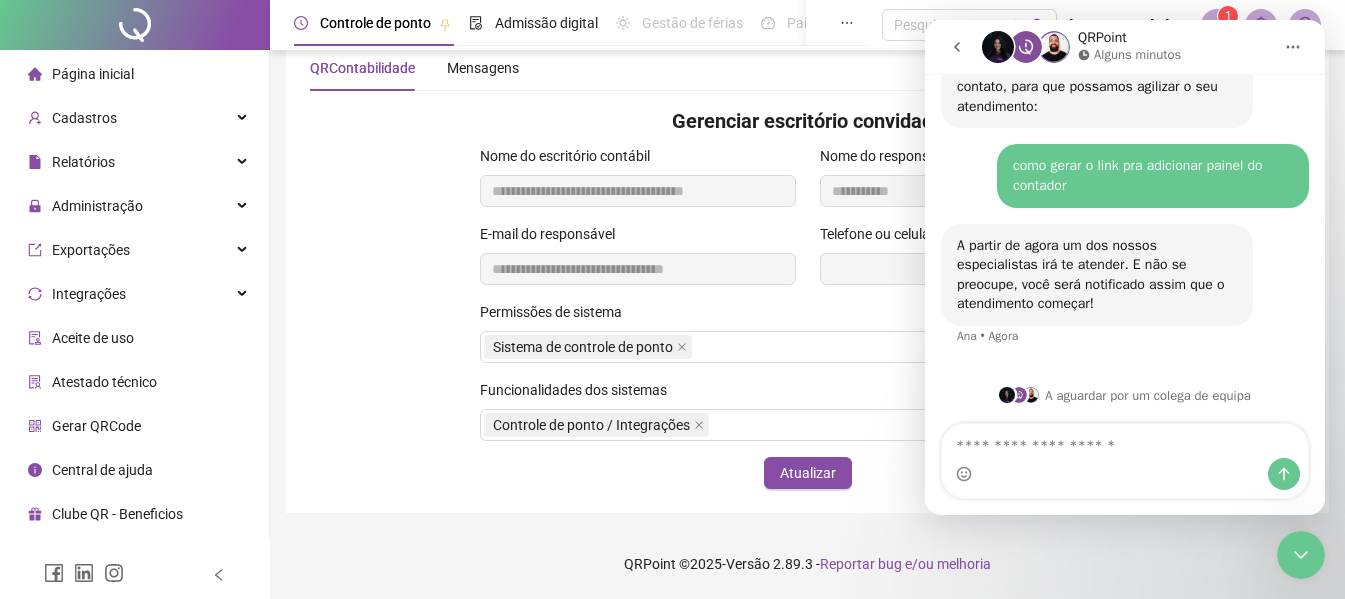 scroll, scrollTop: 2141, scrollLeft: 0, axis: vertical 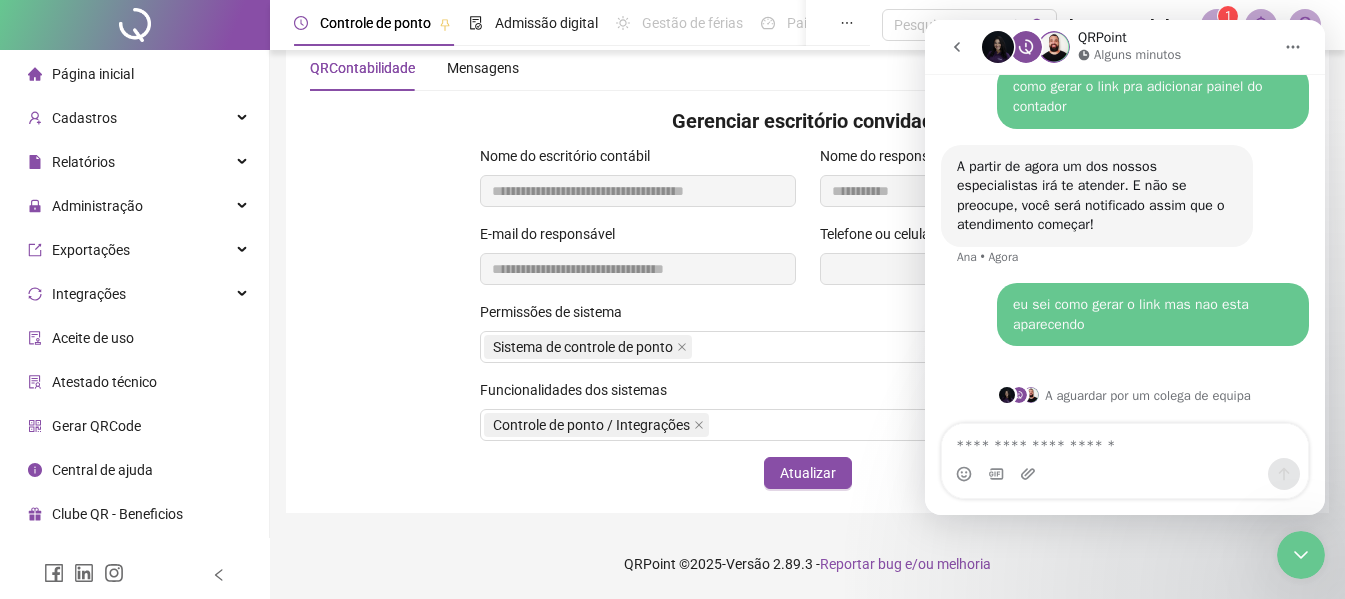 type 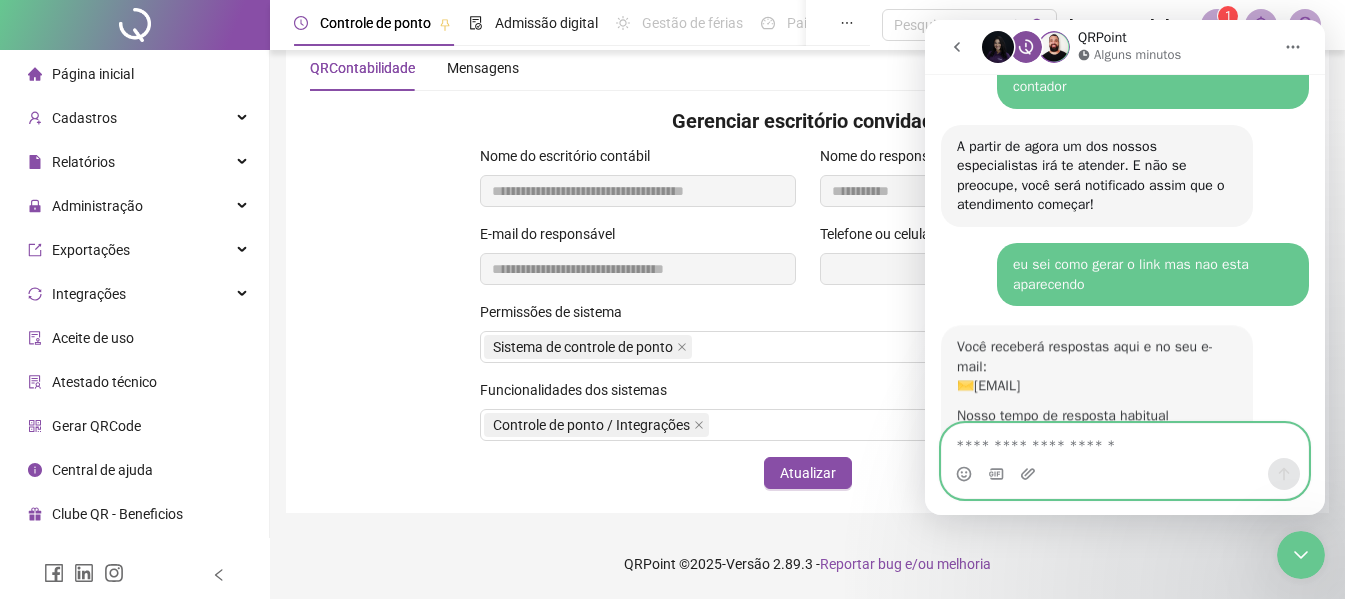 scroll, scrollTop: 2289, scrollLeft: 0, axis: vertical 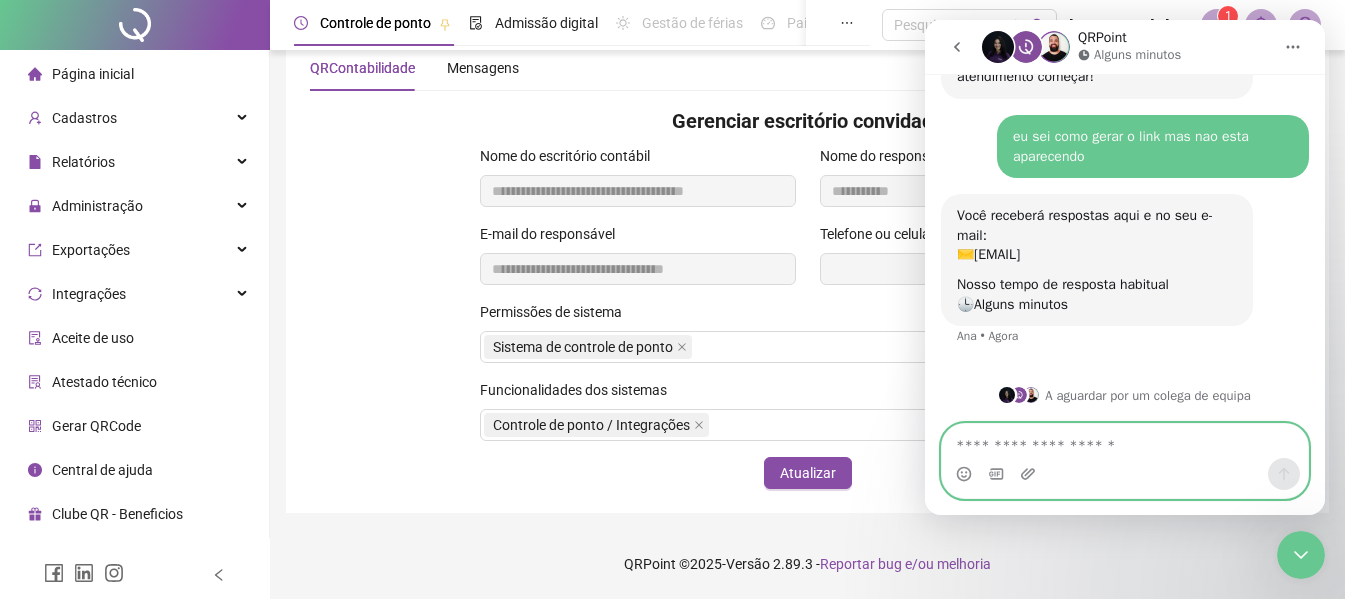 click at bounding box center (1125, 441) 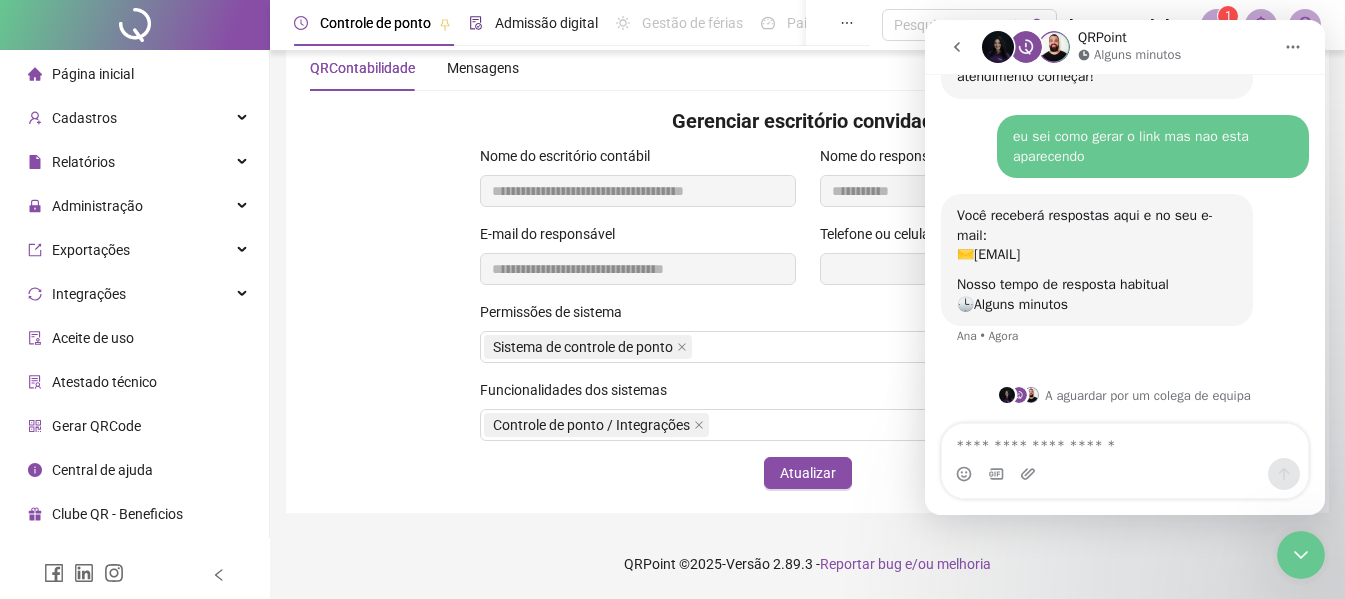 click on "Admissão digital" at bounding box center (546, 23) 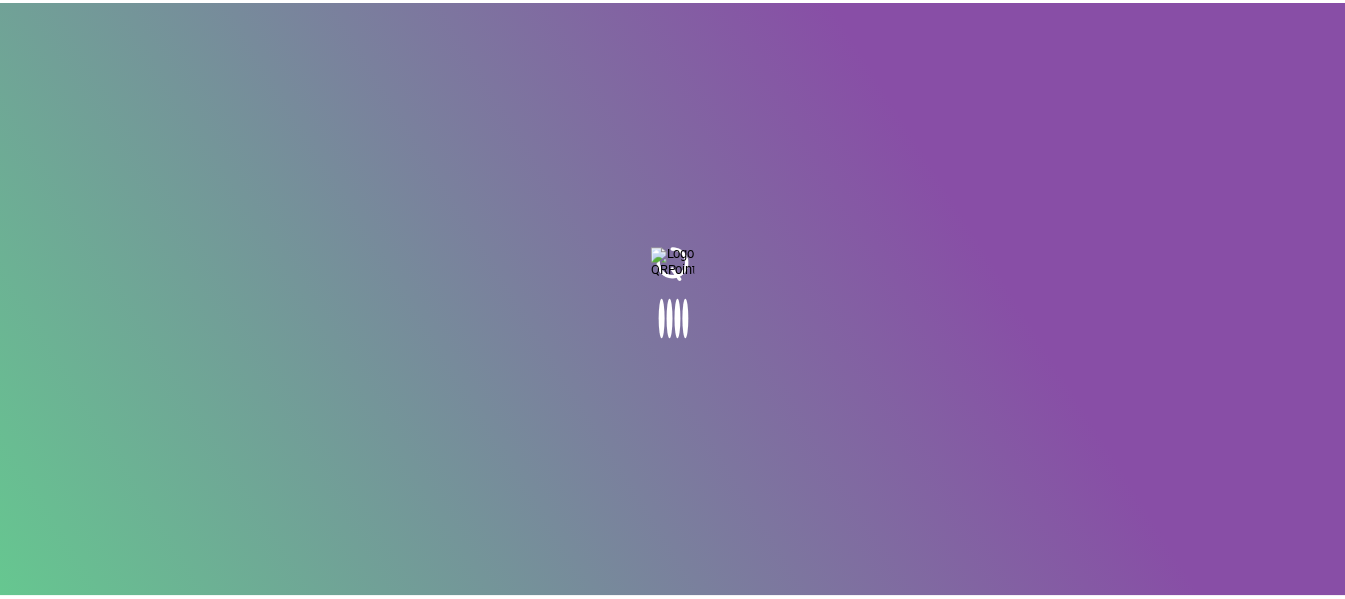 scroll, scrollTop: 0, scrollLeft: 0, axis: both 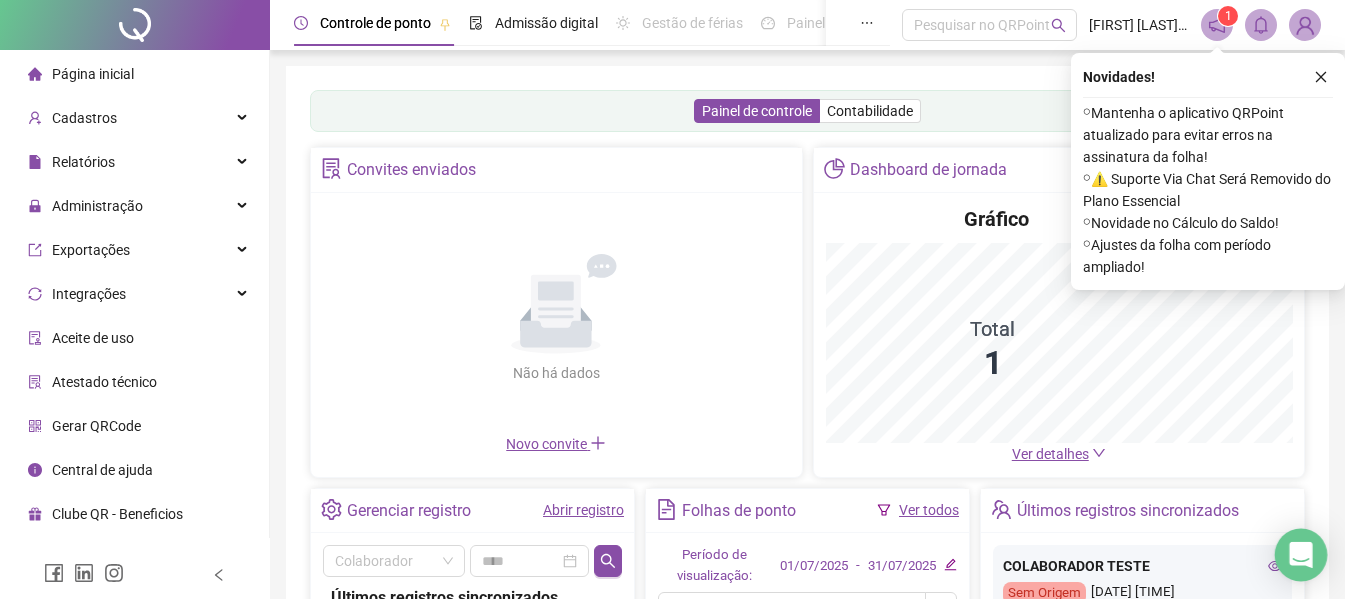 click 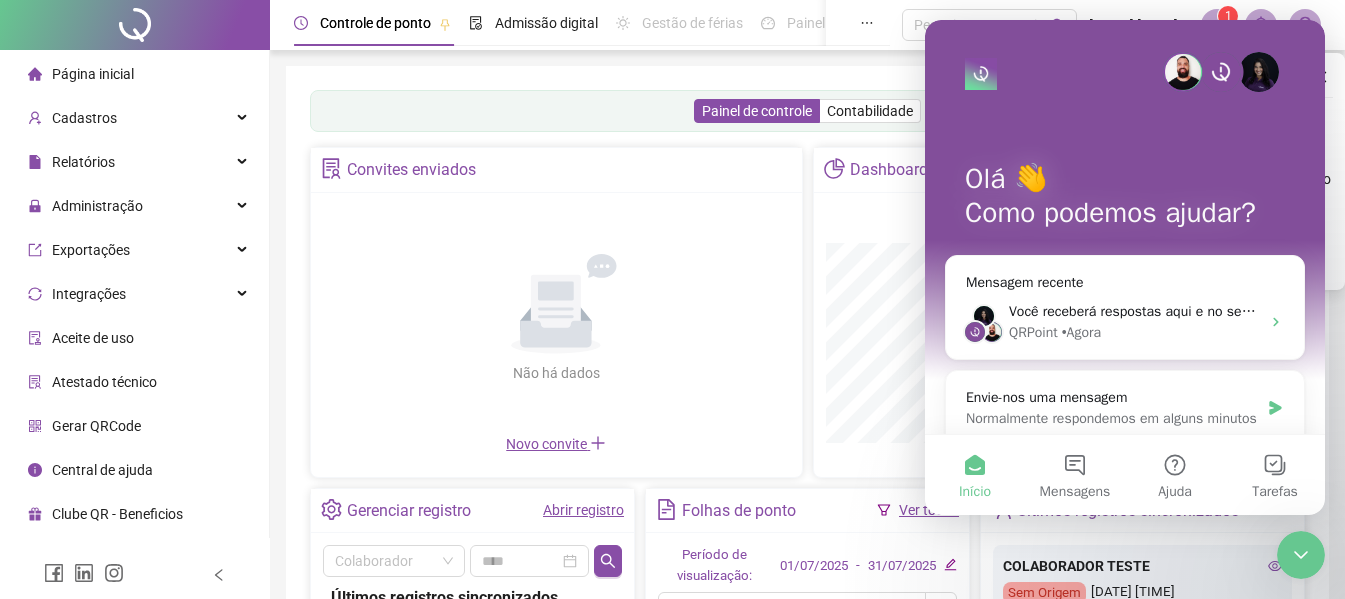 scroll, scrollTop: 0, scrollLeft: 0, axis: both 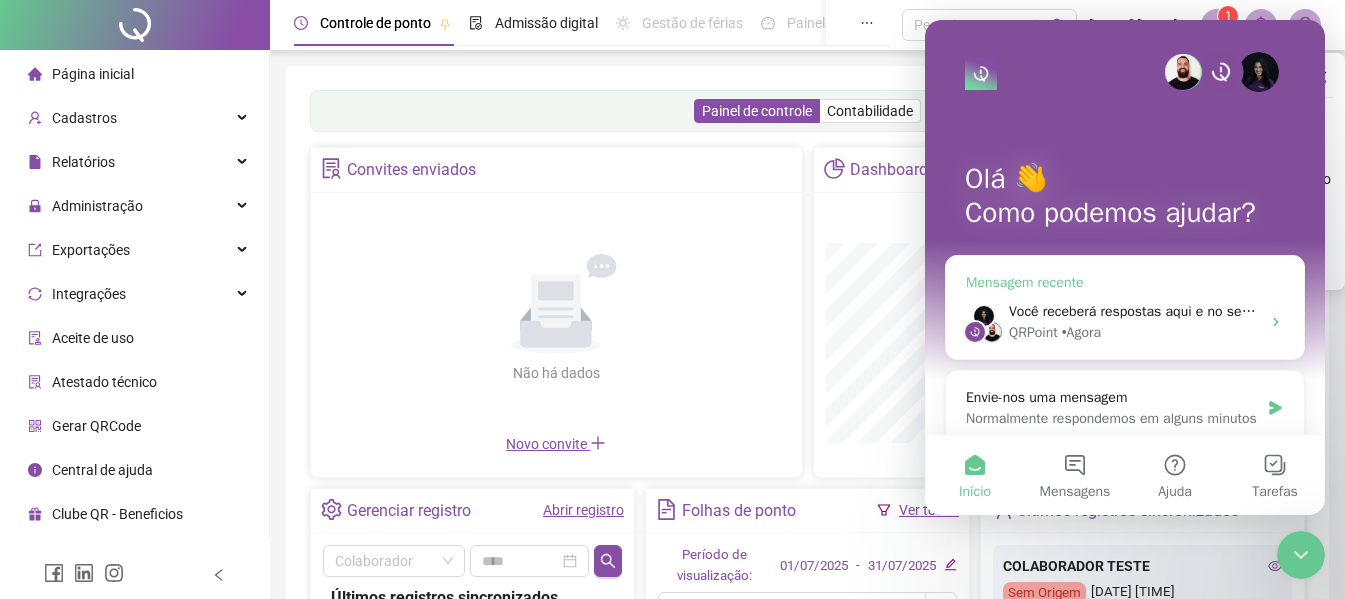 click on "Você receberá respostas aqui e no seu e-mail: ✉️ frimatosinhambupe@gmail.com Nosso tempo de resposta habitual 🕒 Alguns minutos" at bounding box center (1355, 311) 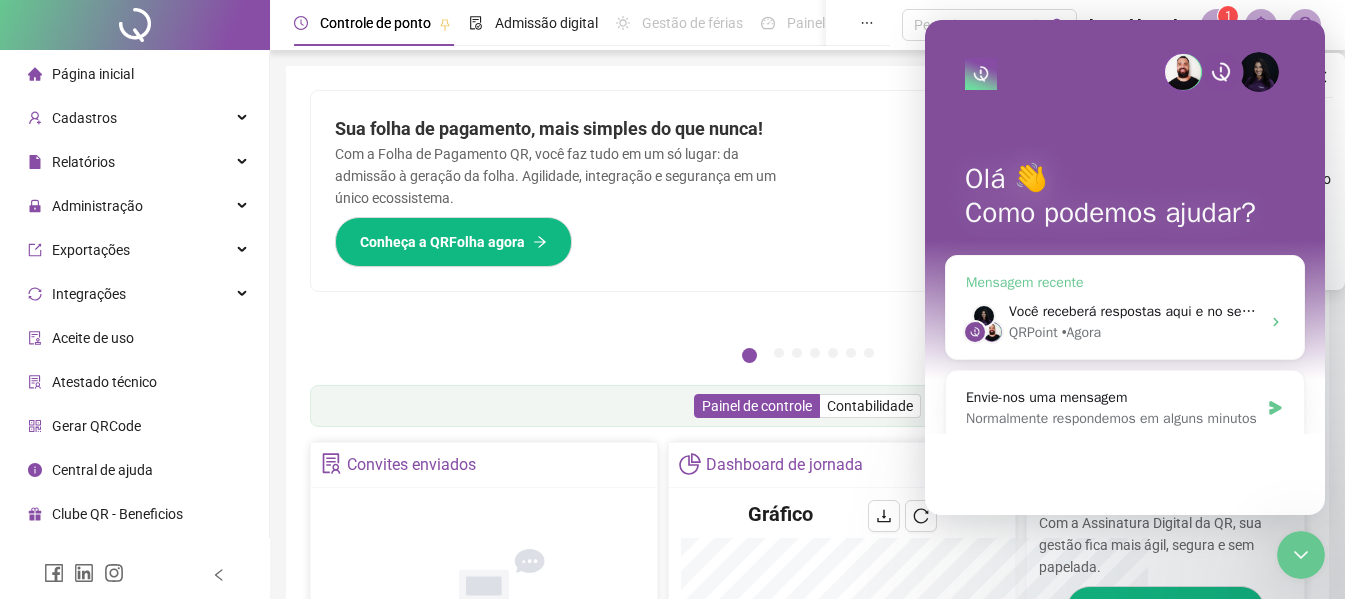 click on "Você receberá respostas aqui e no seu e-mail: ✉️ frimatosinhambupe@gmail.com Nosso tempo de resposta habitual 🕒 Alguns minutos" at bounding box center [1355, 311] 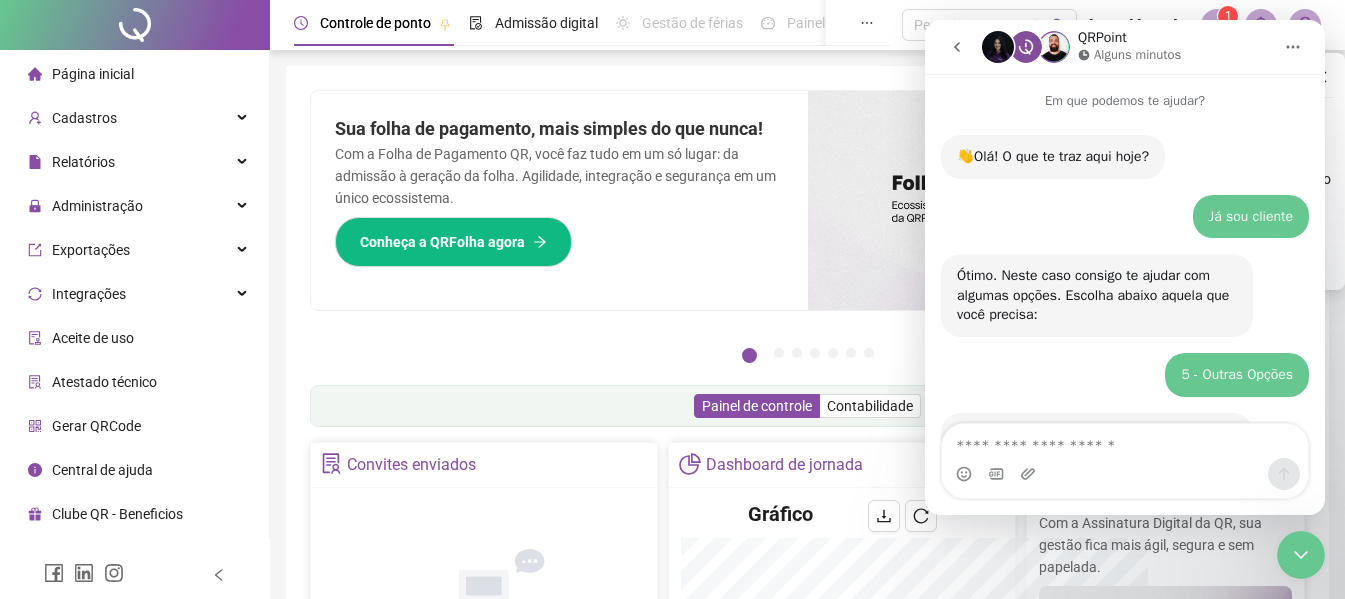 scroll, scrollTop: 2289, scrollLeft: 0, axis: vertical 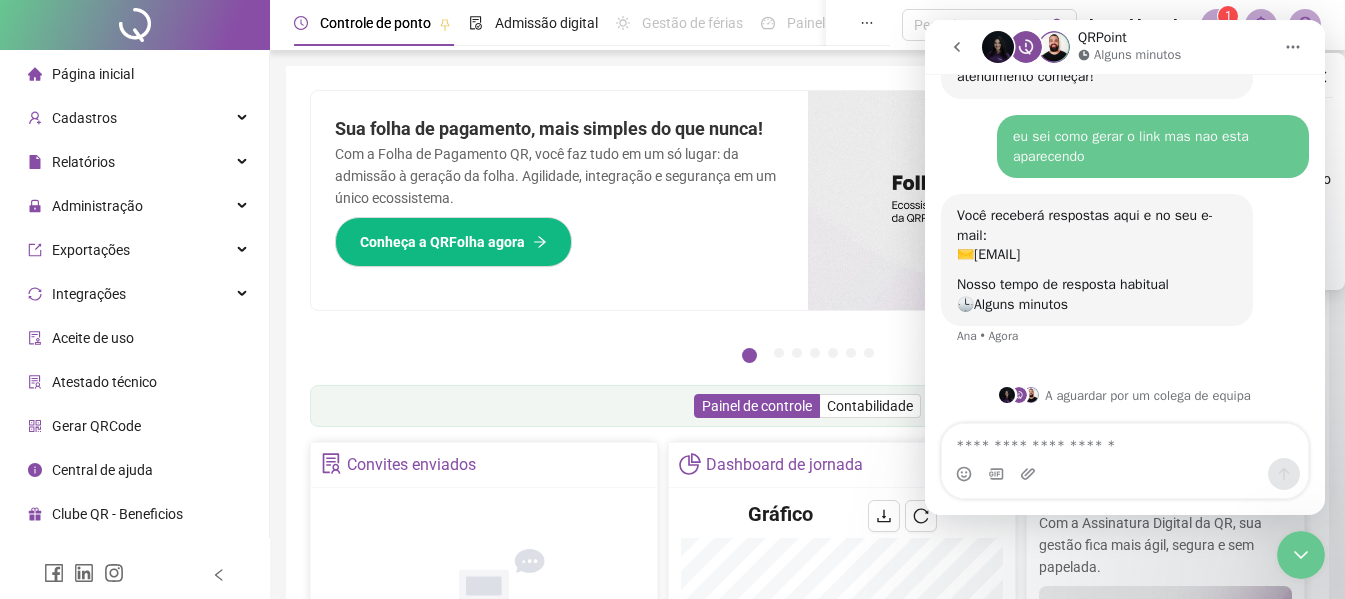 click at bounding box center (1125, 441) 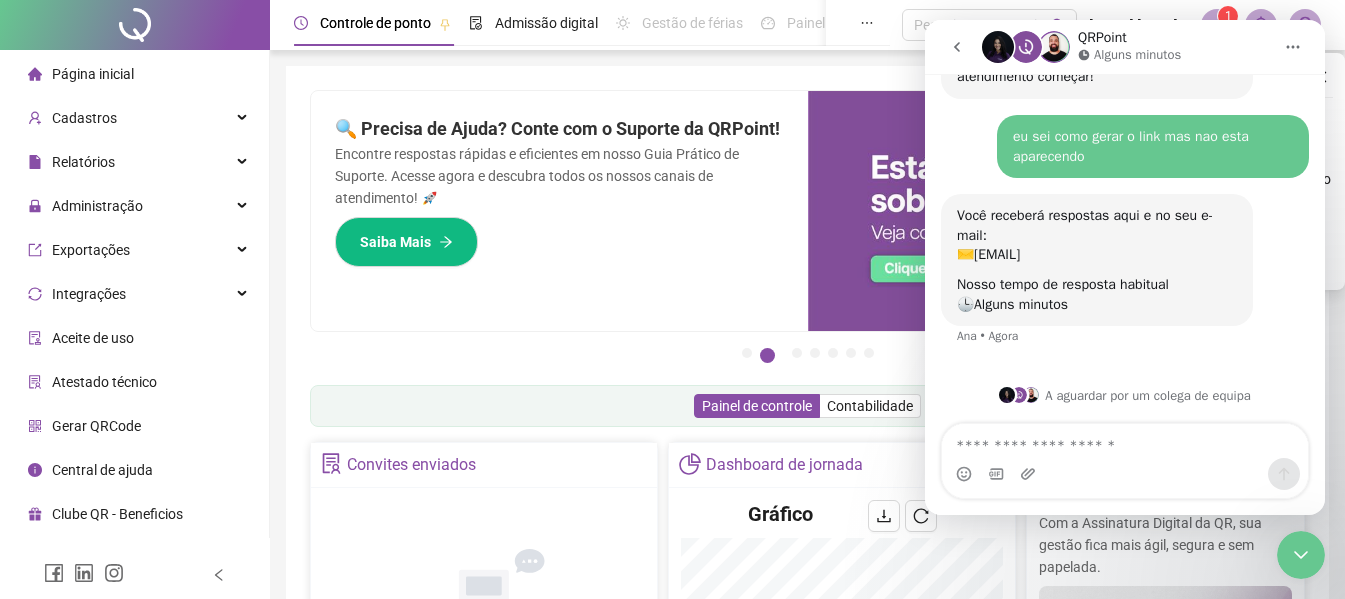 click at bounding box center [1125, 441] 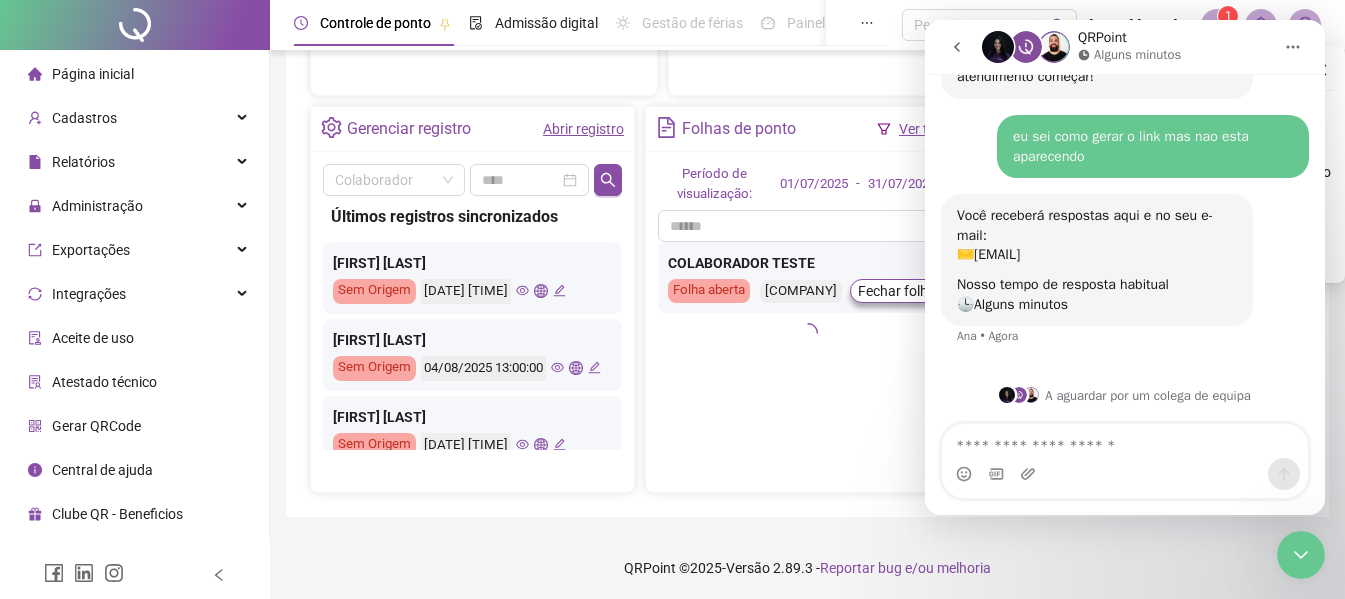 scroll, scrollTop: 723, scrollLeft: 0, axis: vertical 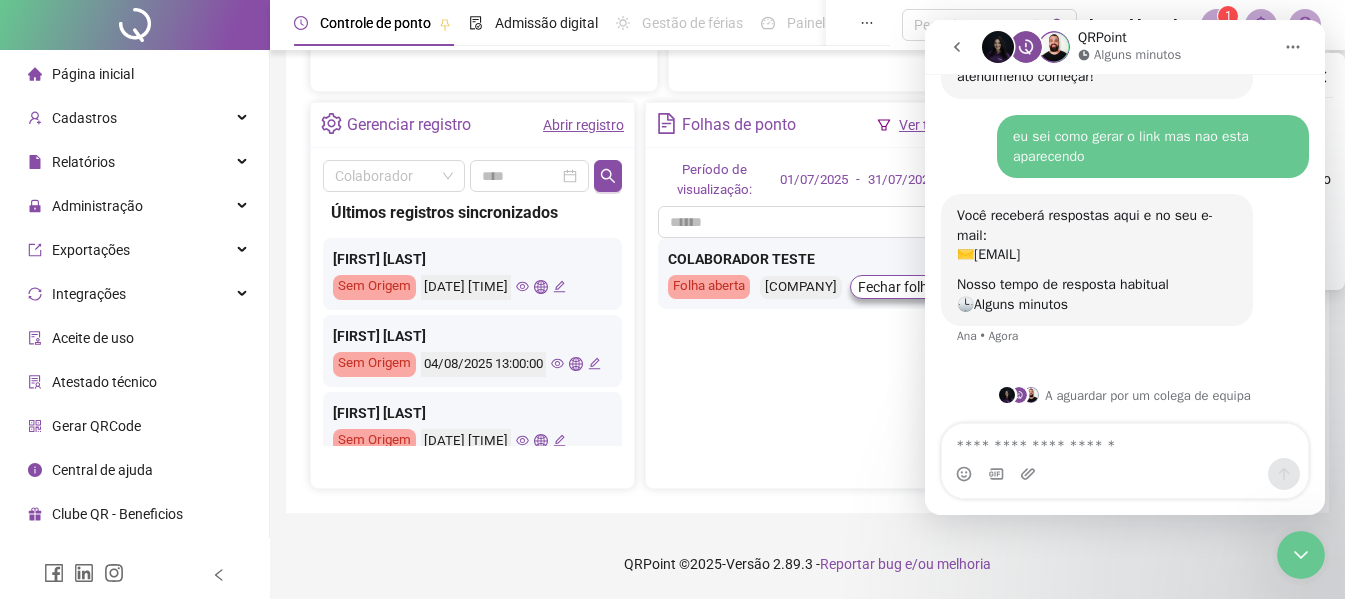drag, startPoint x: 1077, startPoint y: 454, endPoint x: 1069, endPoint y: 447, distance: 10.630146 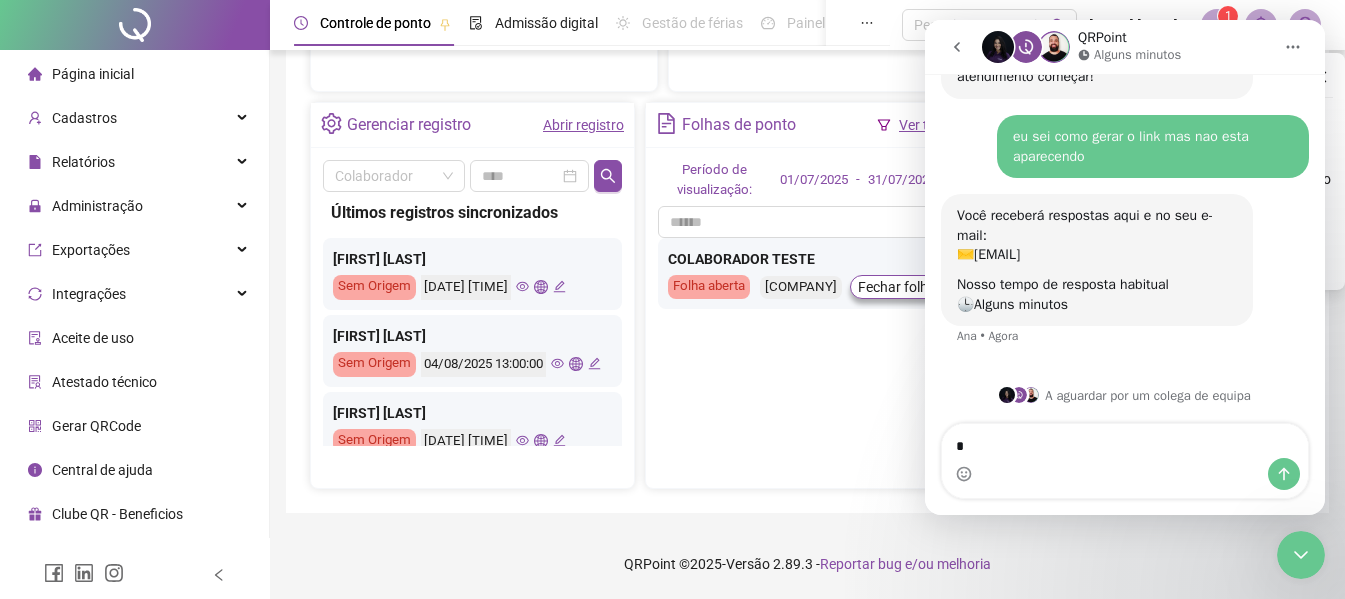 type on "**" 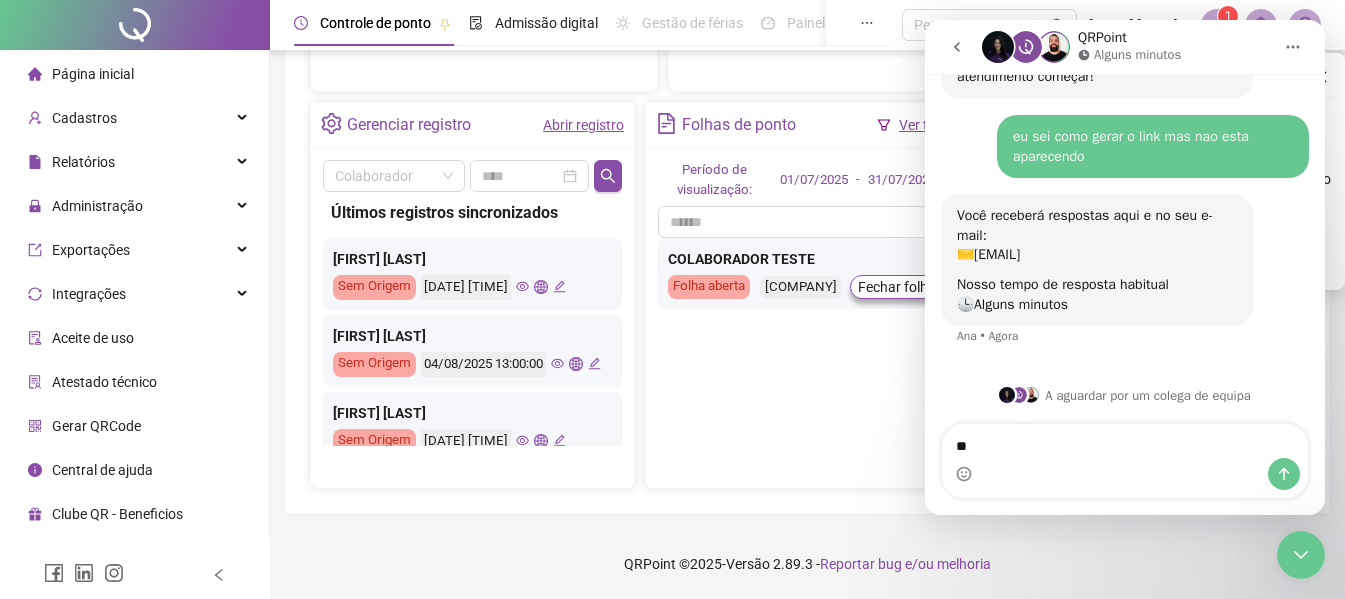 type 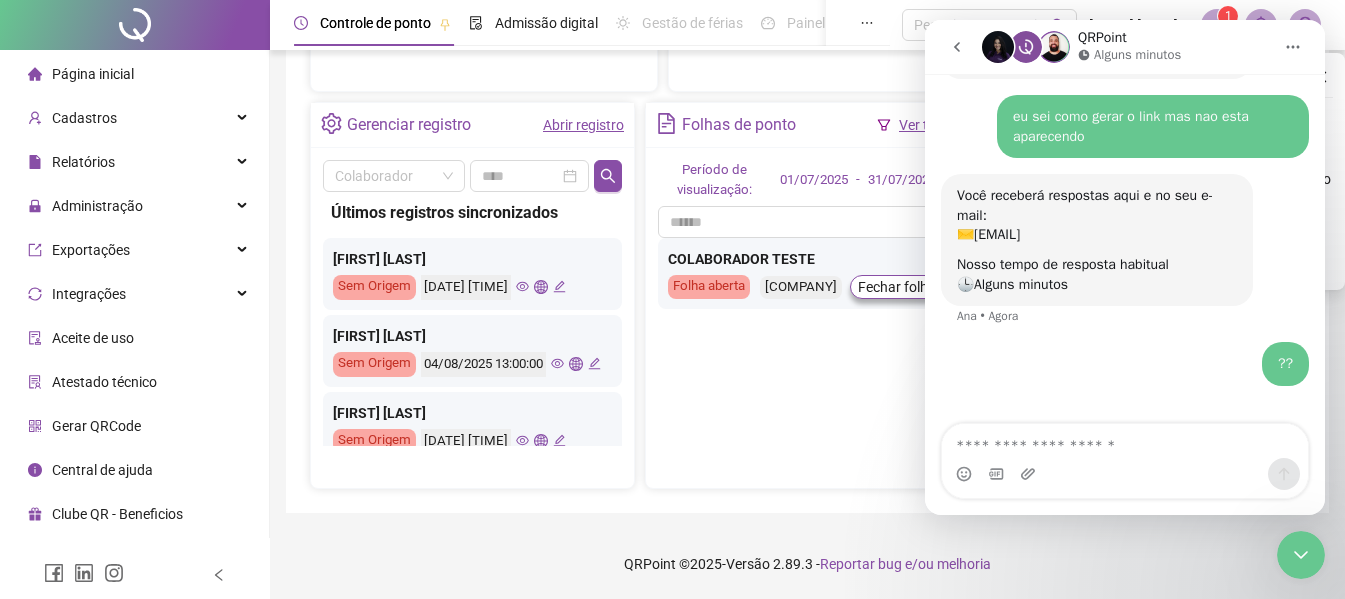 scroll, scrollTop: 2348, scrollLeft: 0, axis: vertical 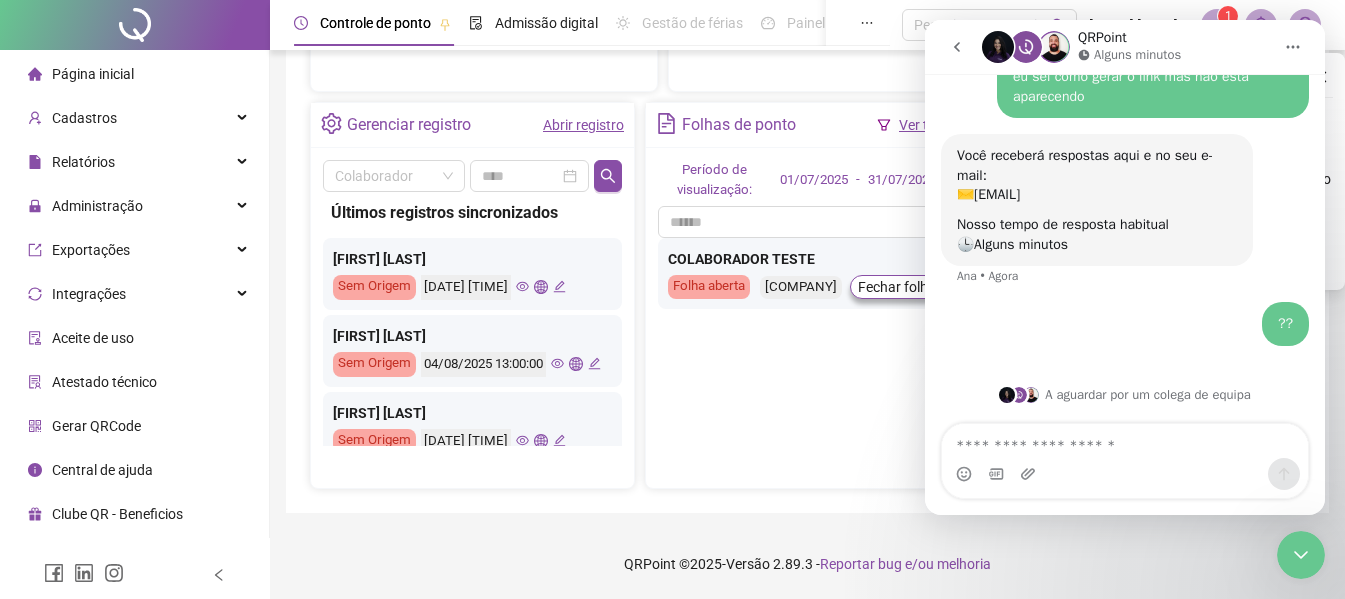 click 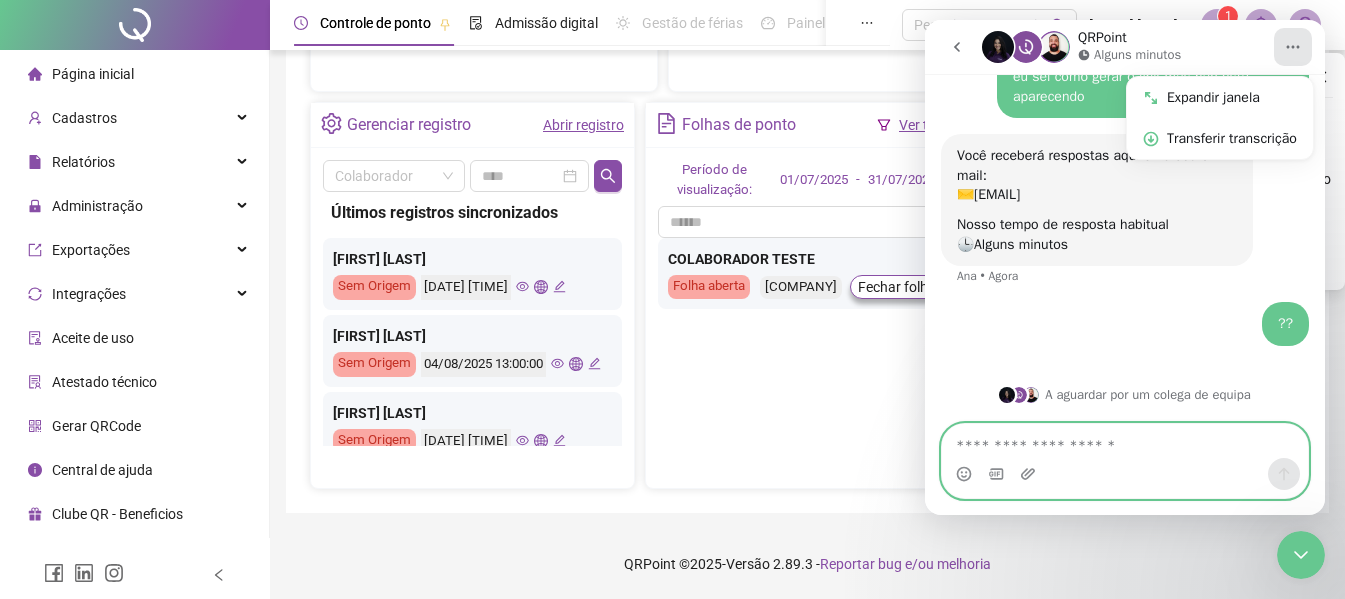 click at bounding box center [1125, 441] 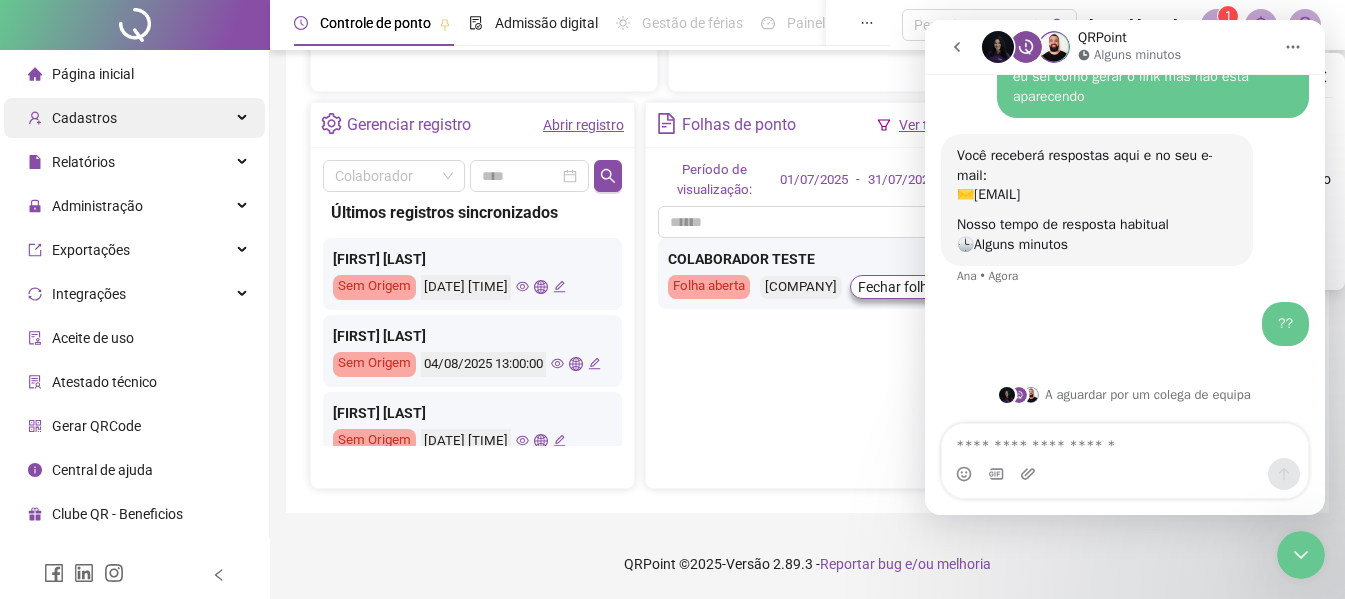 click on "Cadastros" at bounding box center (84, 118) 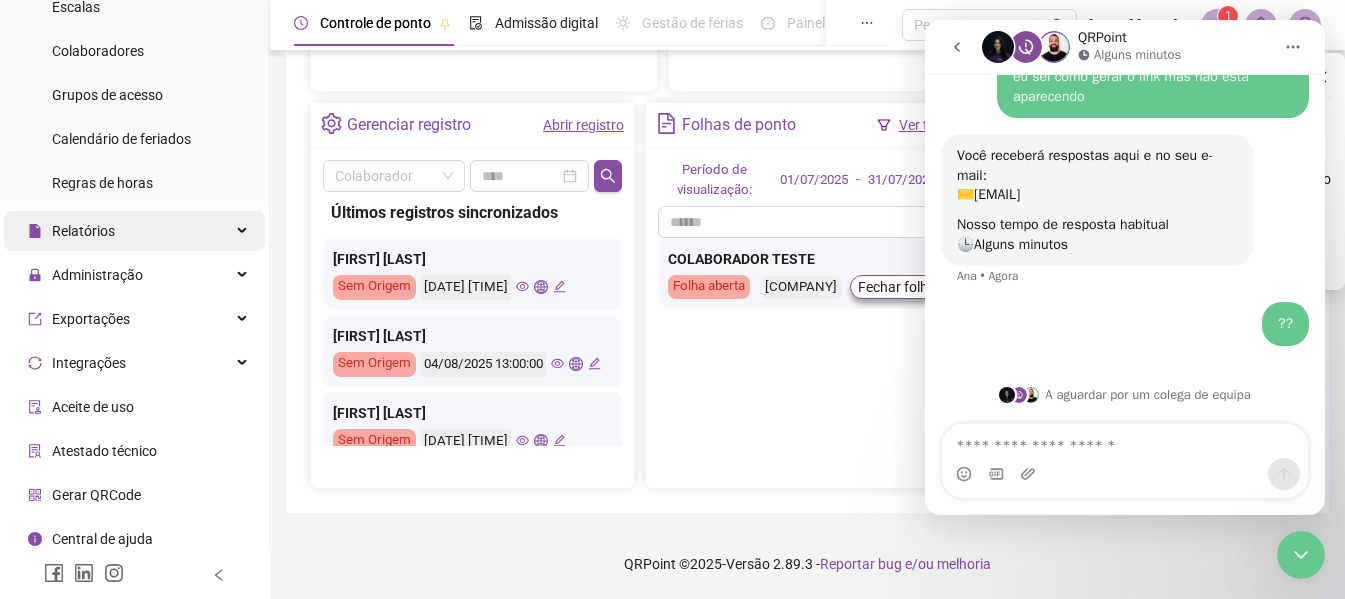 scroll, scrollTop: 255, scrollLeft: 0, axis: vertical 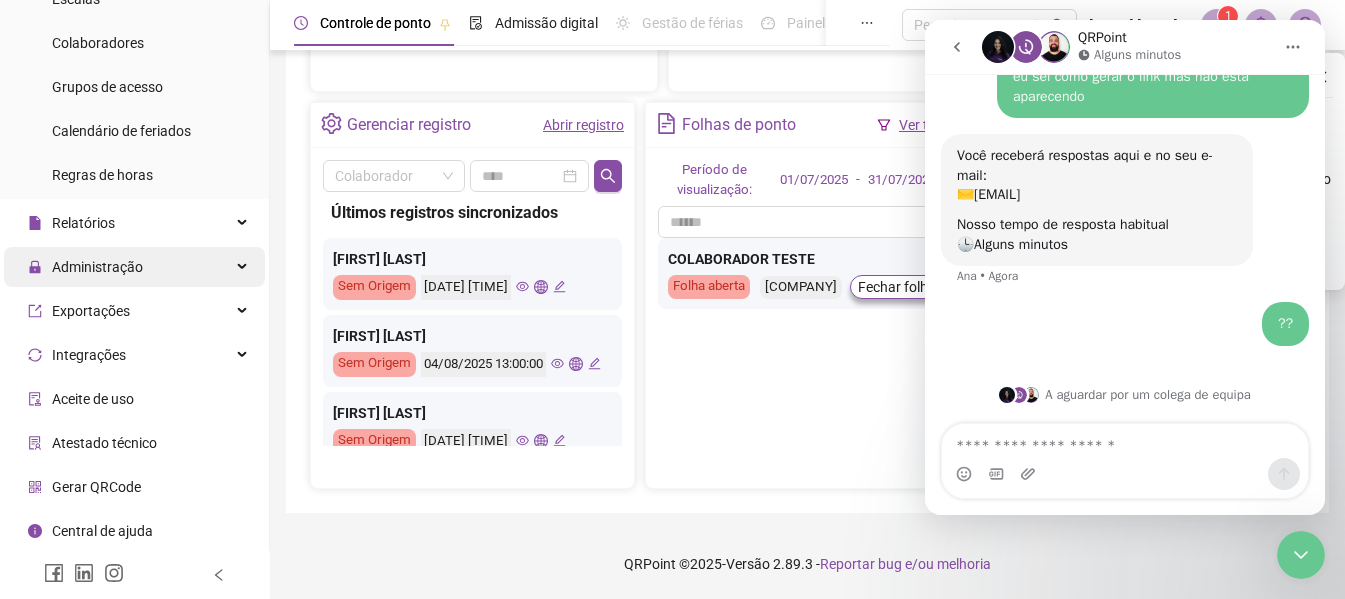 click on "Administração" at bounding box center (97, 267) 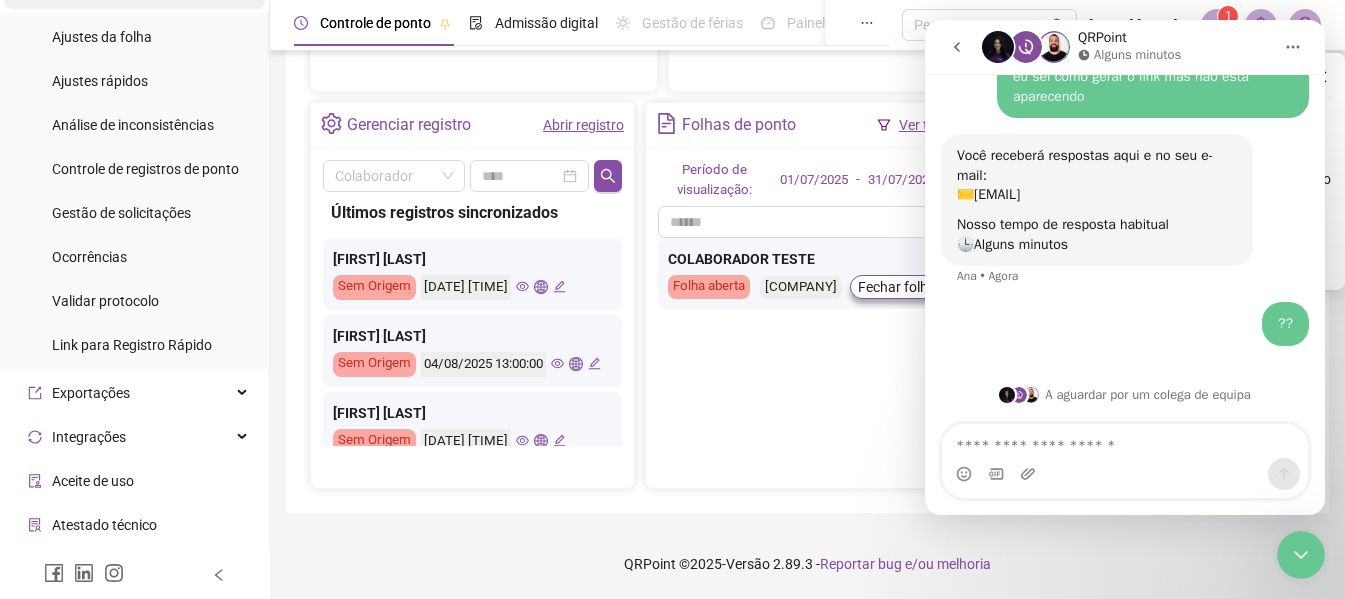 scroll, scrollTop: 555, scrollLeft: 0, axis: vertical 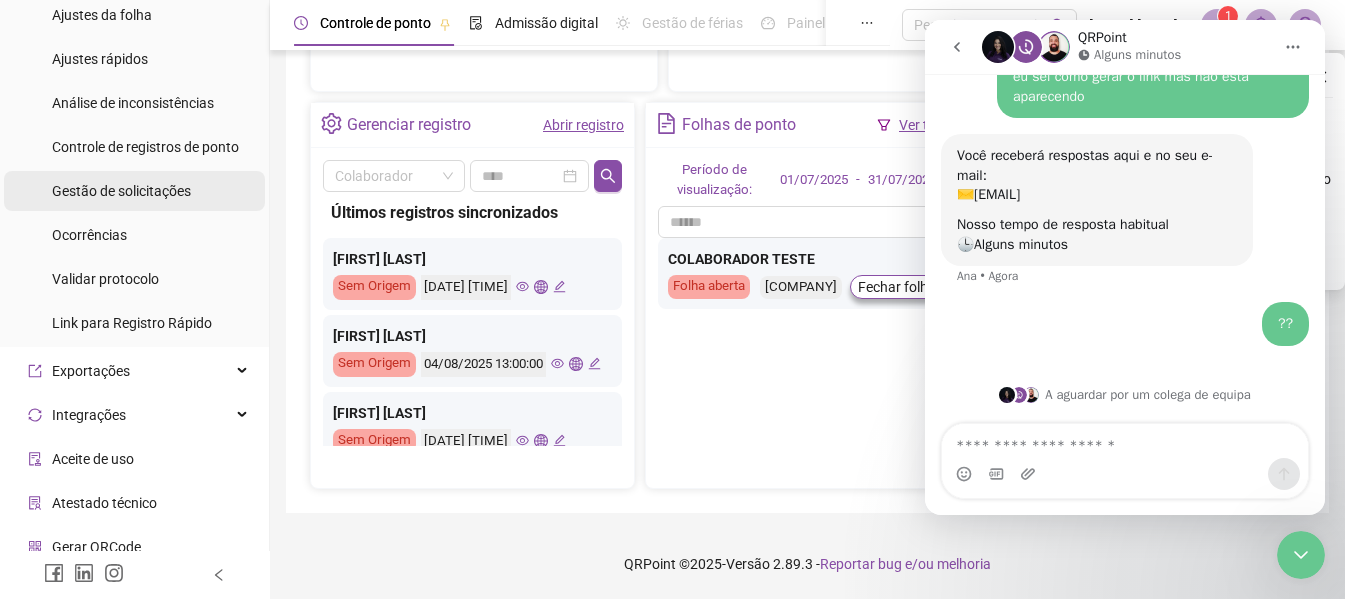 click on "Gestão de solicitações" at bounding box center (121, 191) 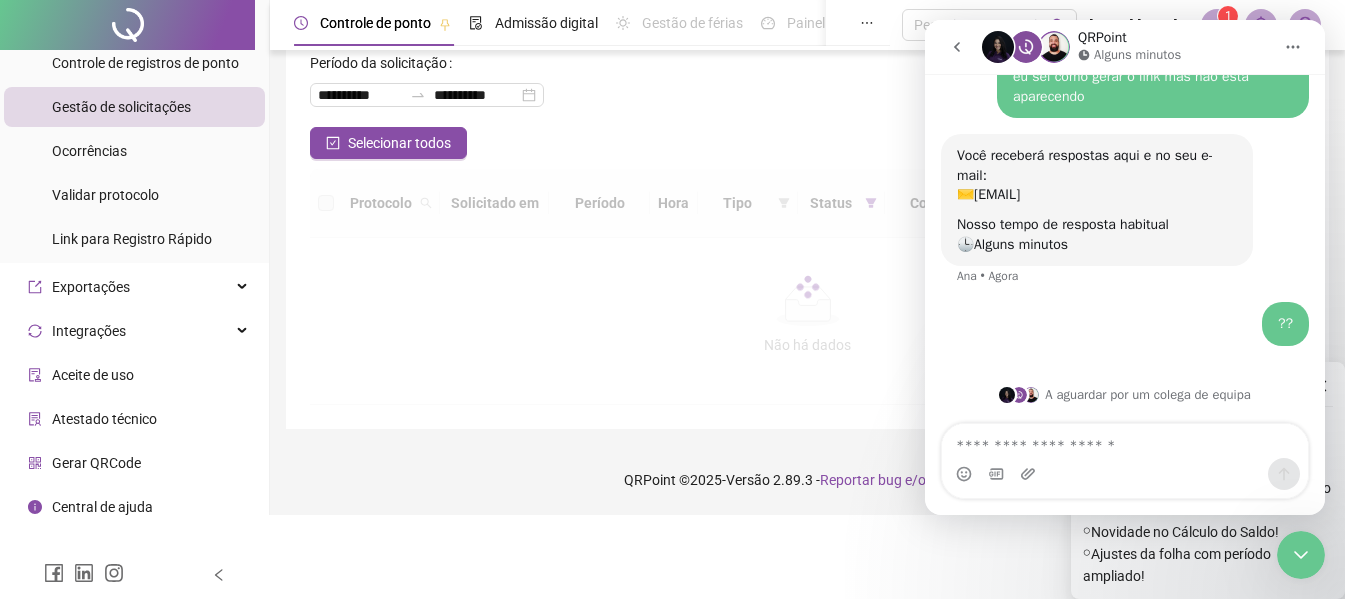 scroll, scrollTop: 21, scrollLeft: 0, axis: vertical 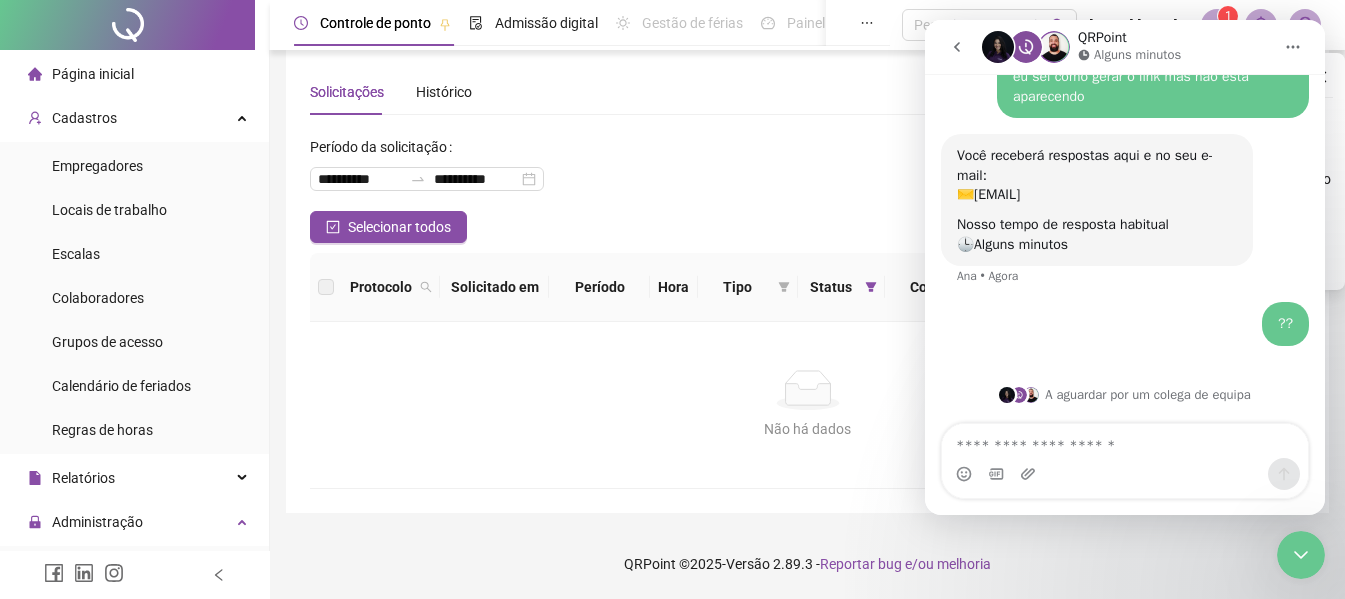 click on "**********" at bounding box center (807, 171) 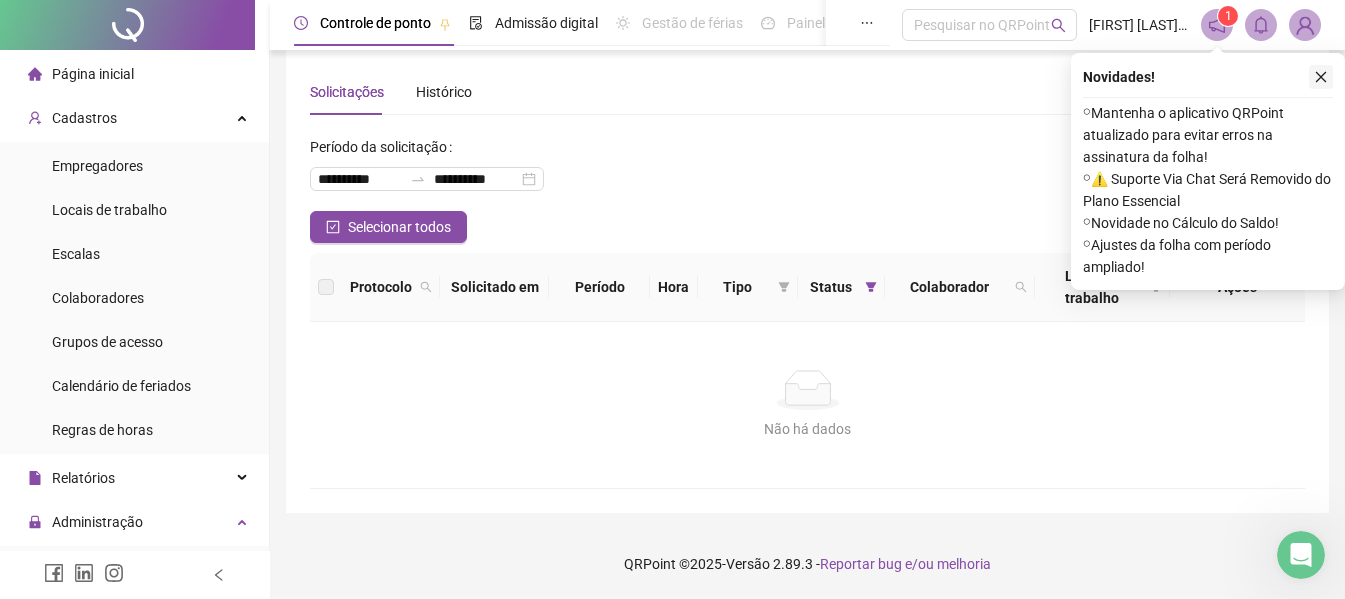 scroll, scrollTop: 0, scrollLeft: 0, axis: both 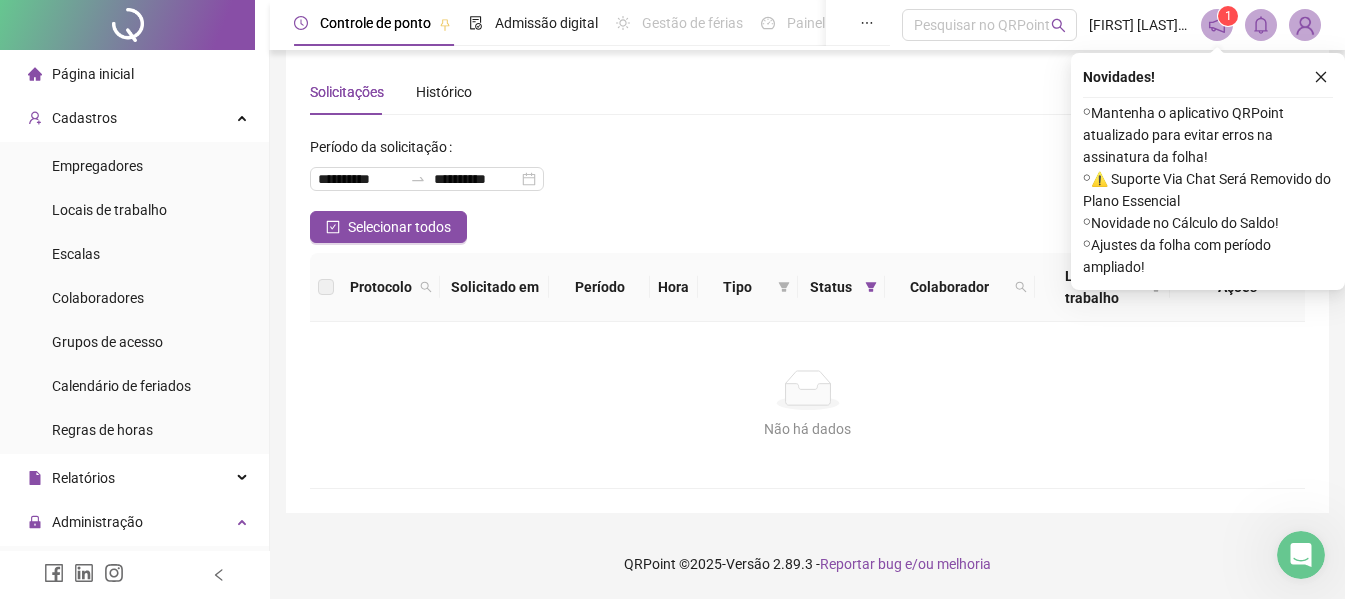click at bounding box center (1305, 25) 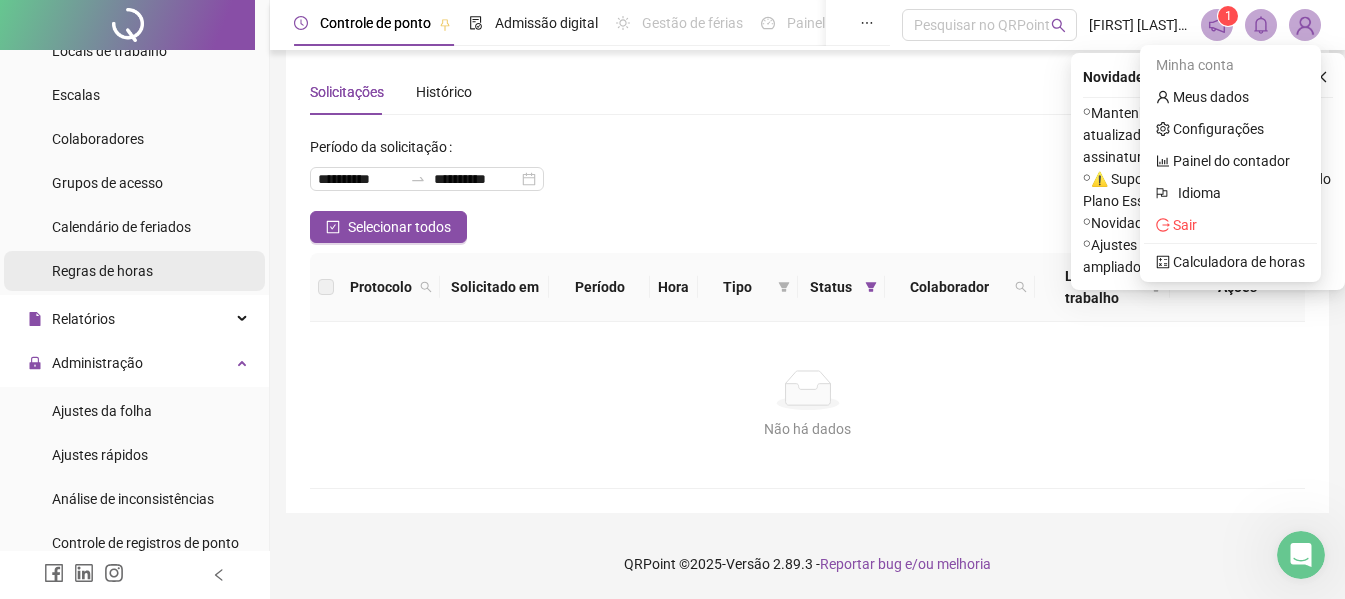 scroll, scrollTop: 0, scrollLeft: 0, axis: both 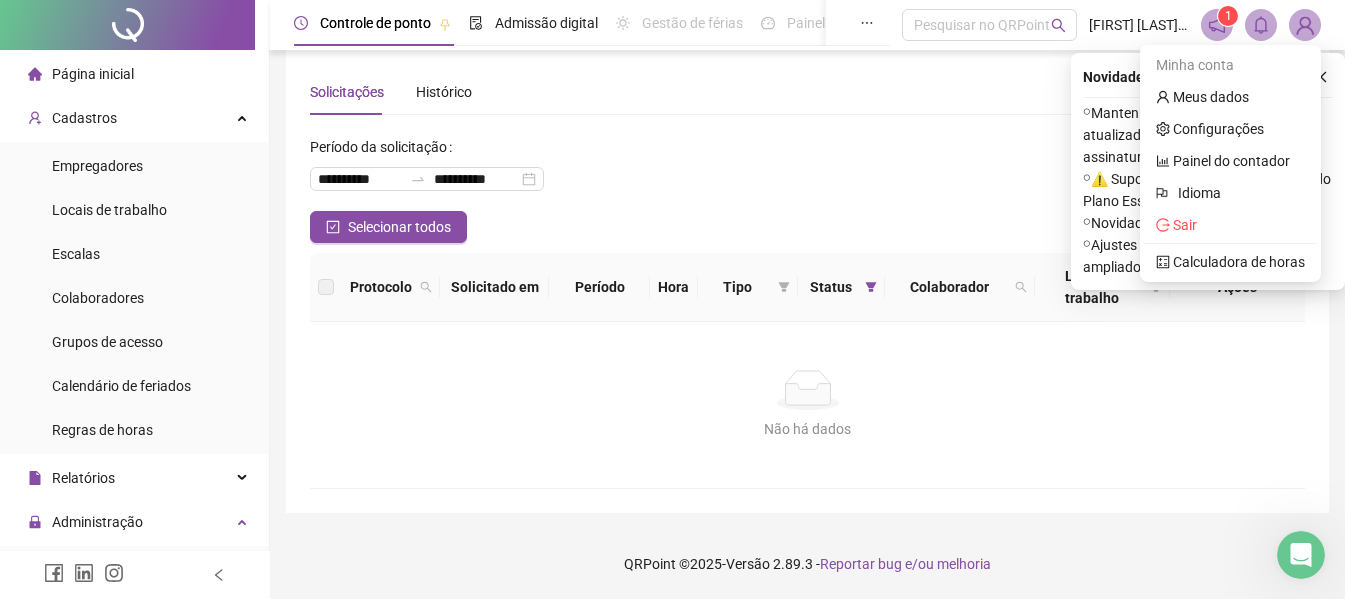 click 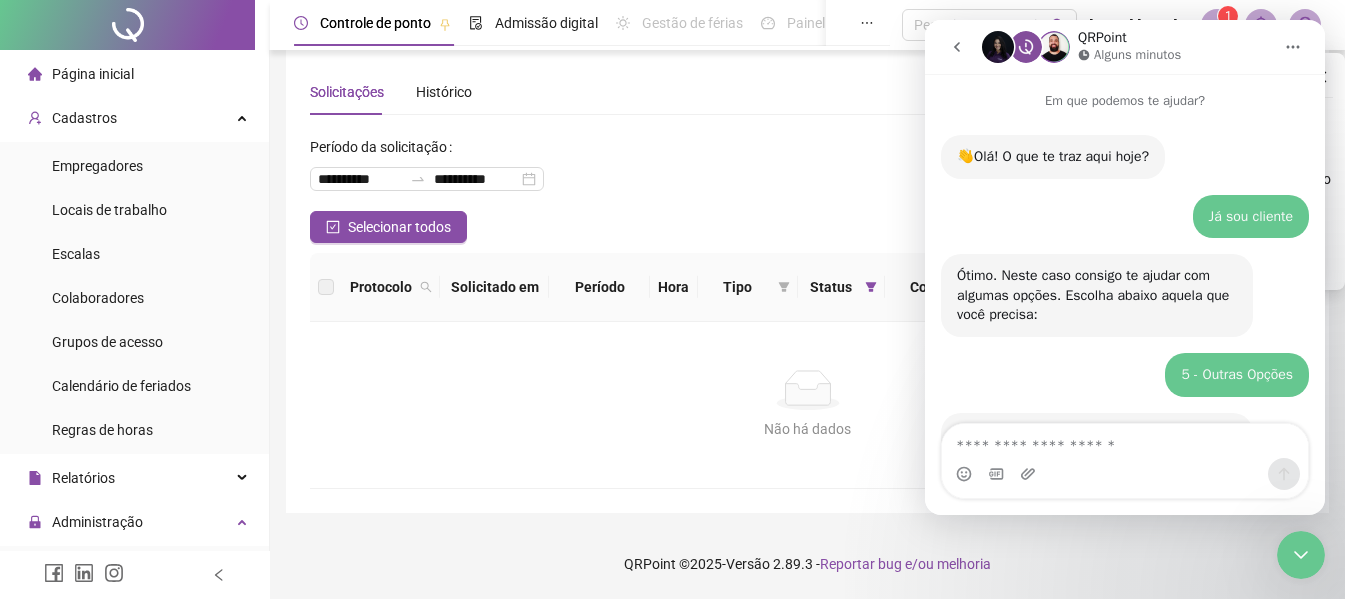scroll, scrollTop: 2348, scrollLeft: 0, axis: vertical 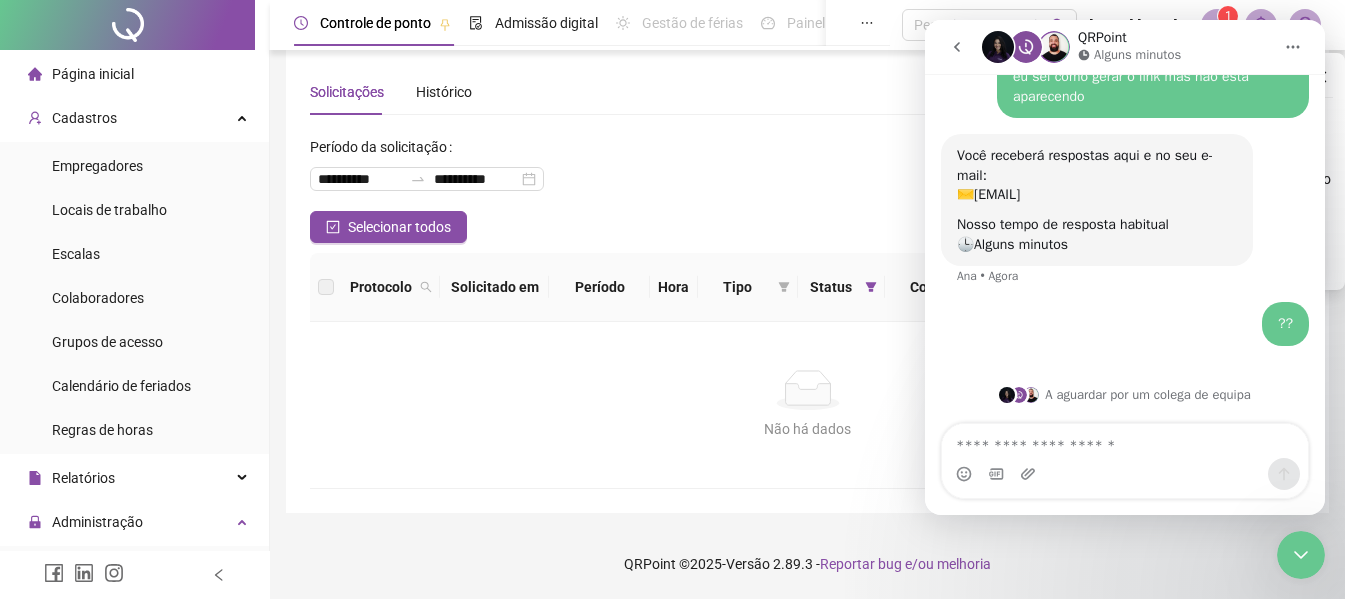 click 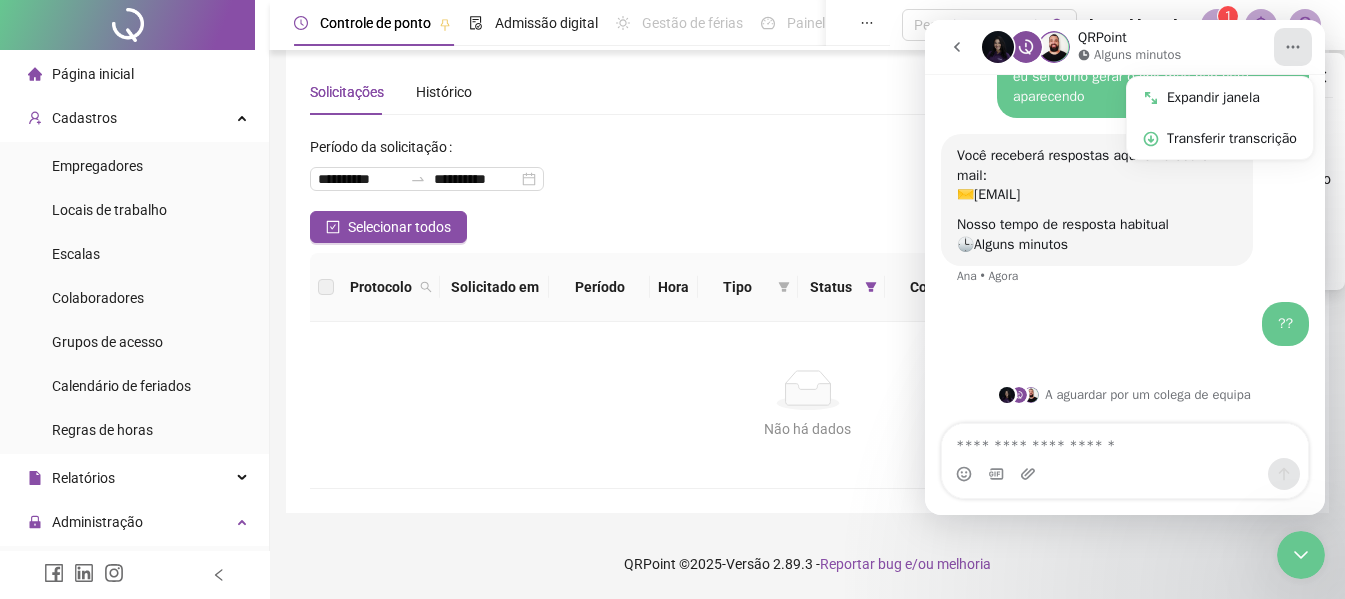 click on "**********" at bounding box center (807, 171) 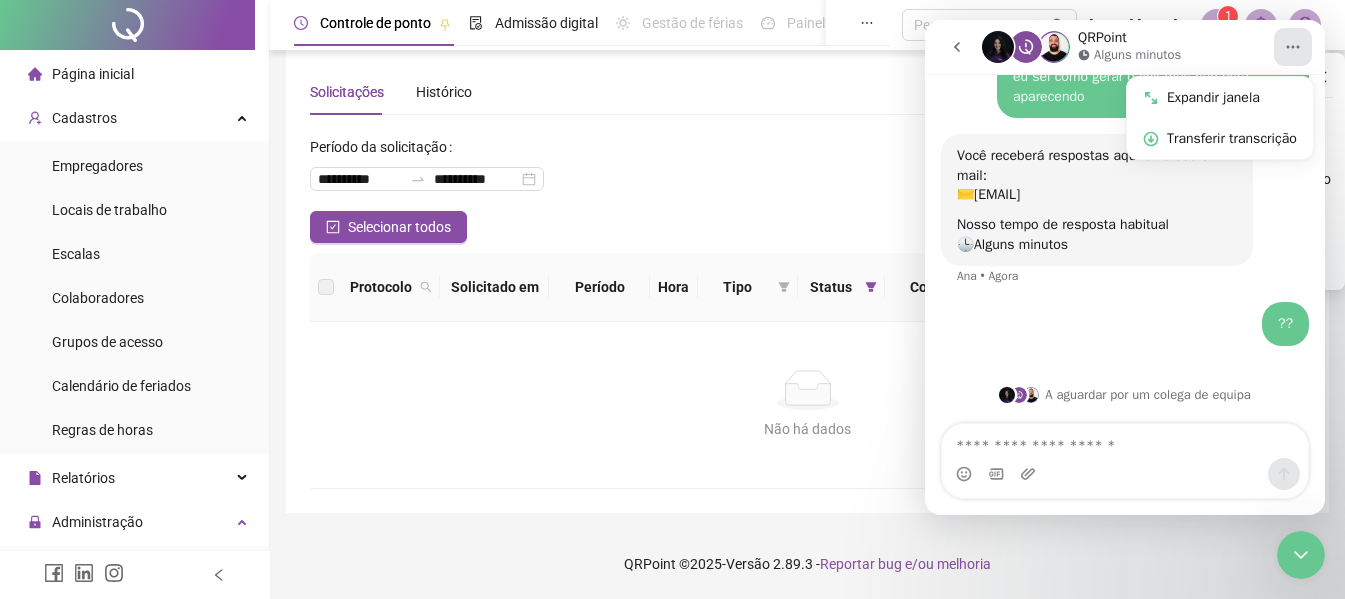 click on "**********" at bounding box center [807, 279] 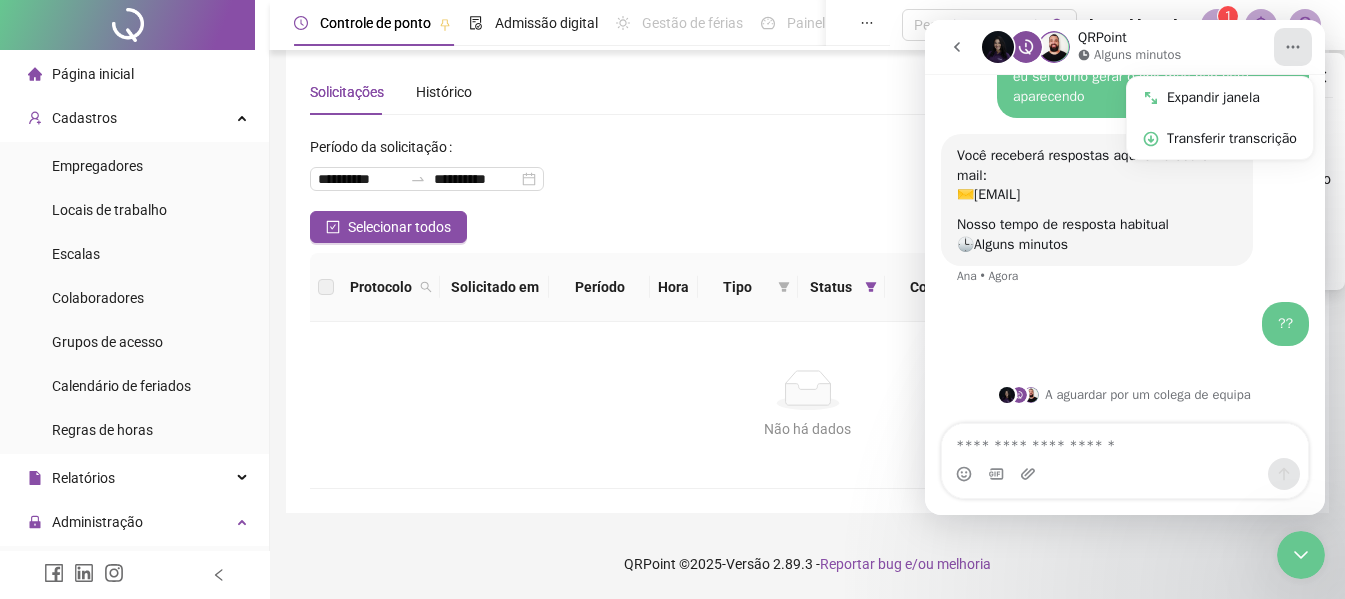 click 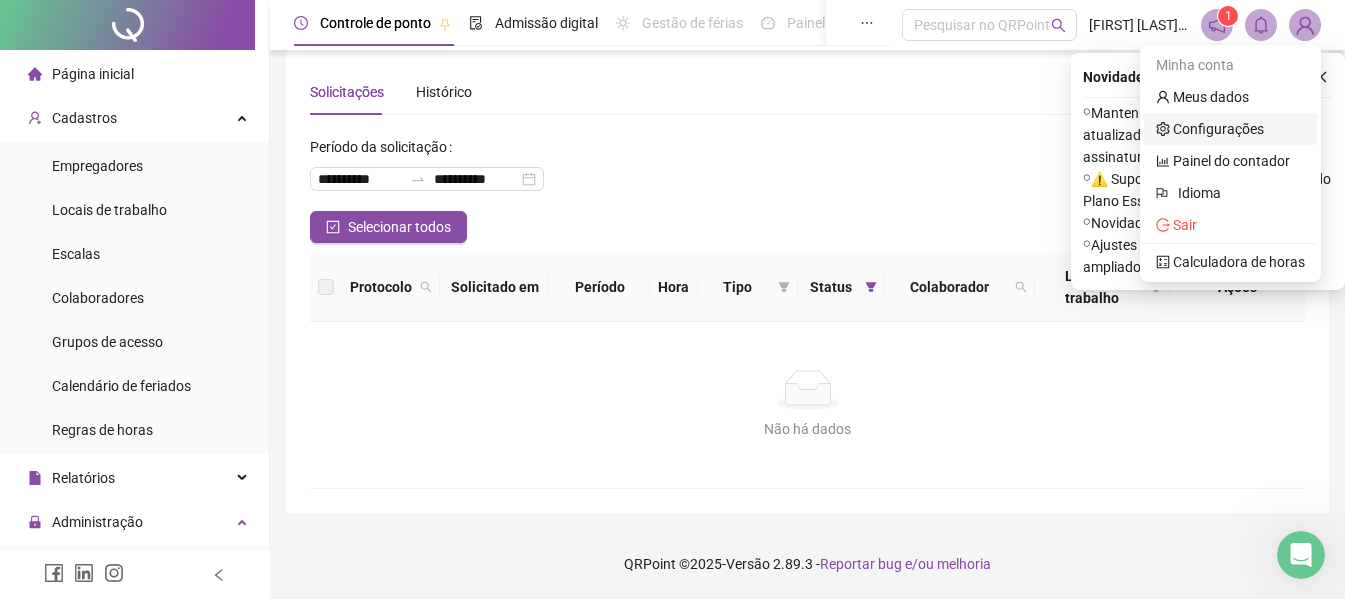 click on "Configurações" at bounding box center (1210, 129) 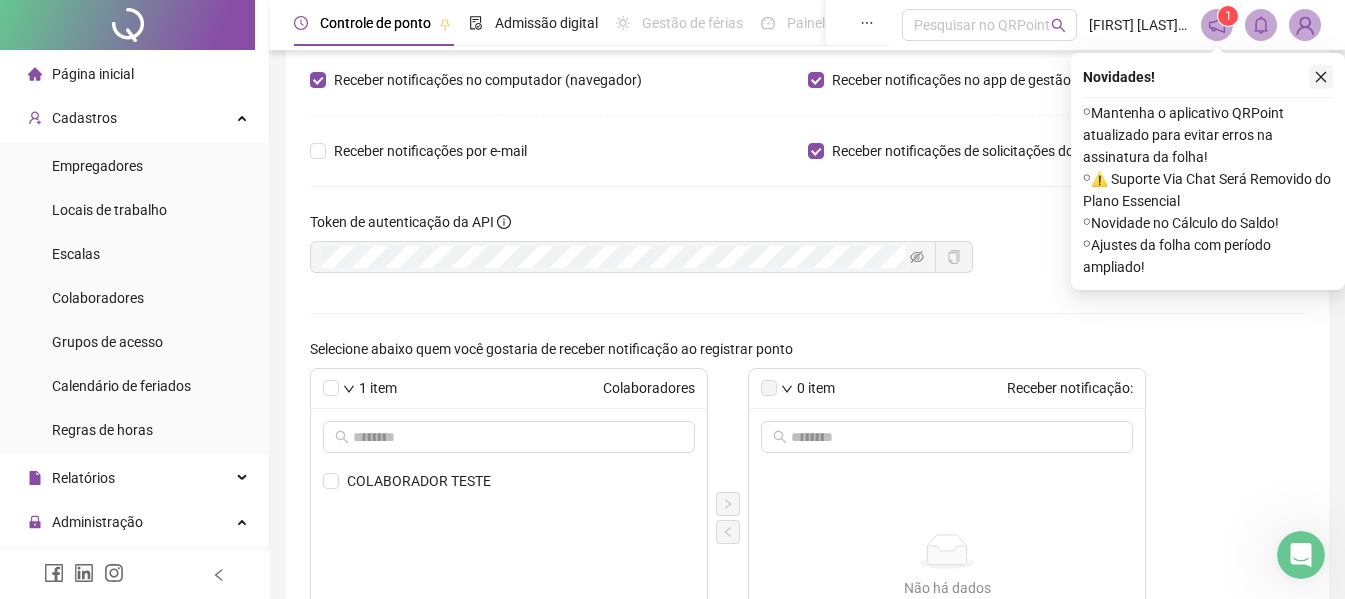 click 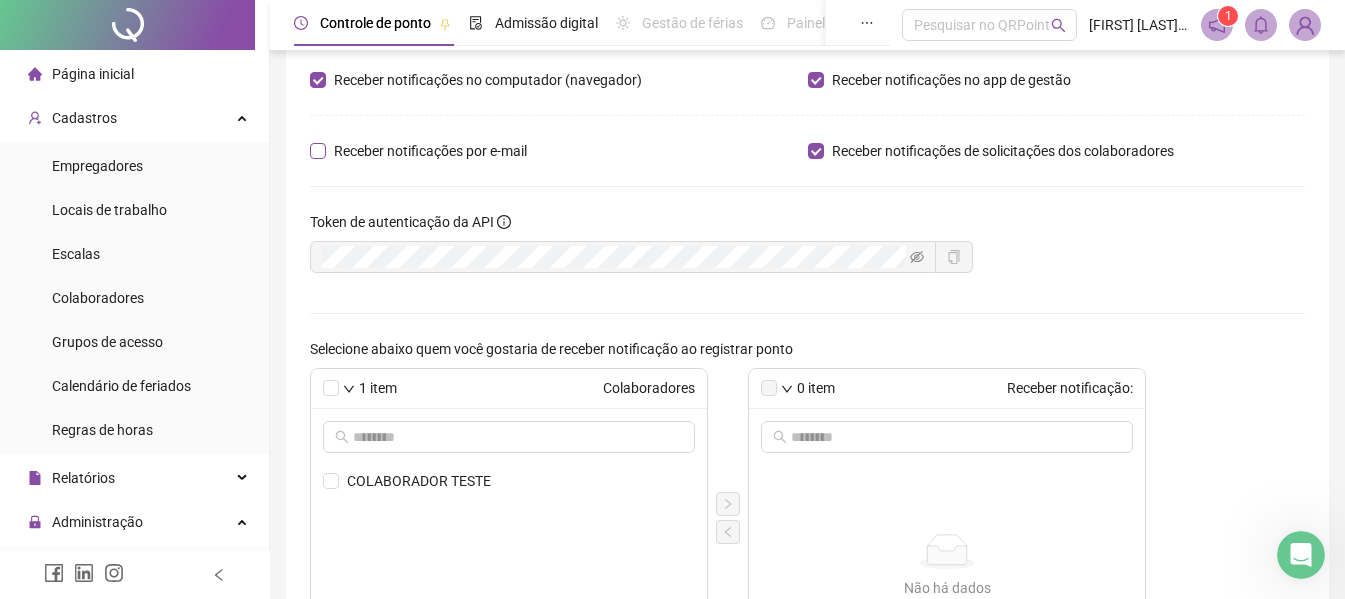 click on "Receber notificações por e-mail" at bounding box center (430, 151) 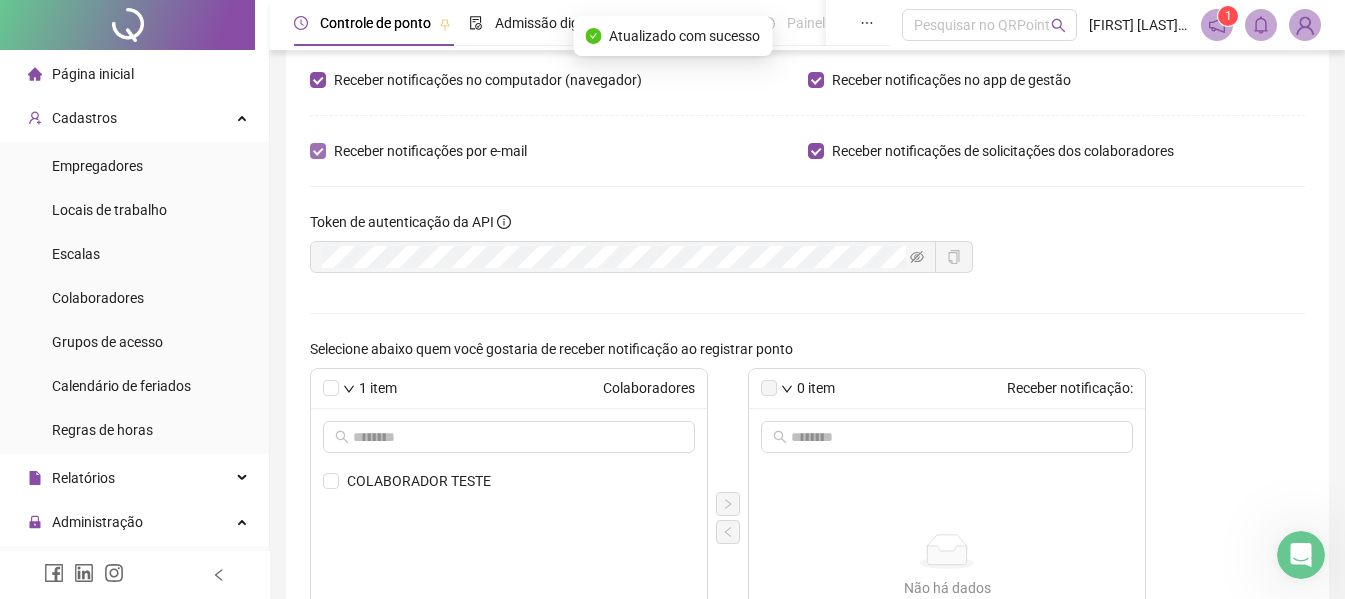 click on "Receber notificações por e-mail" at bounding box center [430, 151] 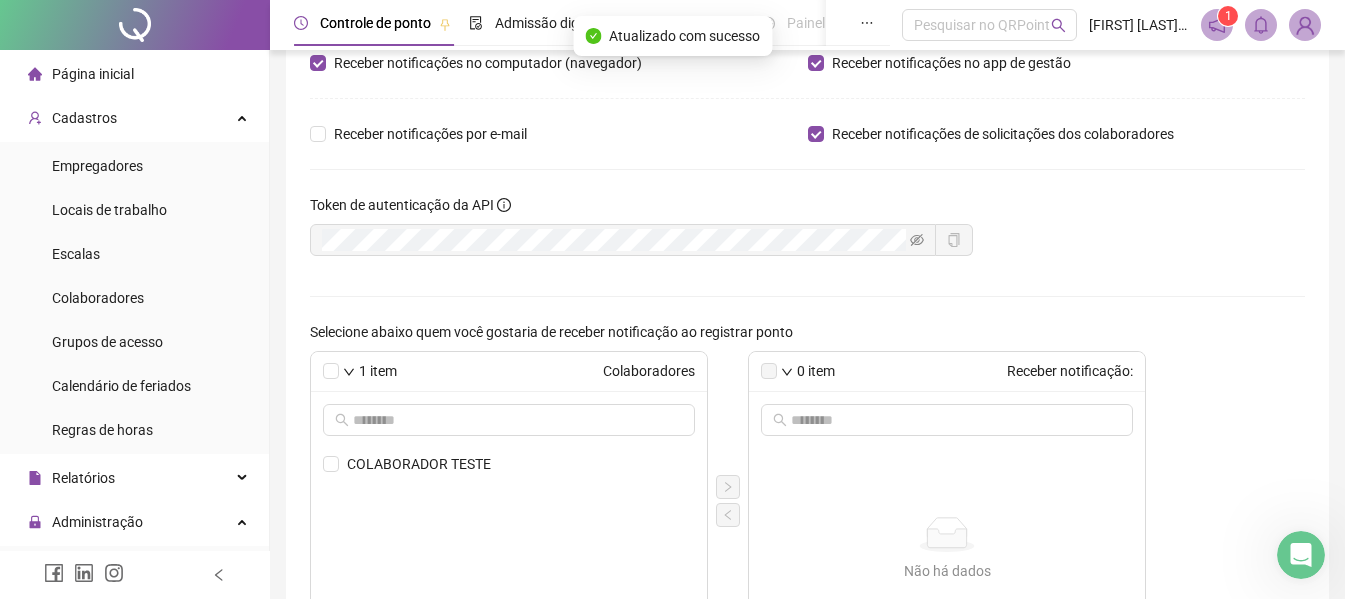 scroll, scrollTop: 0, scrollLeft: 0, axis: both 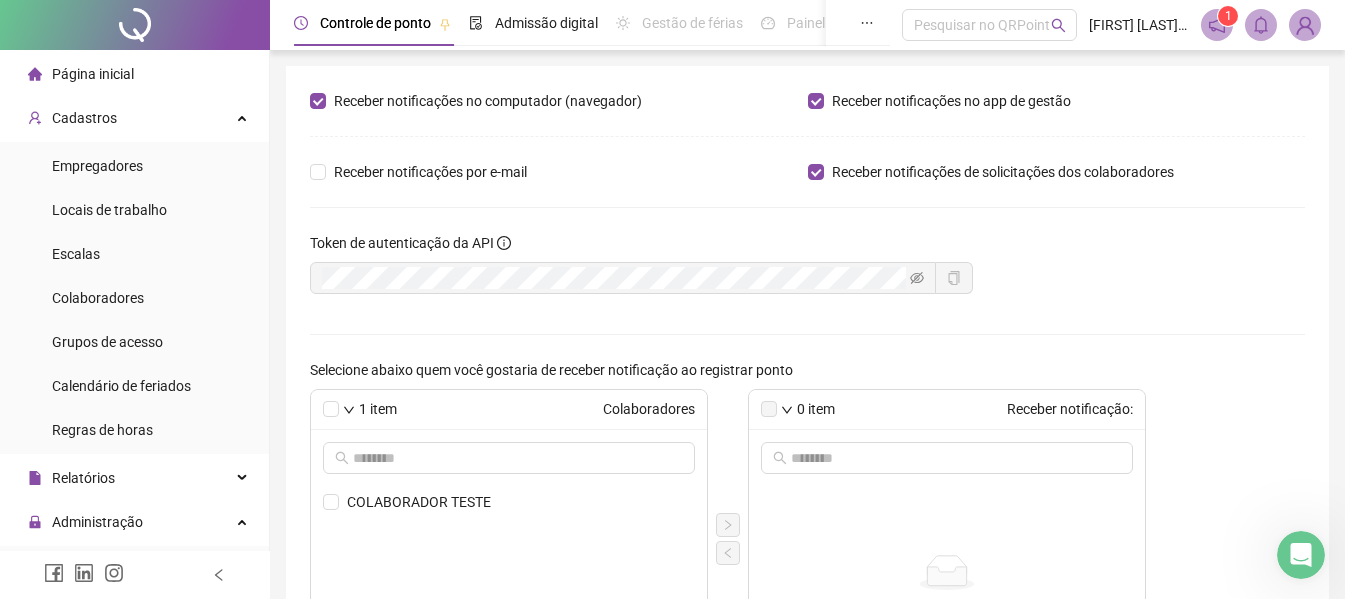 click at bounding box center [1301, 555] 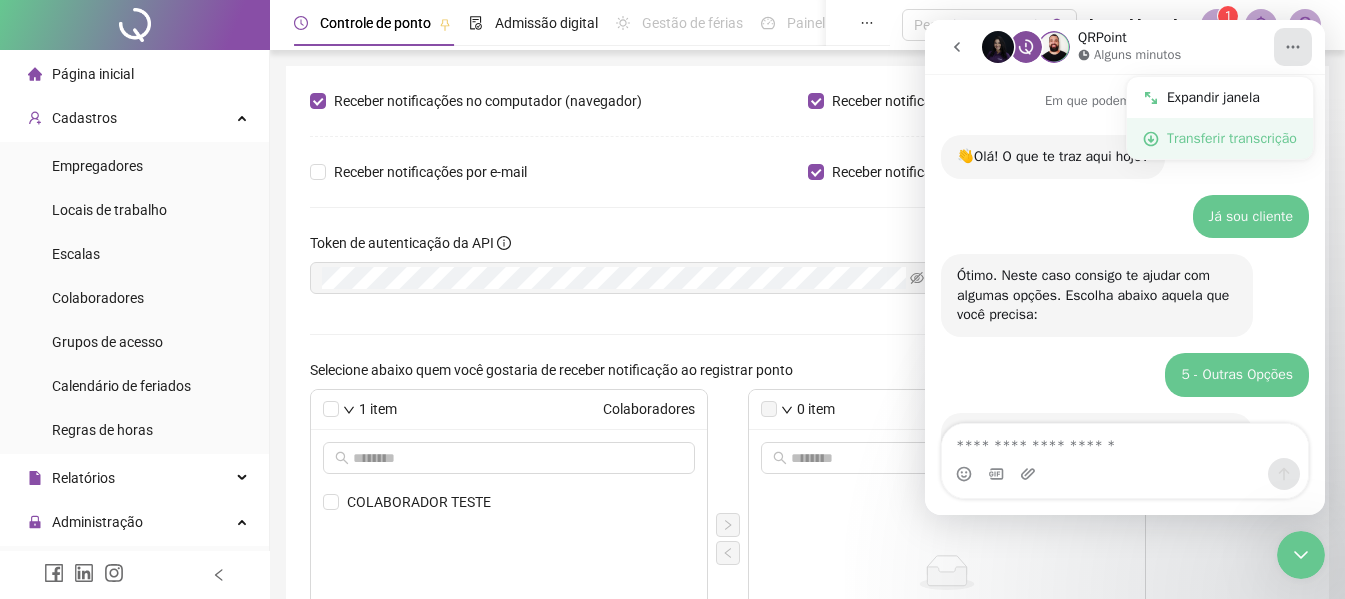 scroll, scrollTop: 2348, scrollLeft: 0, axis: vertical 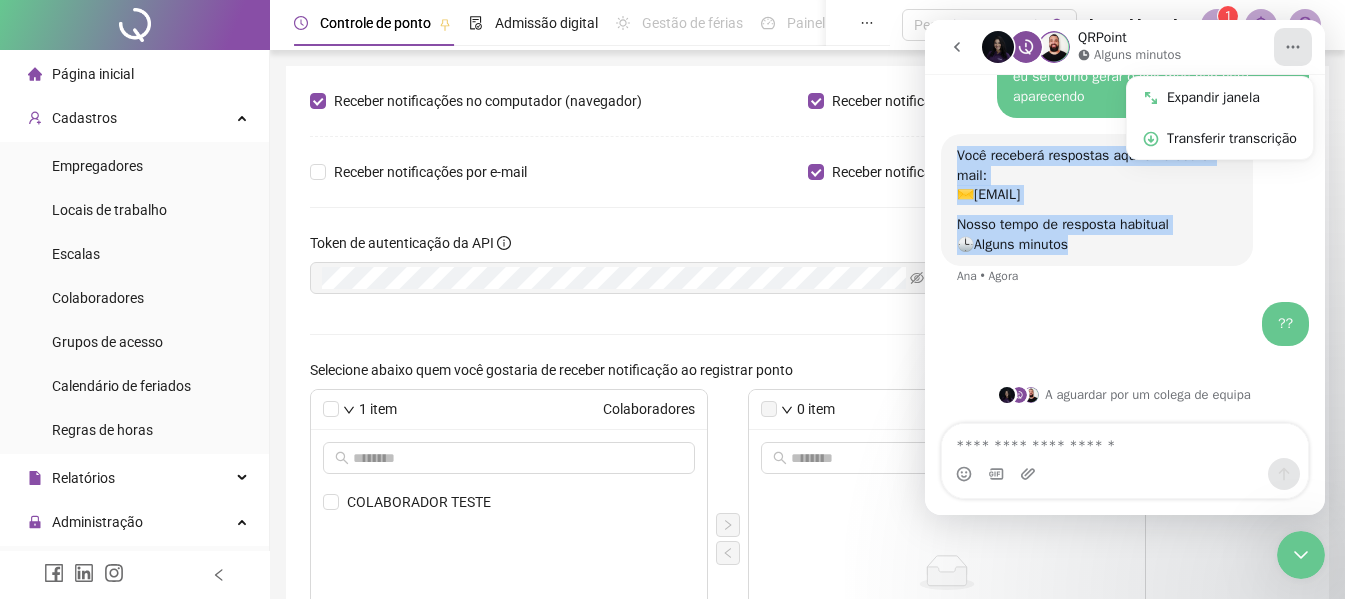drag, startPoint x: 1113, startPoint y: 263, endPoint x: 919, endPoint y: 150, distance: 224.51057 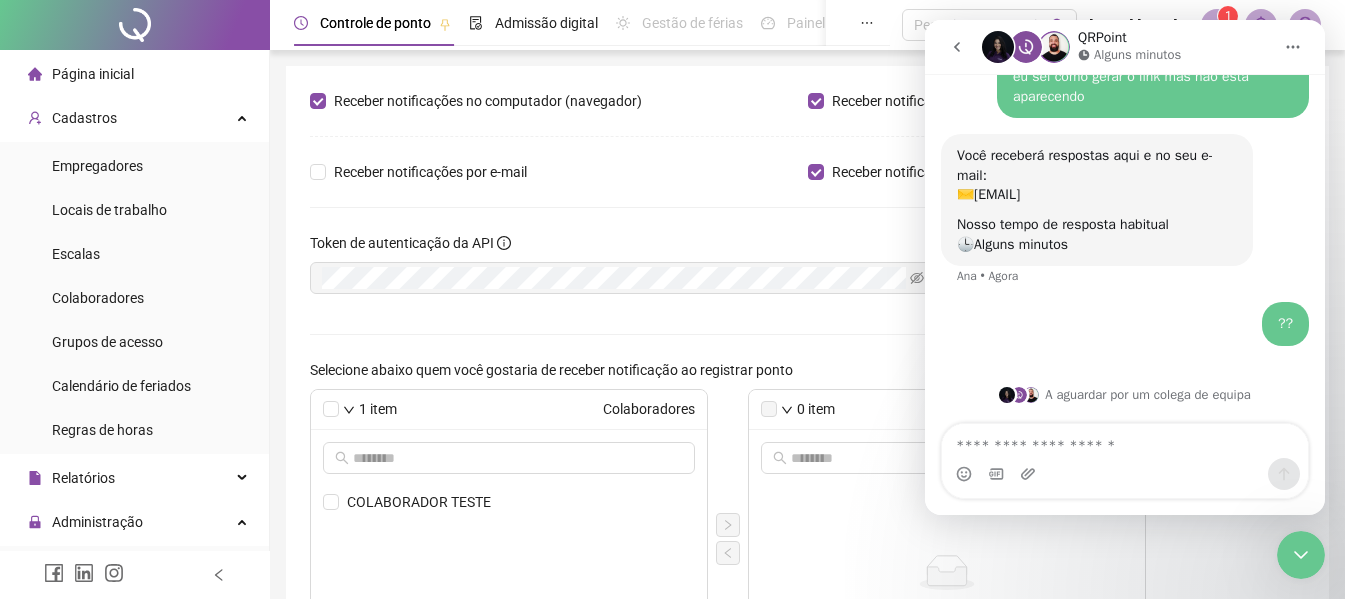 click at bounding box center (1125, 474) 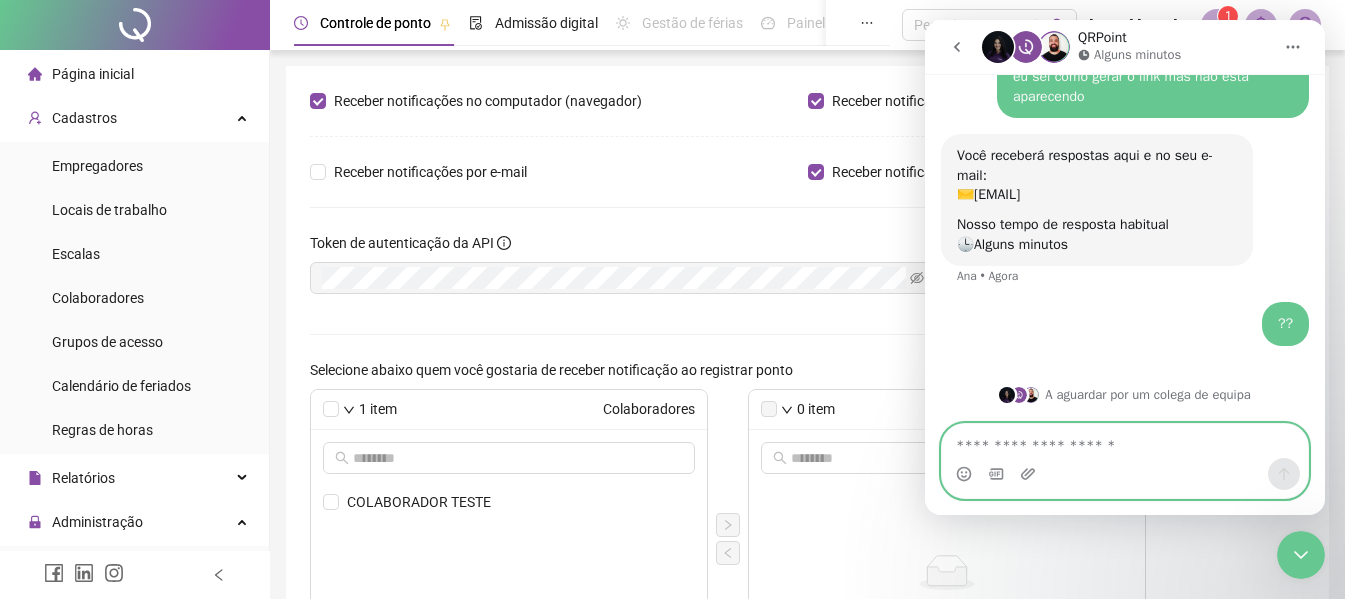 click at bounding box center (1125, 441) 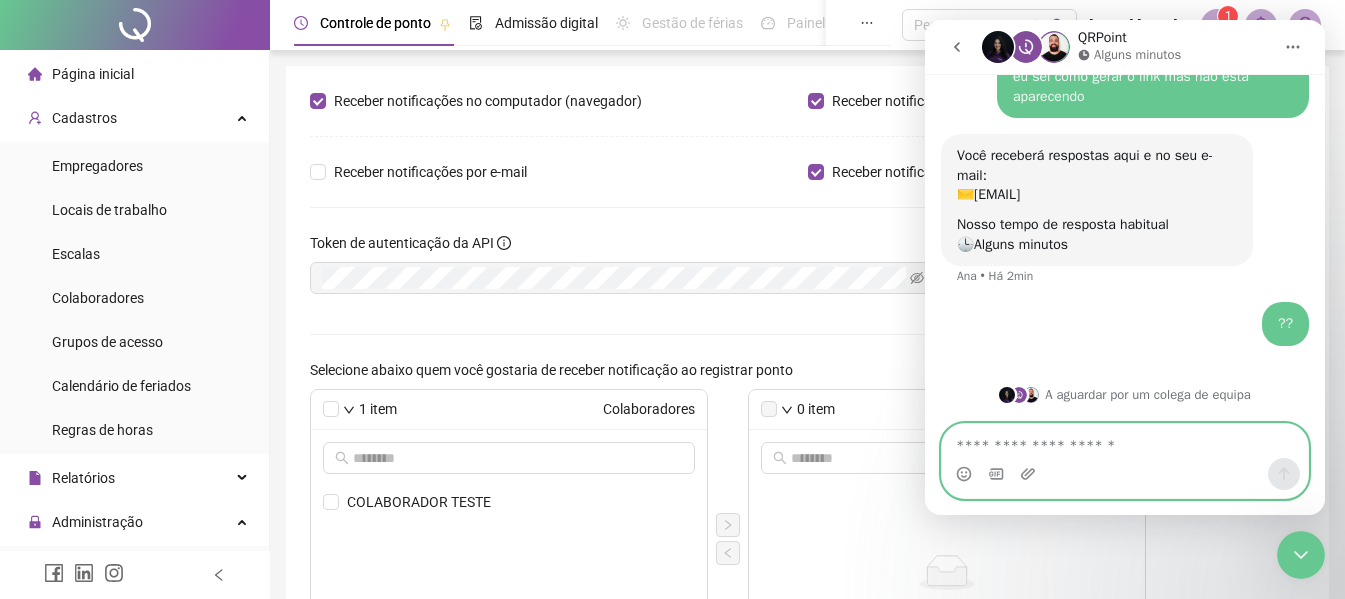 click at bounding box center (1125, 441) 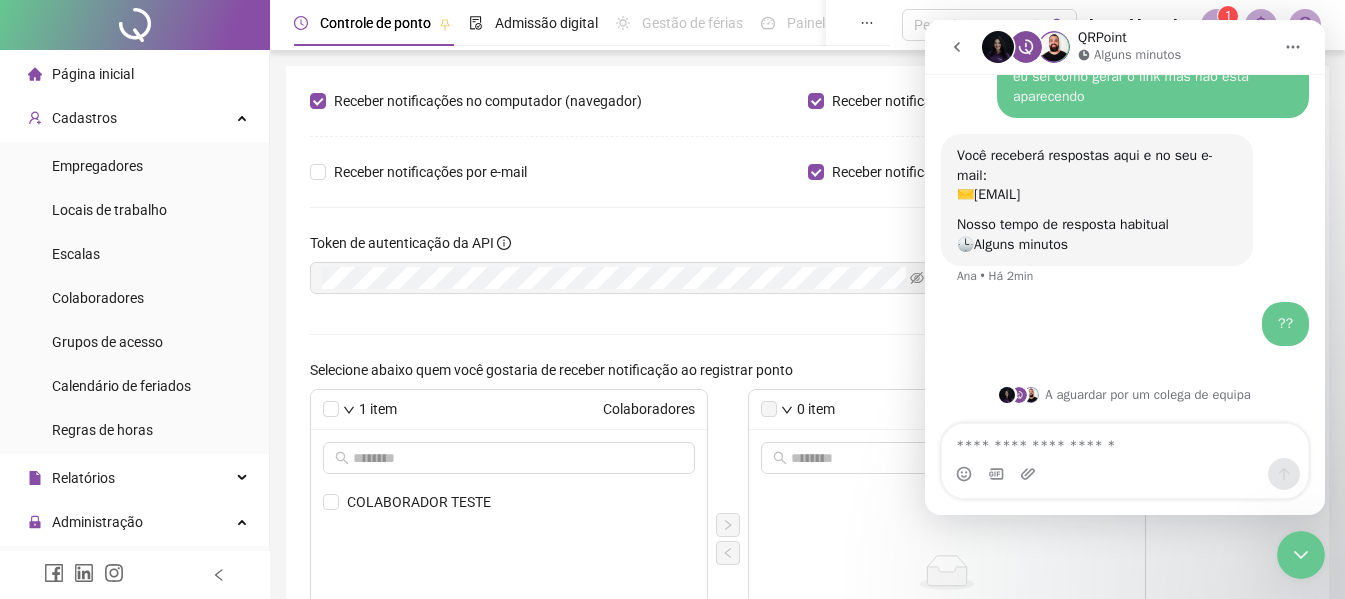 click on "Página inicial" at bounding box center [81, 74] 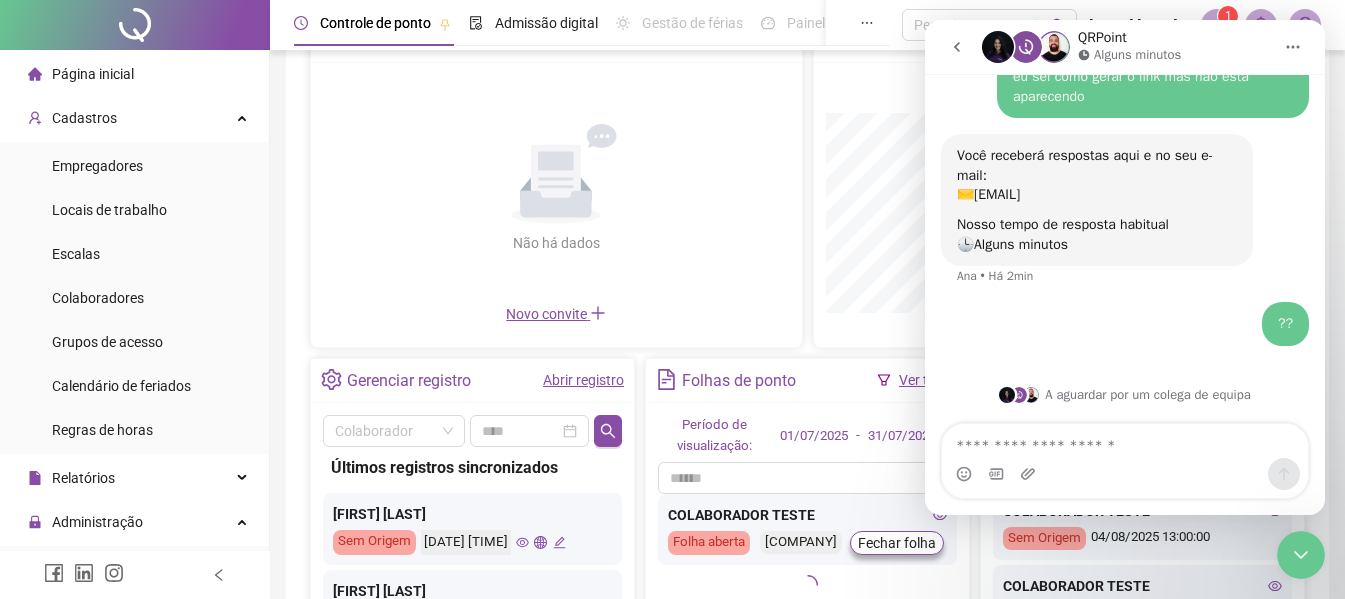 scroll, scrollTop: 0, scrollLeft: 0, axis: both 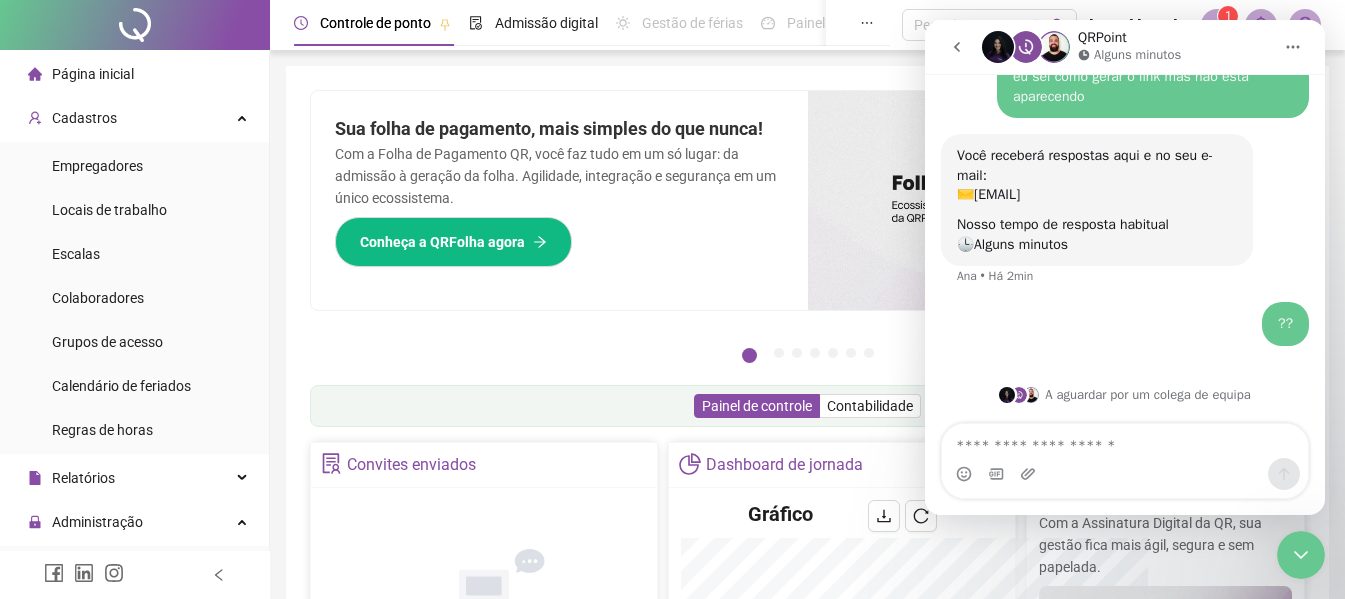 click at bounding box center (1056, 200) 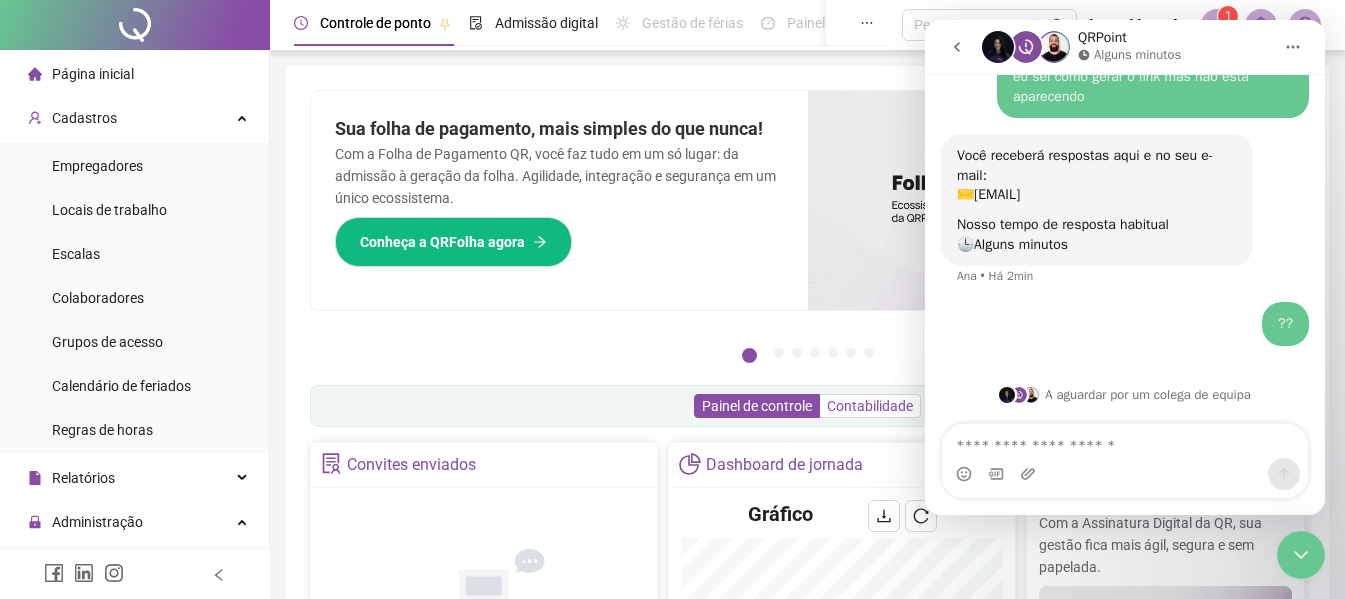 click on "Contabilidade" at bounding box center (870, 406) 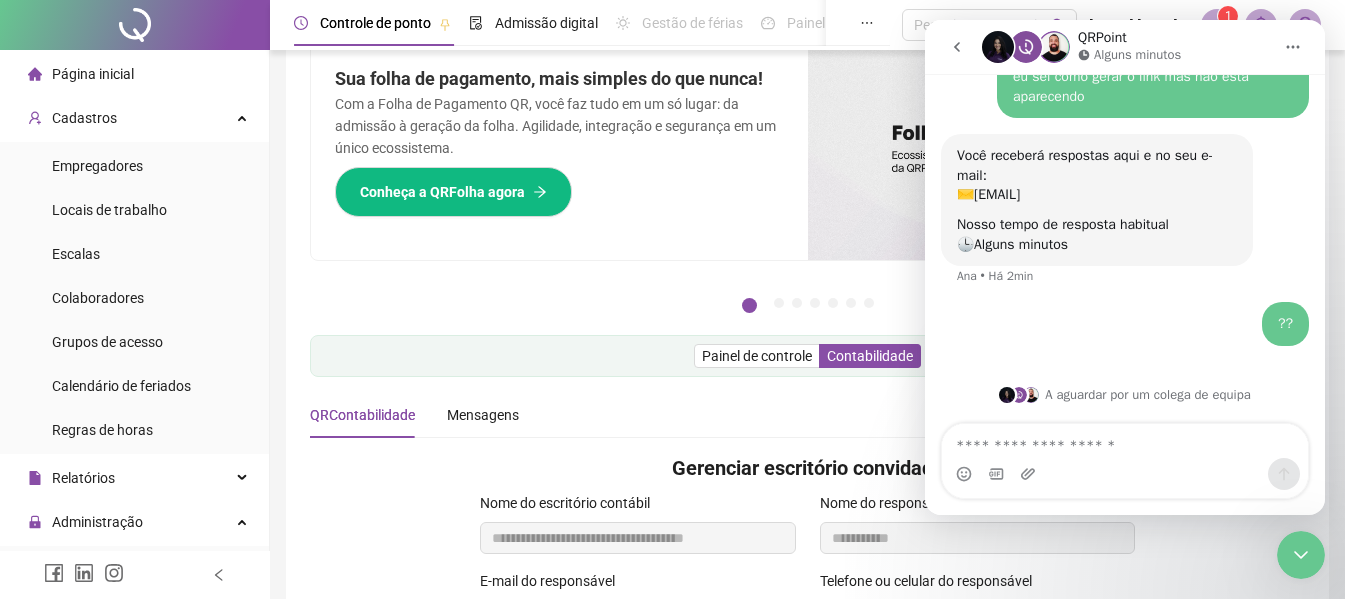 scroll, scrollTop: 0, scrollLeft: 0, axis: both 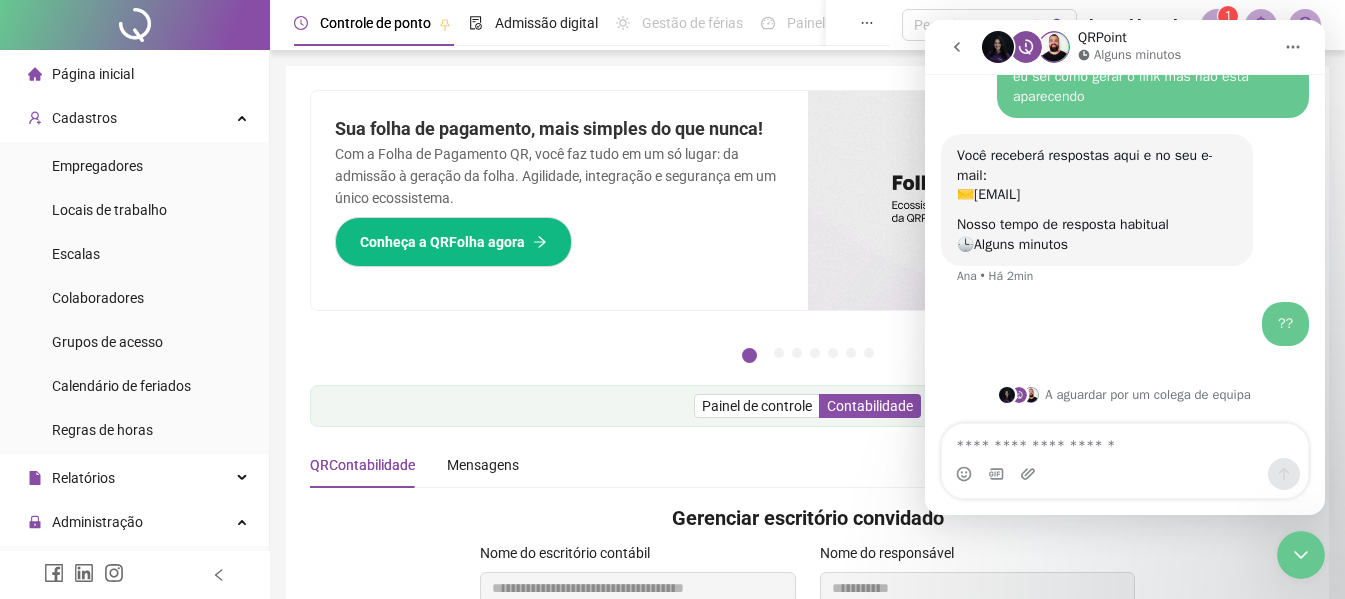 click on "Página inicial" at bounding box center [93, 74] 